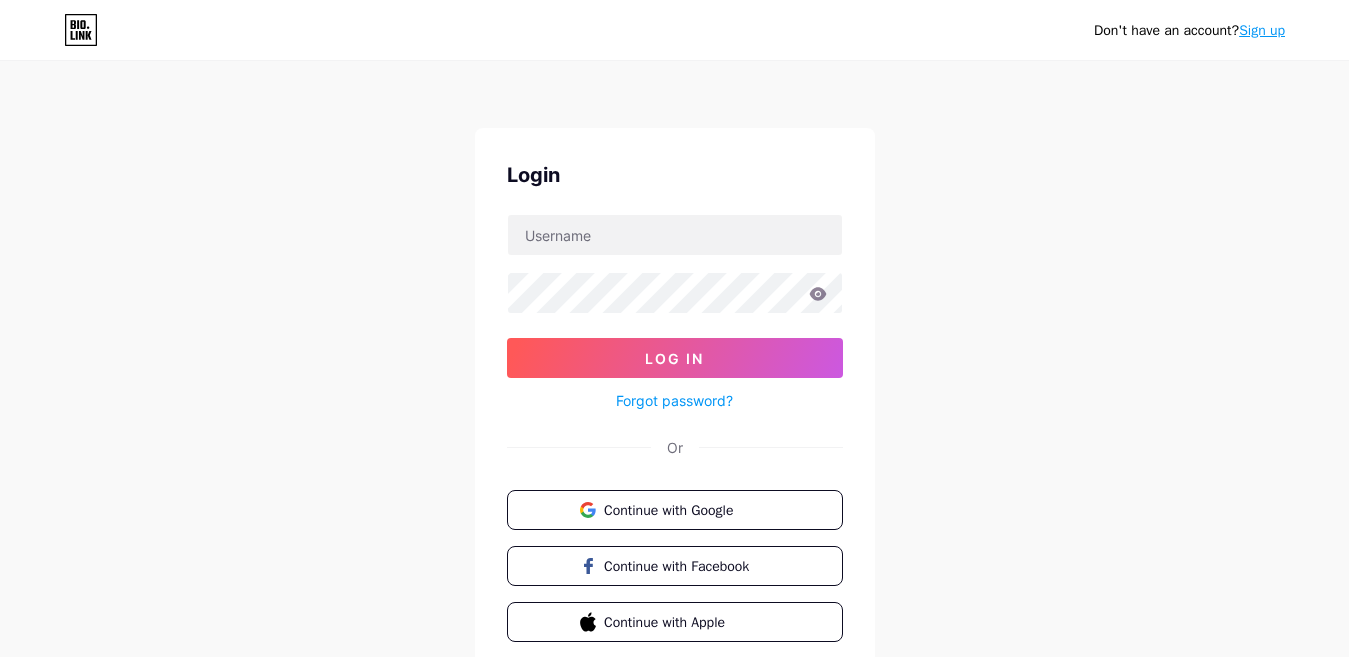 scroll, scrollTop: 0, scrollLeft: 0, axis: both 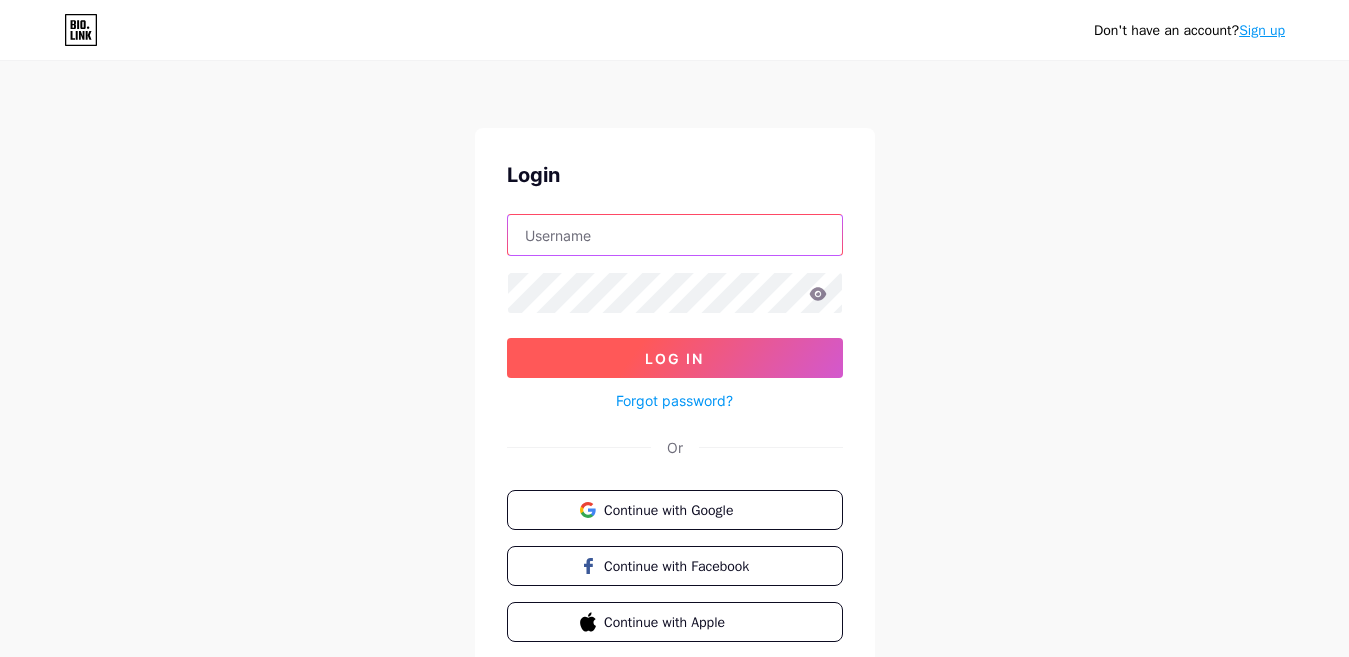 type on "[EMAIL_ADDRESS][DOMAIN_NAME]" 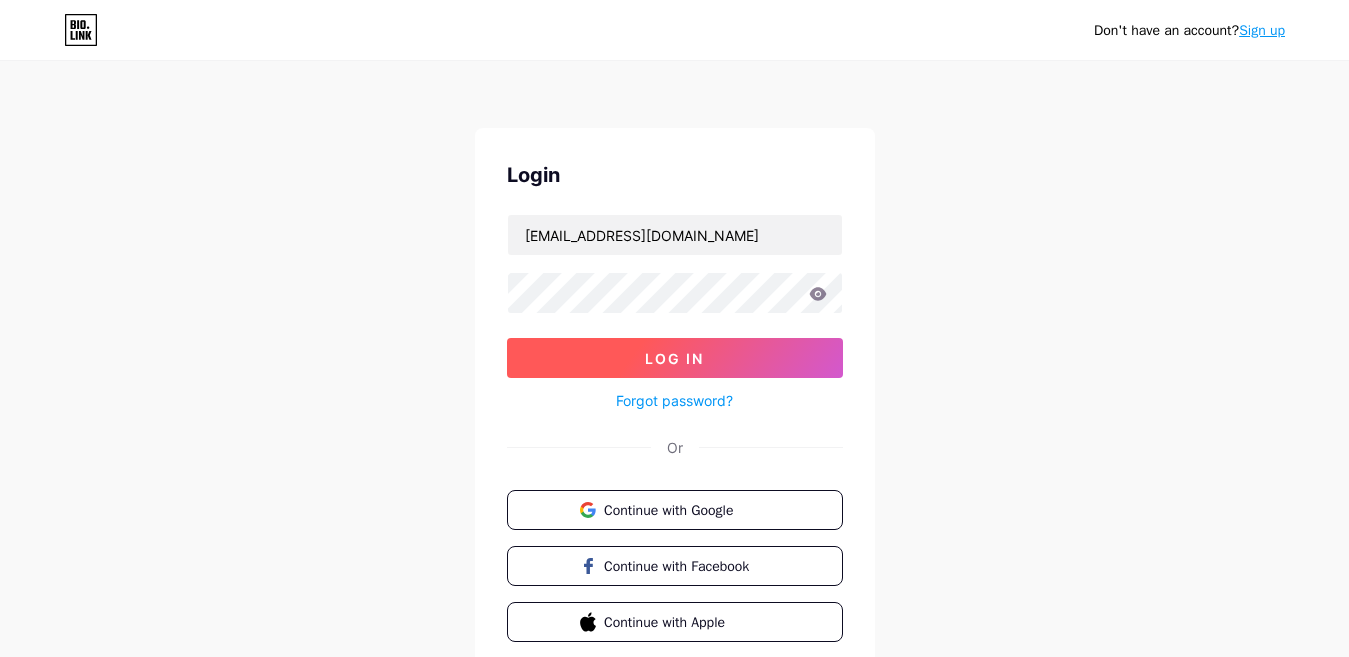 click on "Log In" at bounding box center [674, 358] 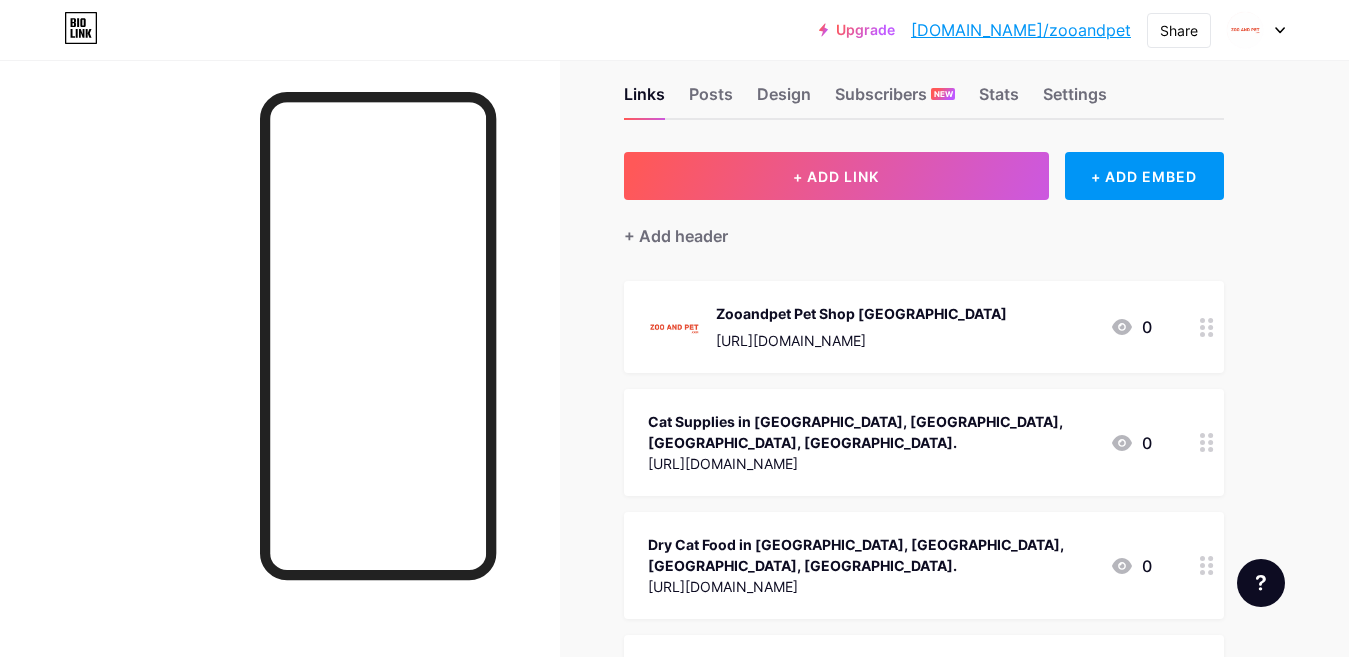 scroll, scrollTop: 0, scrollLeft: 0, axis: both 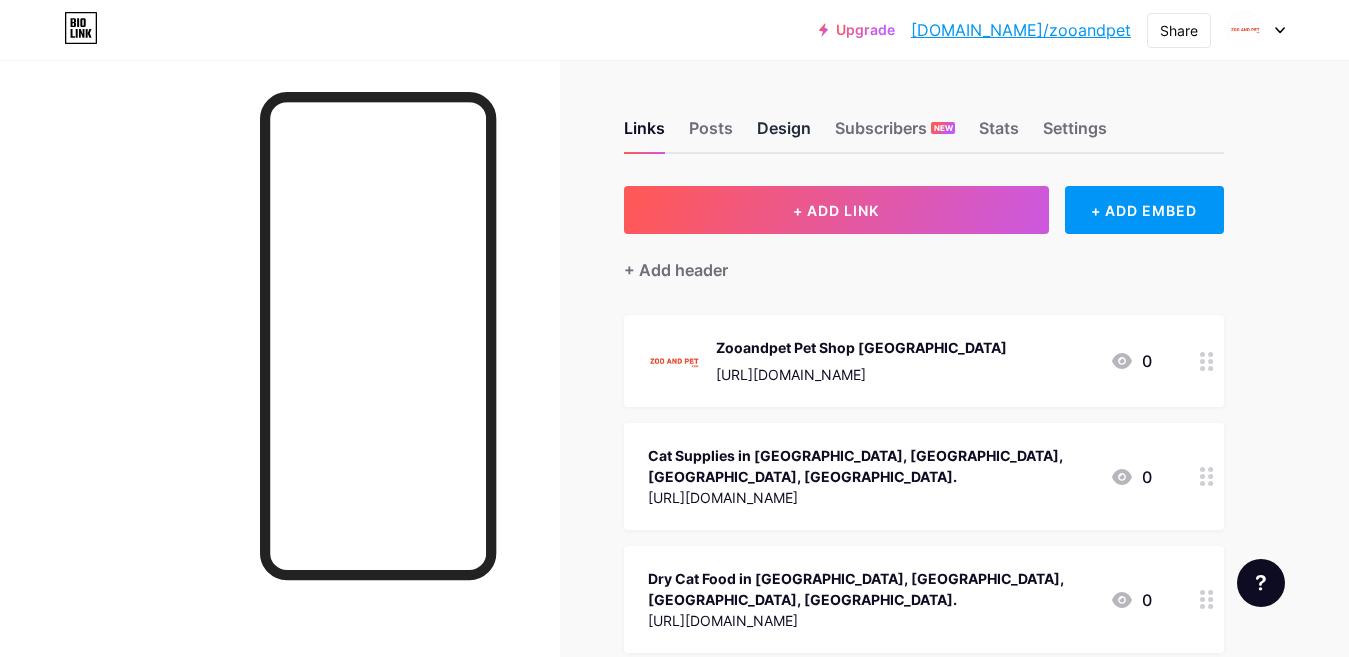 click on "Design" at bounding box center [784, 134] 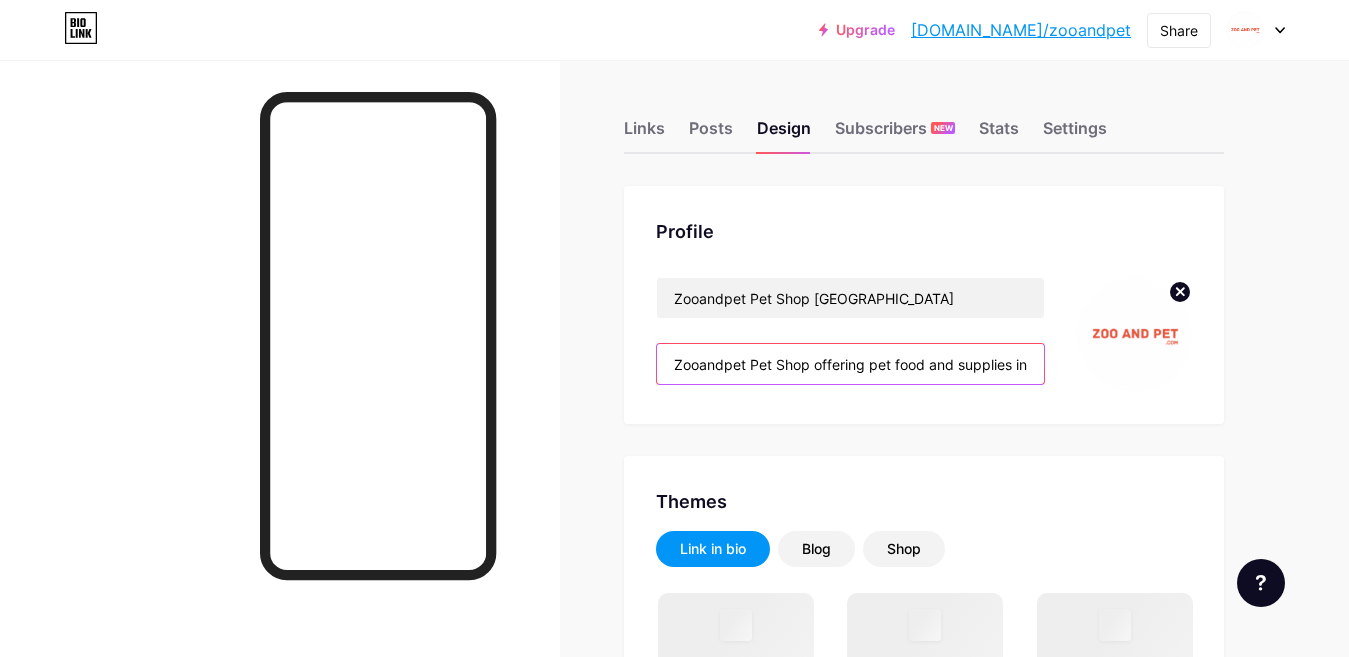 click on "Zooandpet Pet Shop offering pet food and supplies in [GEOGRAPHIC_DATA], and [GEOGRAPHIC_DATA], [GEOGRAPHIC_DATA] Free delivery. Pet food and supplies for cats, dogs, birds, small pets, aquatics, and reptiles. High quality dog and cat food." at bounding box center [850, 364] 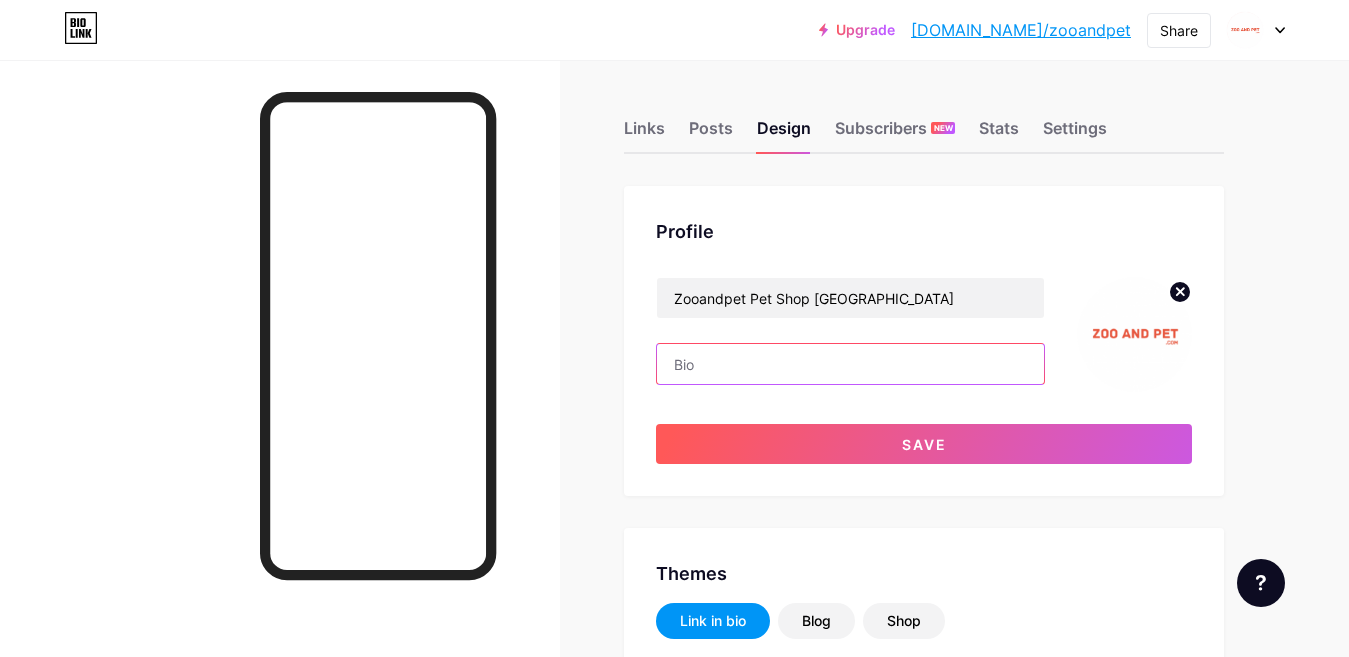 paste on "Zooandpet pet shop offering pet food, accessories, products, and supplies for cat, dog and other pets in [GEOGRAPHIC_DATA], and all [GEOGRAPHIC_DATA]." 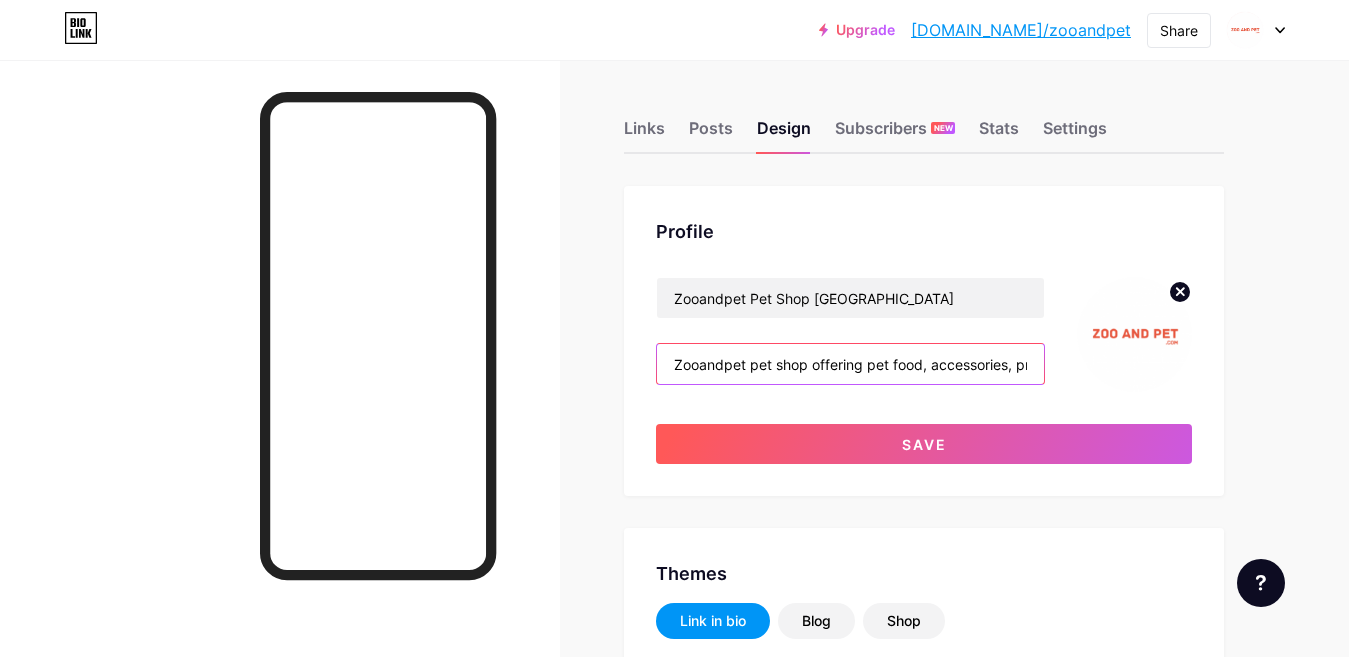 scroll, scrollTop: 0, scrollLeft: 478, axis: horizontal 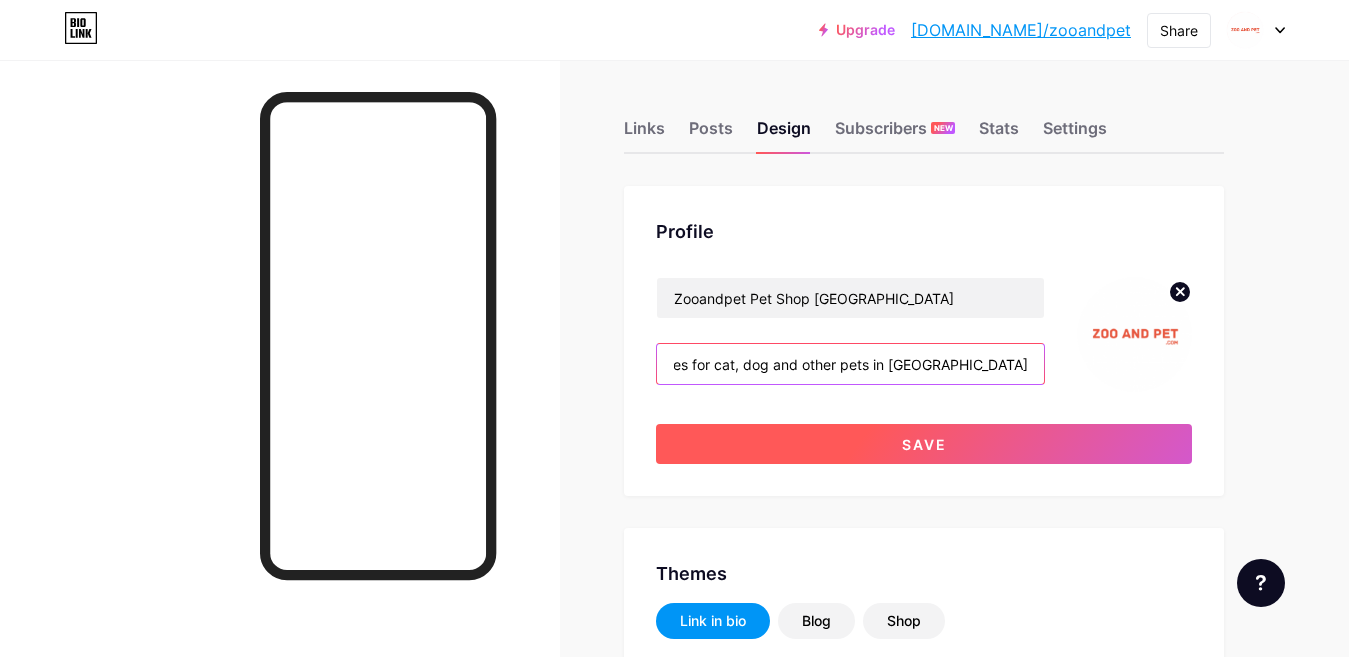 type on "Zooandpet pet shop offering pet food, accessories, products, and supplies for cat, dog and other pets in [GEOGRAPHIC_DATA], and all [GEOGRAPHIC_DATA]." 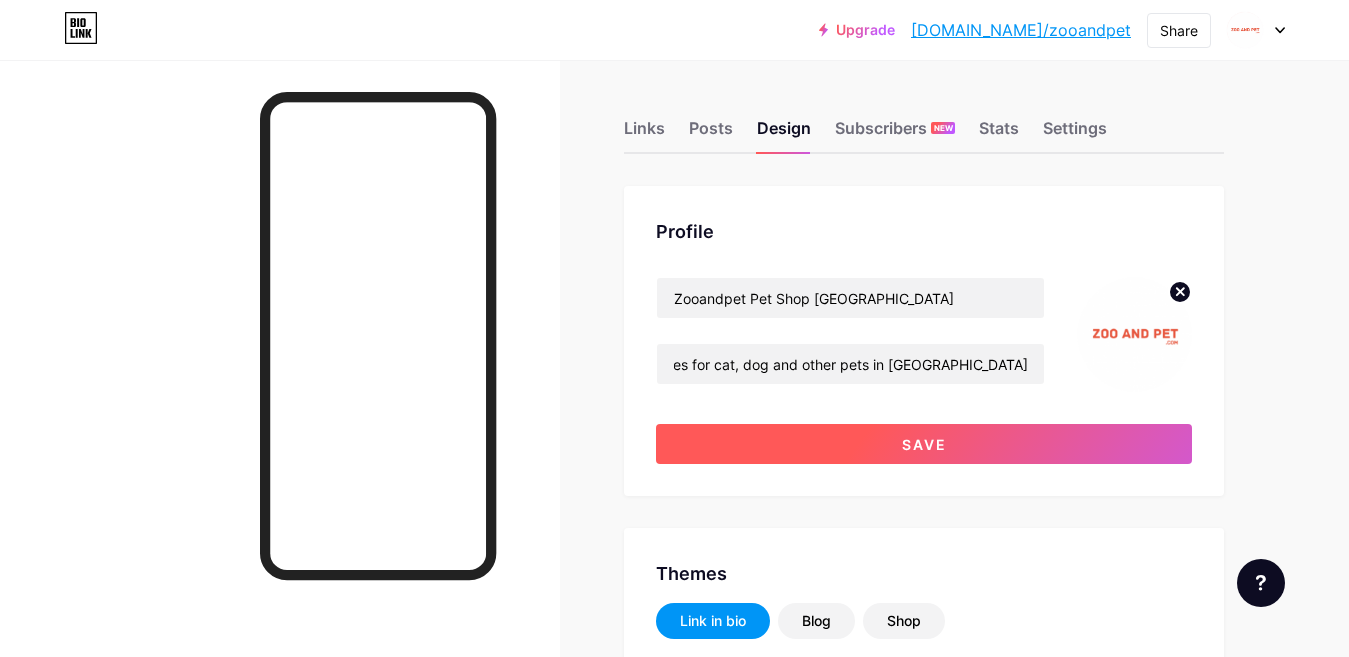 click on "Save" at bounding box center [924, 444] 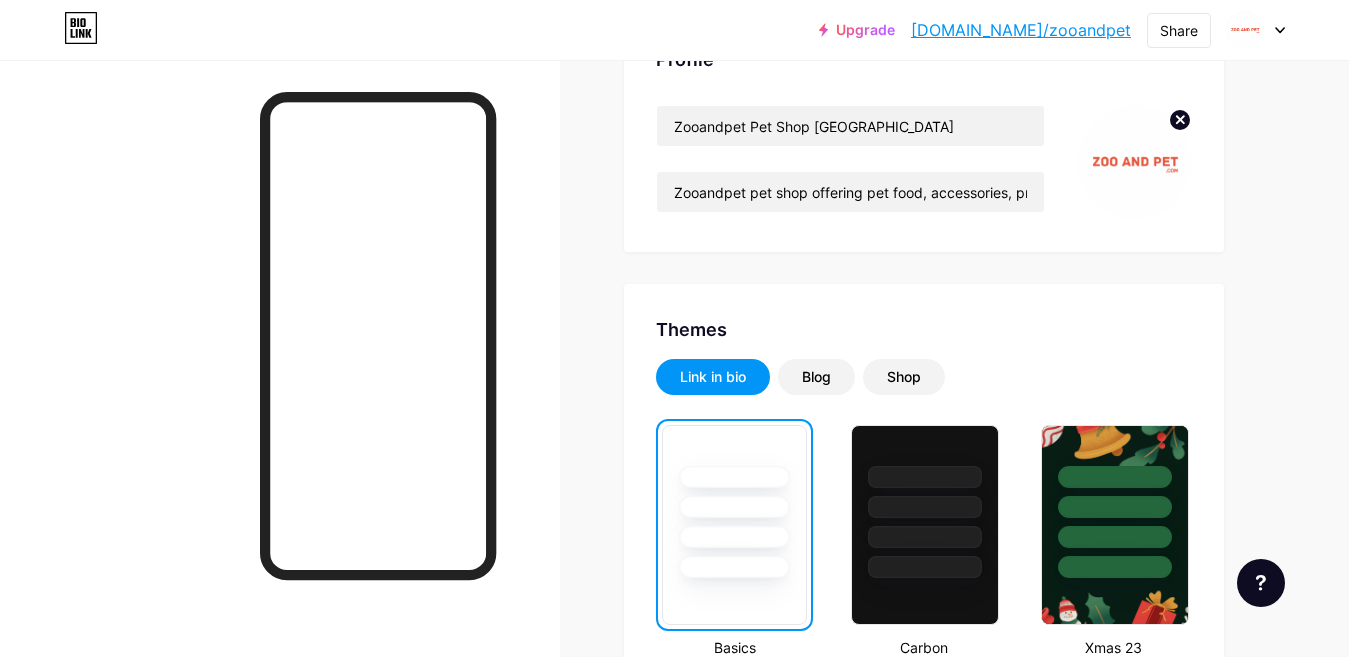 scroll, scrollTop: 0, scrollLeft: 0, axis: both 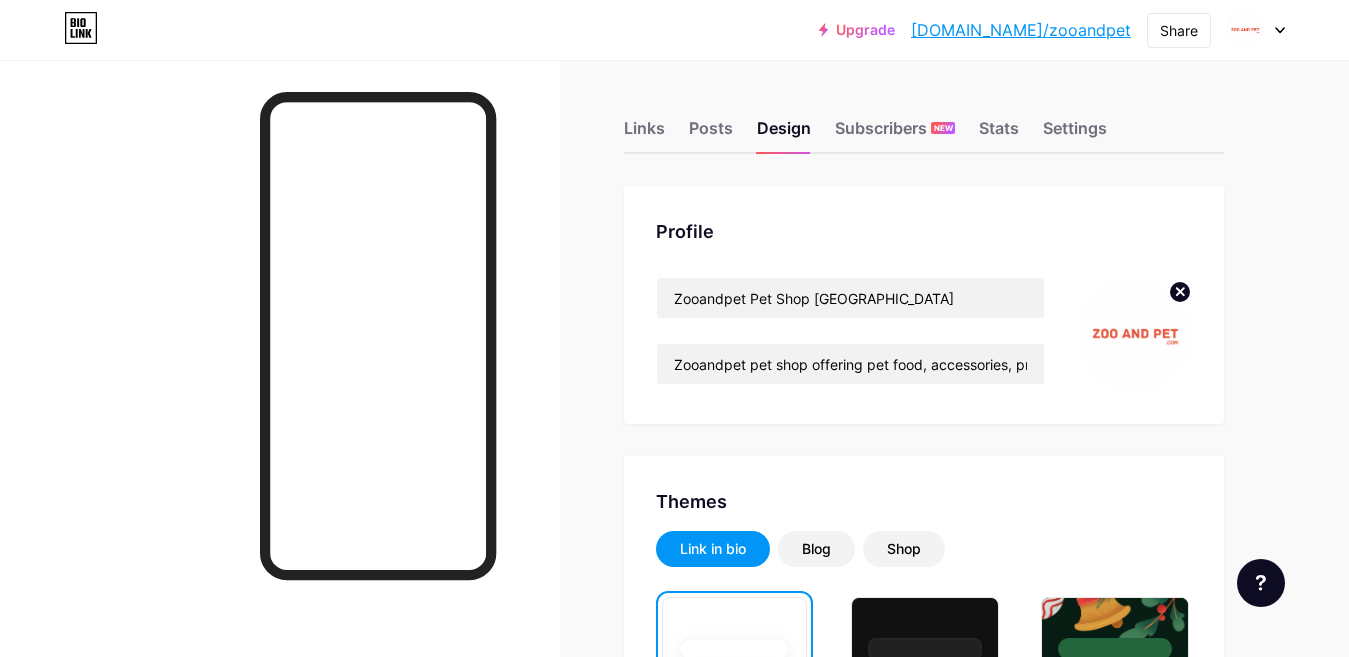 click 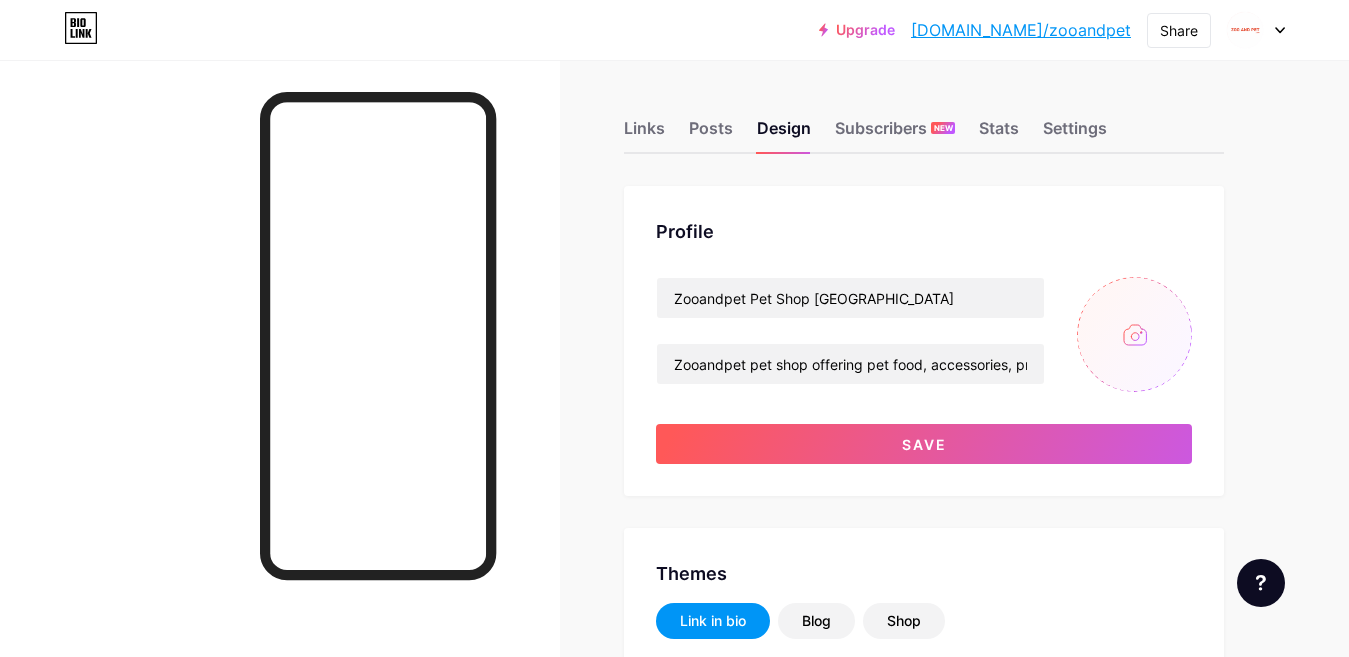 click at bounding box center [1134, 334] 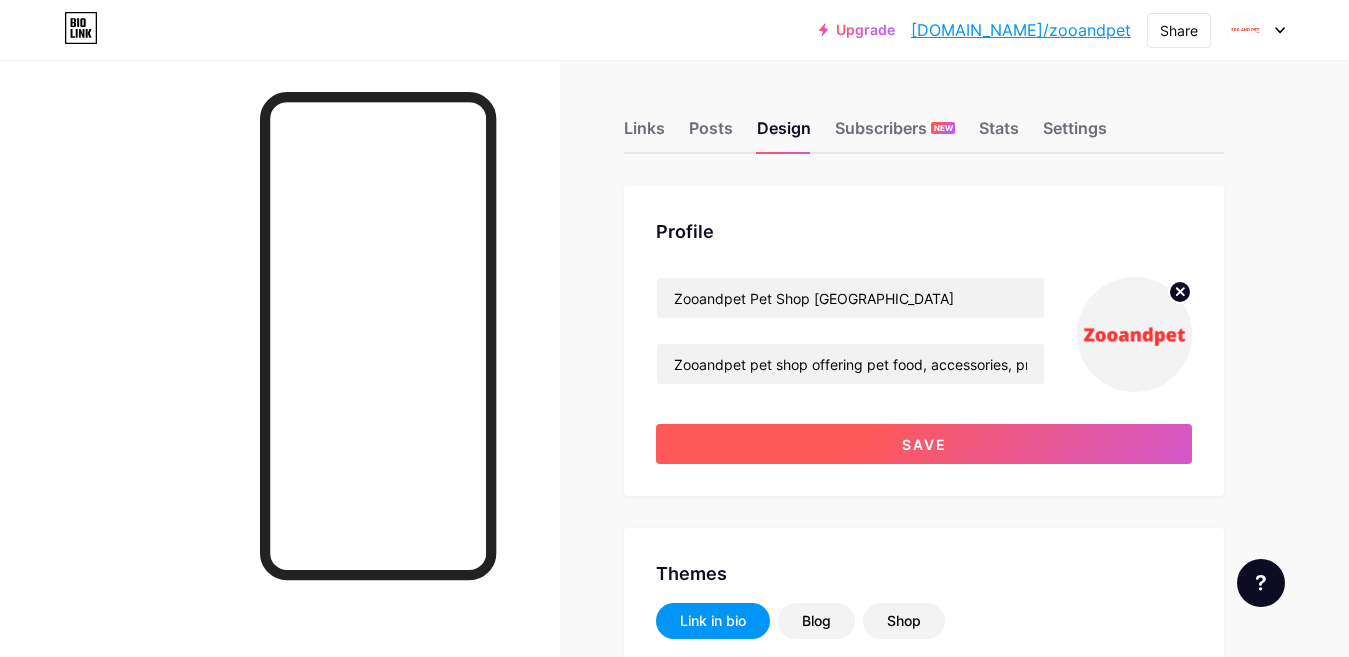 click on "Save" at bounding box center (924, 444) 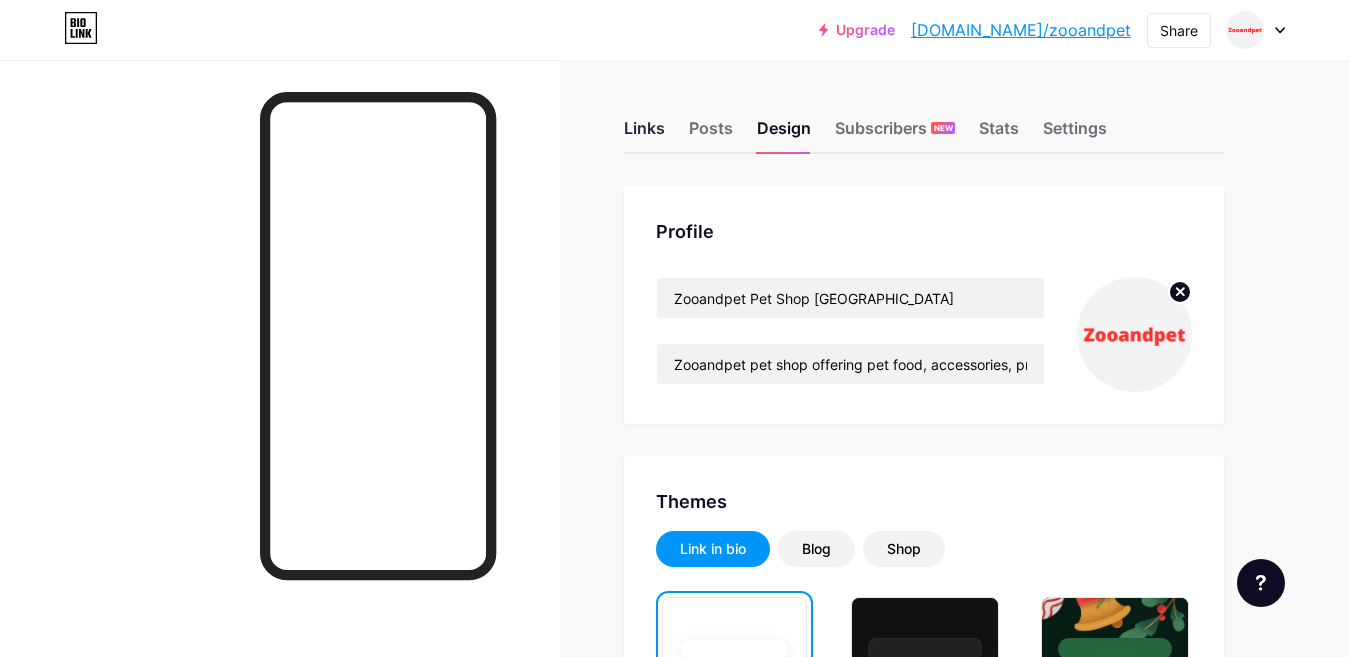 click on "Links" at bounding box center [644, 134] 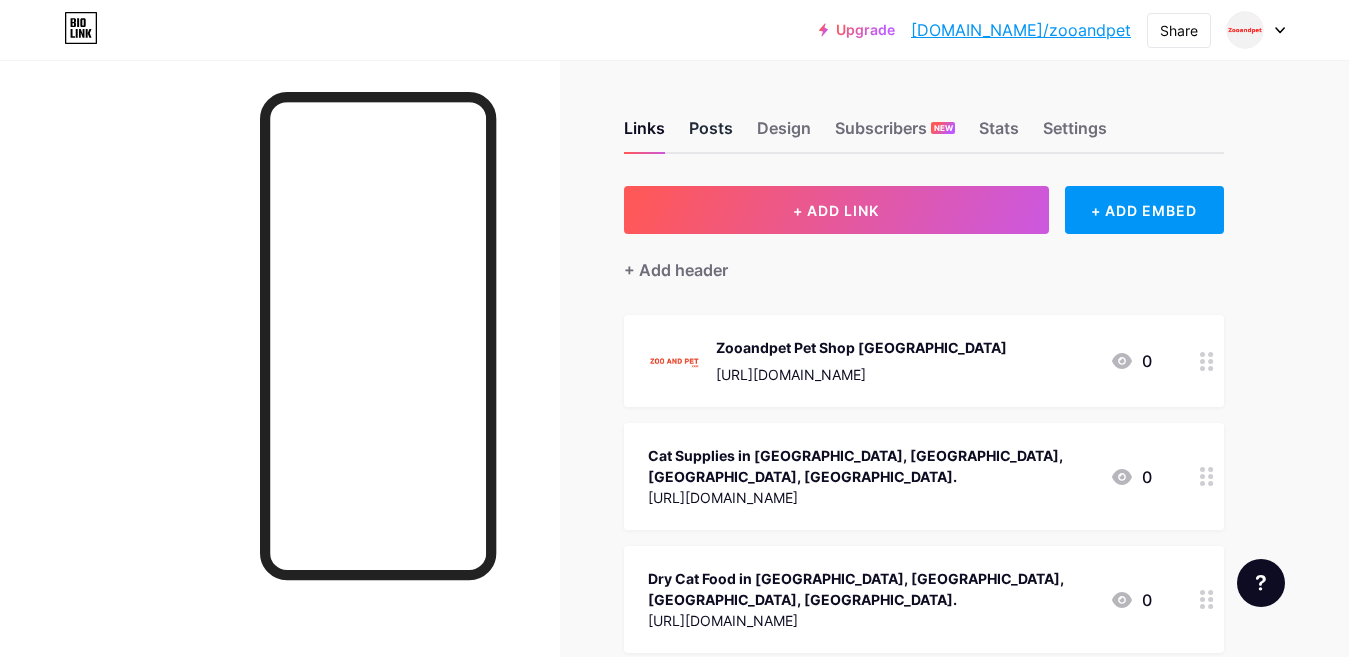 click on "Posts" at bounding box center (711, 134) 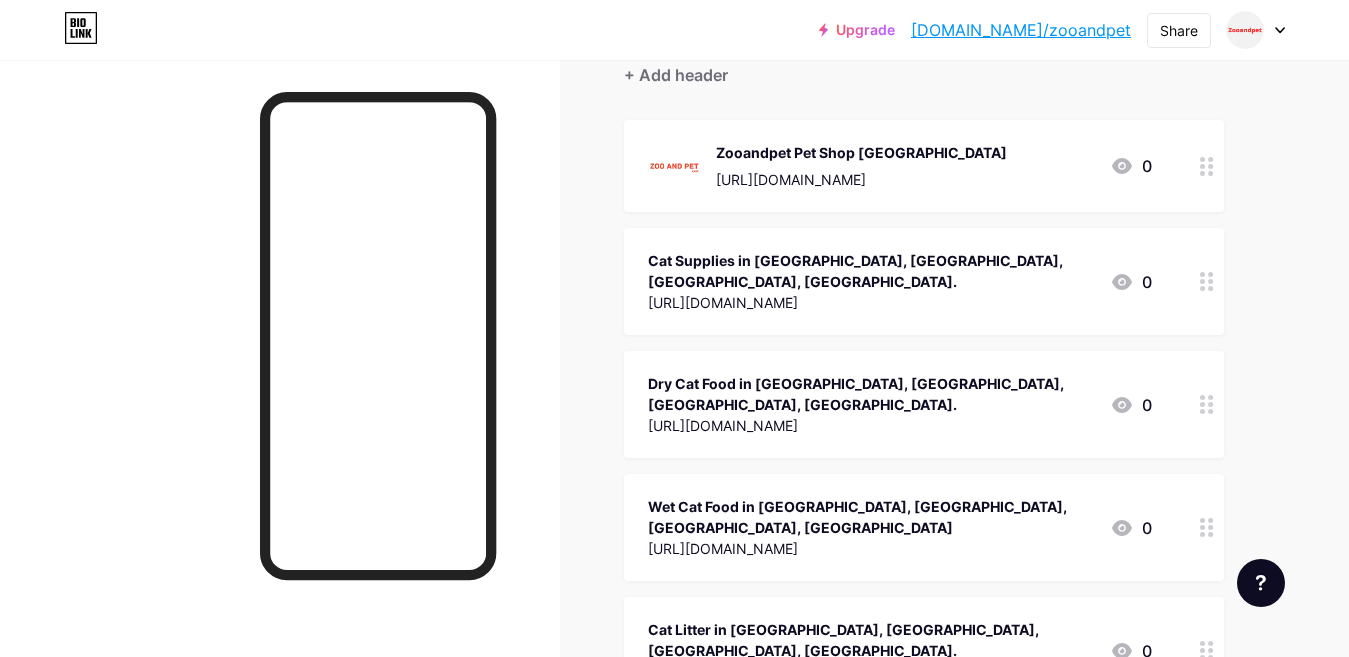 scroll, scrollTop: 200, scrollLeft: 0, axis: vertical 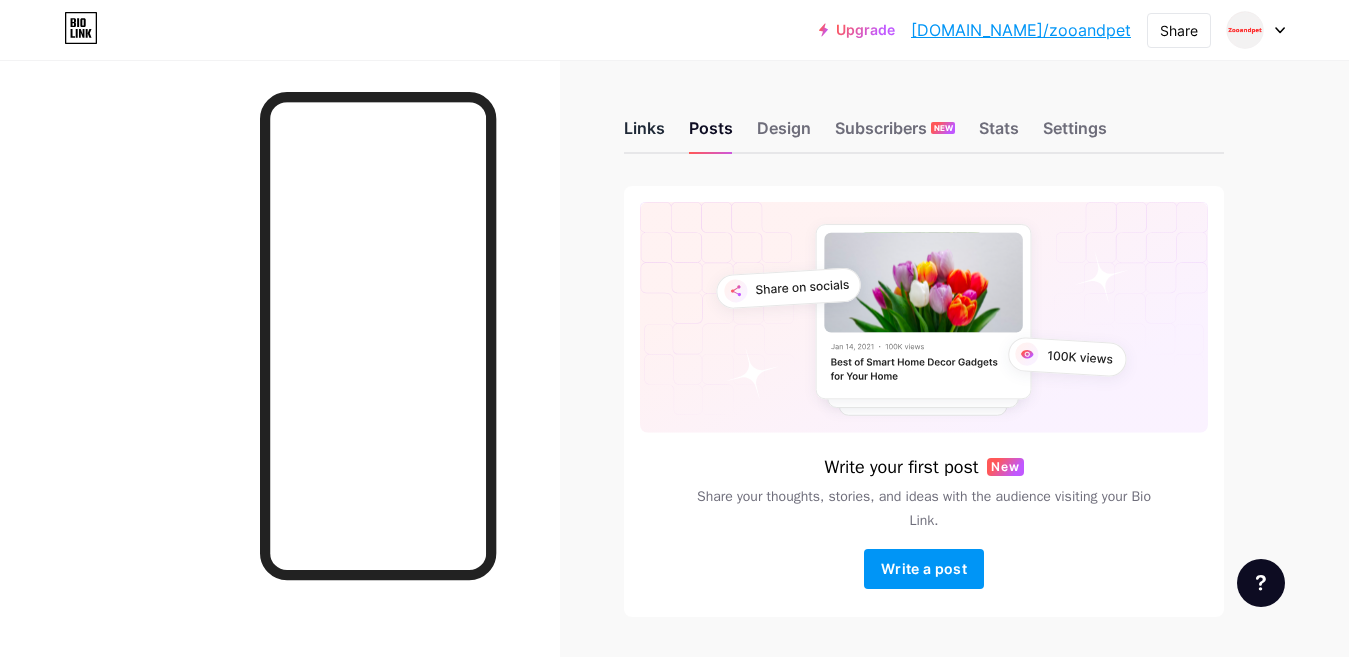 click on "Links" at bounding box center (644, 134) 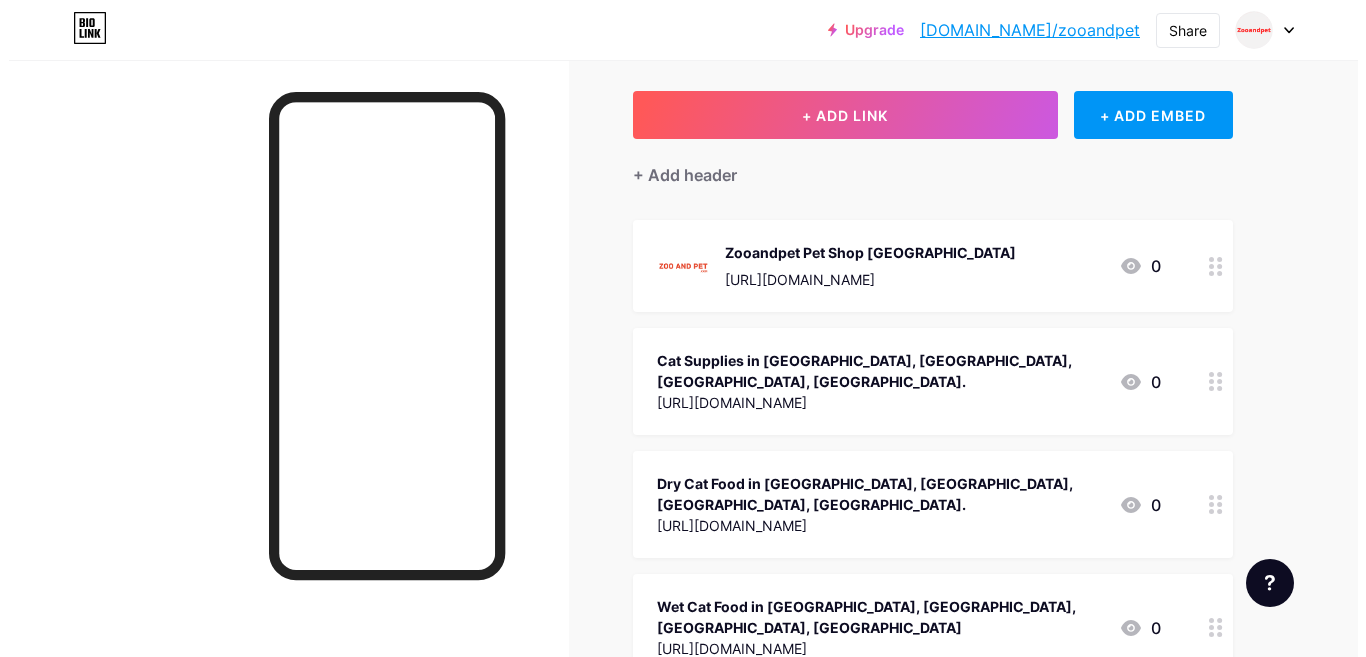scroll, scrollTop: 100, scrollLeft: 0, axis: vertical 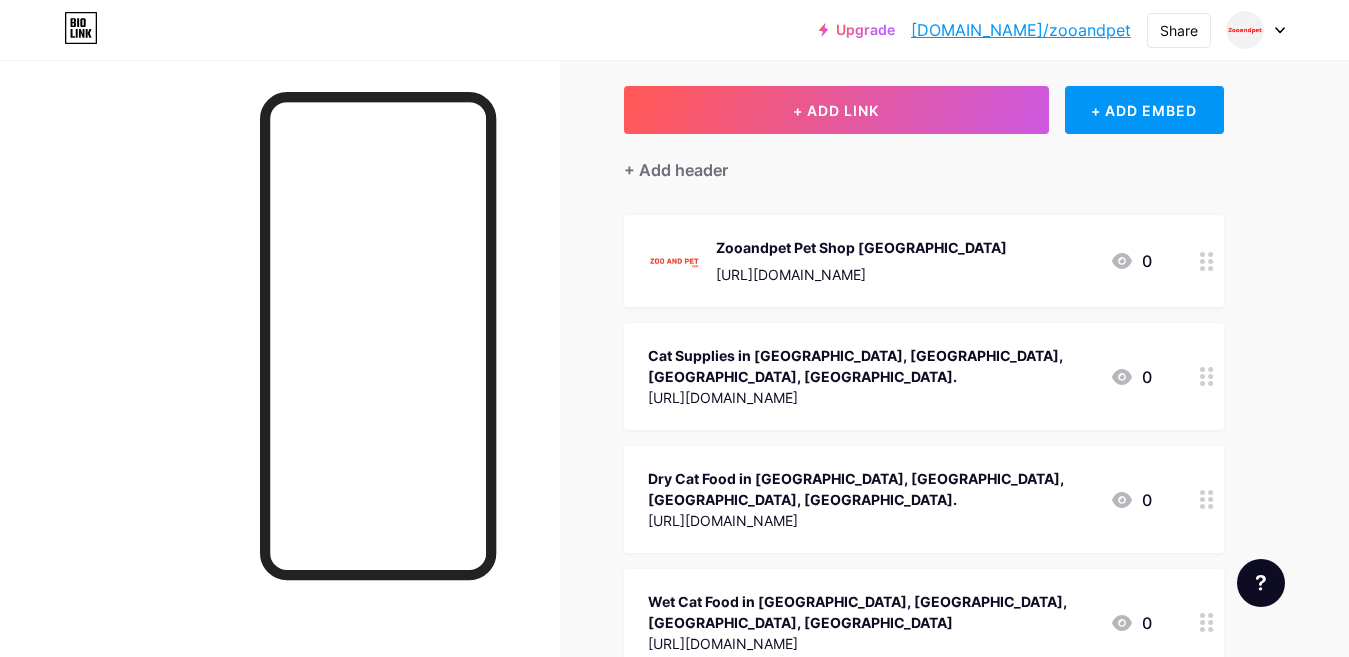 click on "Zooandpet Pet Shop [GEOGRAPHIC_DATA]" at bounding box center [861, 247] 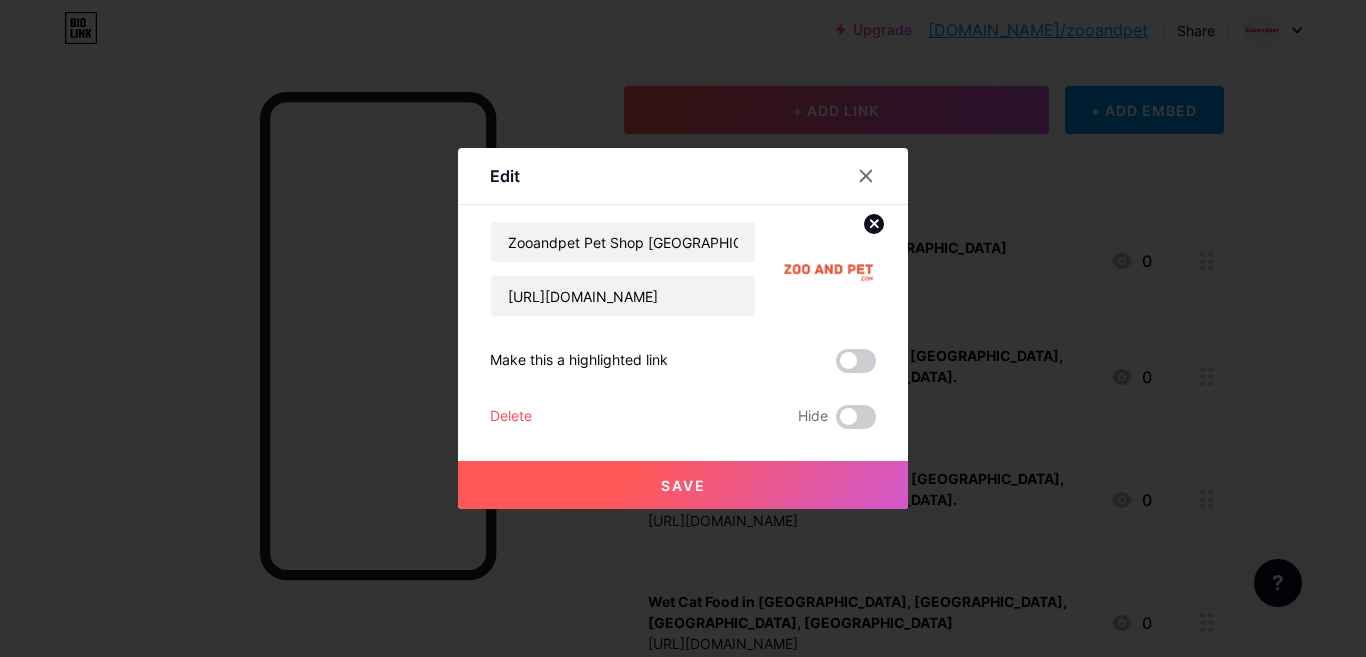 click 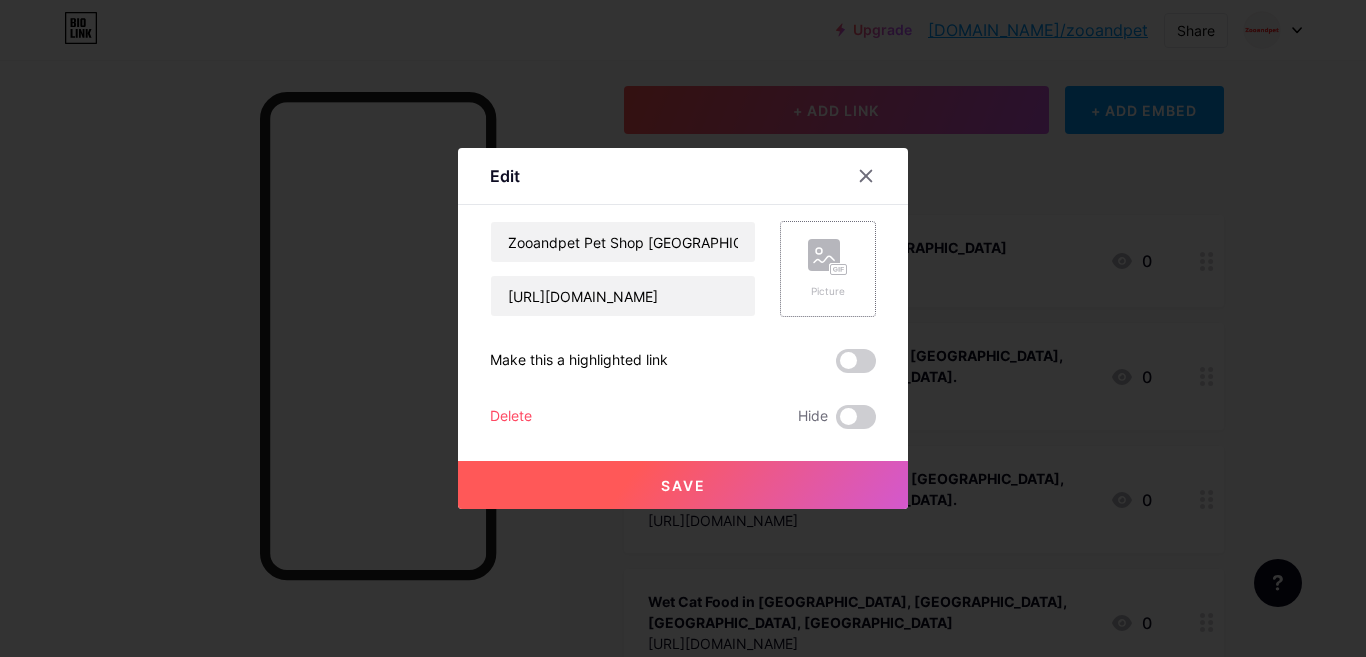 click 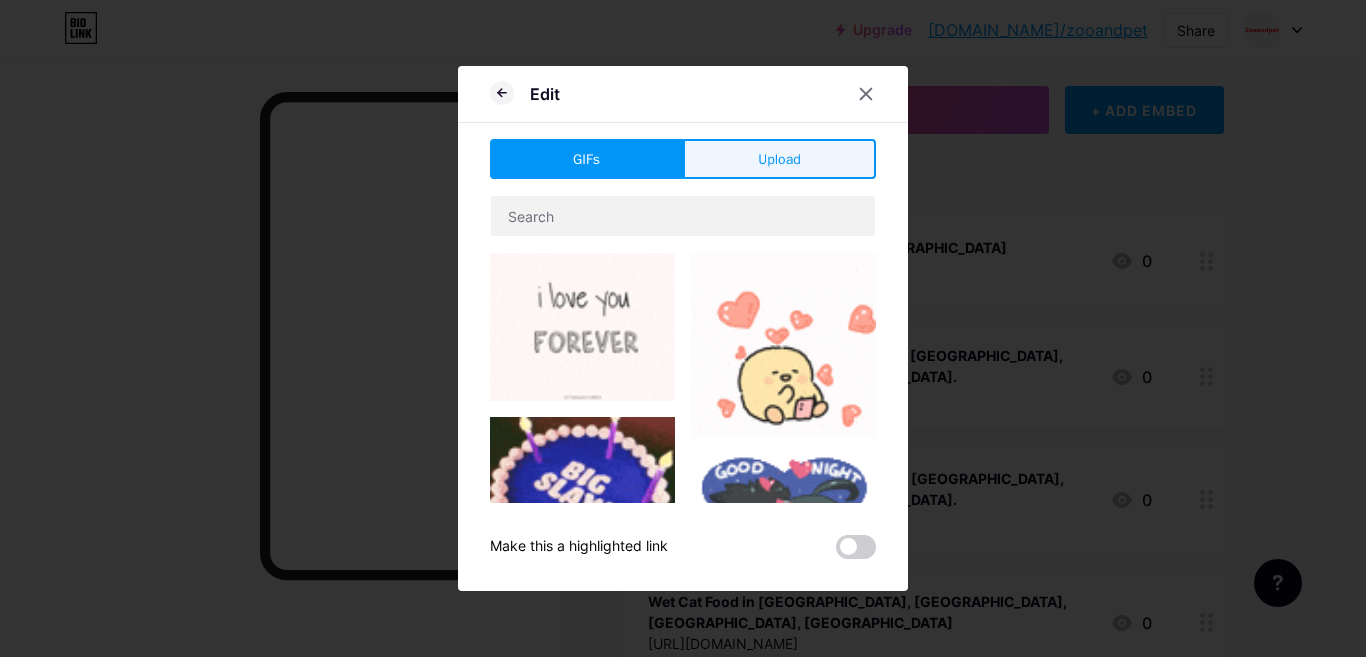 click on "Upload" at bounding box center [779, 159] 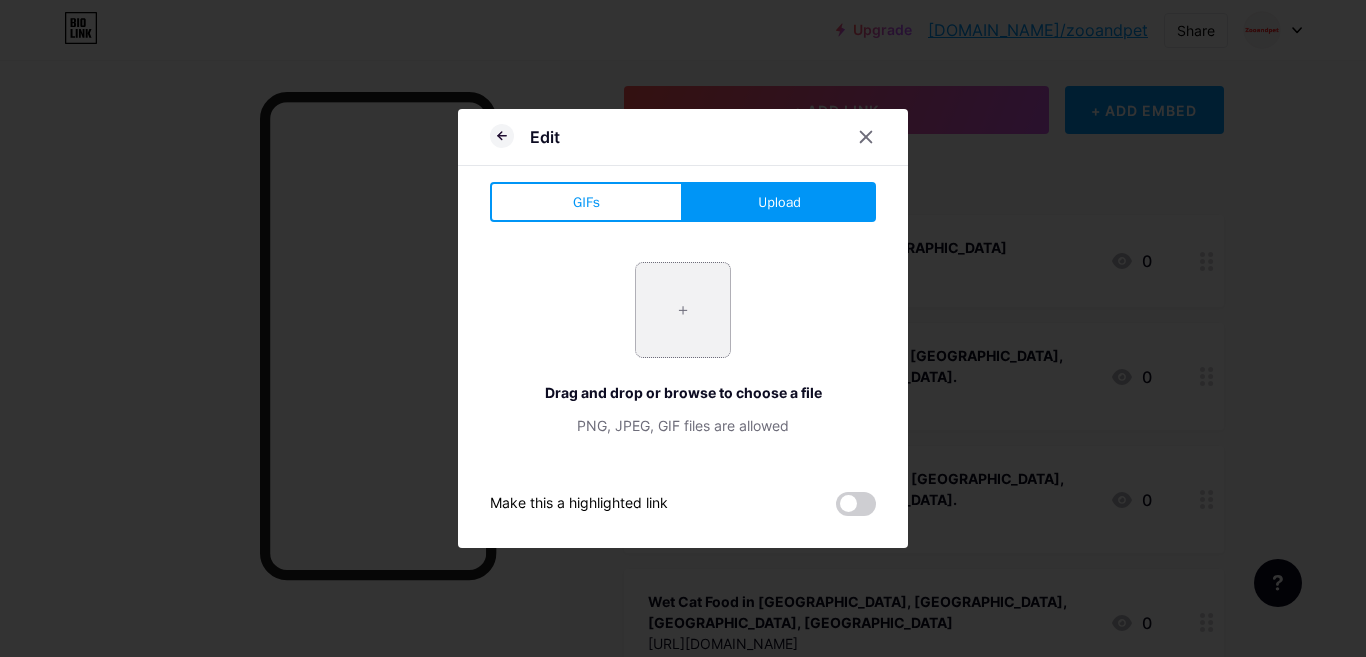 click at bounding box center [683, 310] 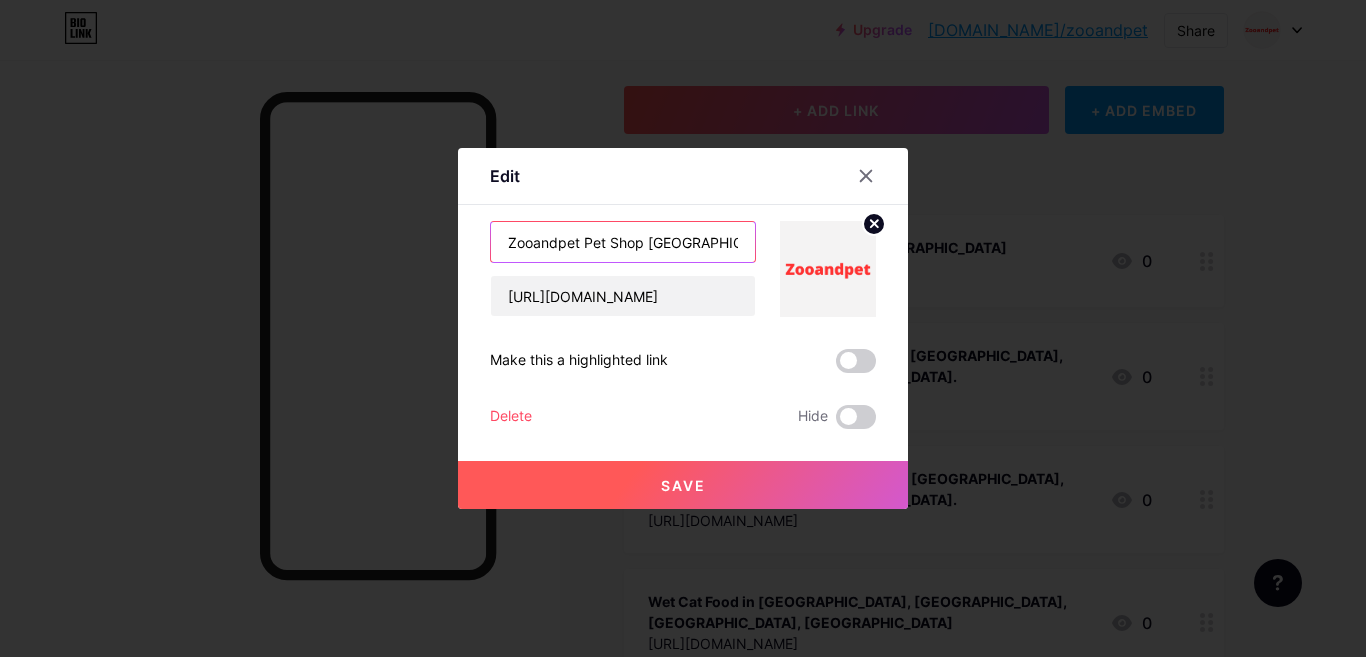 click on "Zooandpet Pet Shop [GEOGRAPHIC_DATA]" at bounding box center (623, 242) 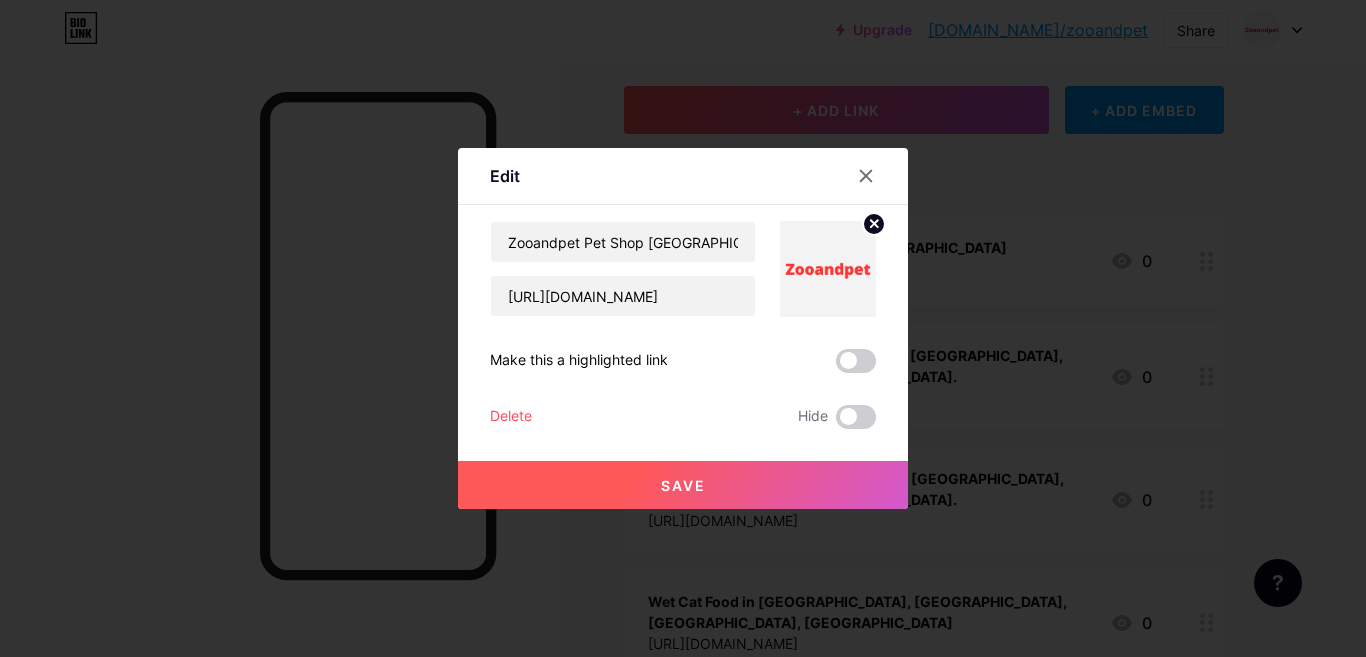 click on "Save" at bounding box center [683, 485] 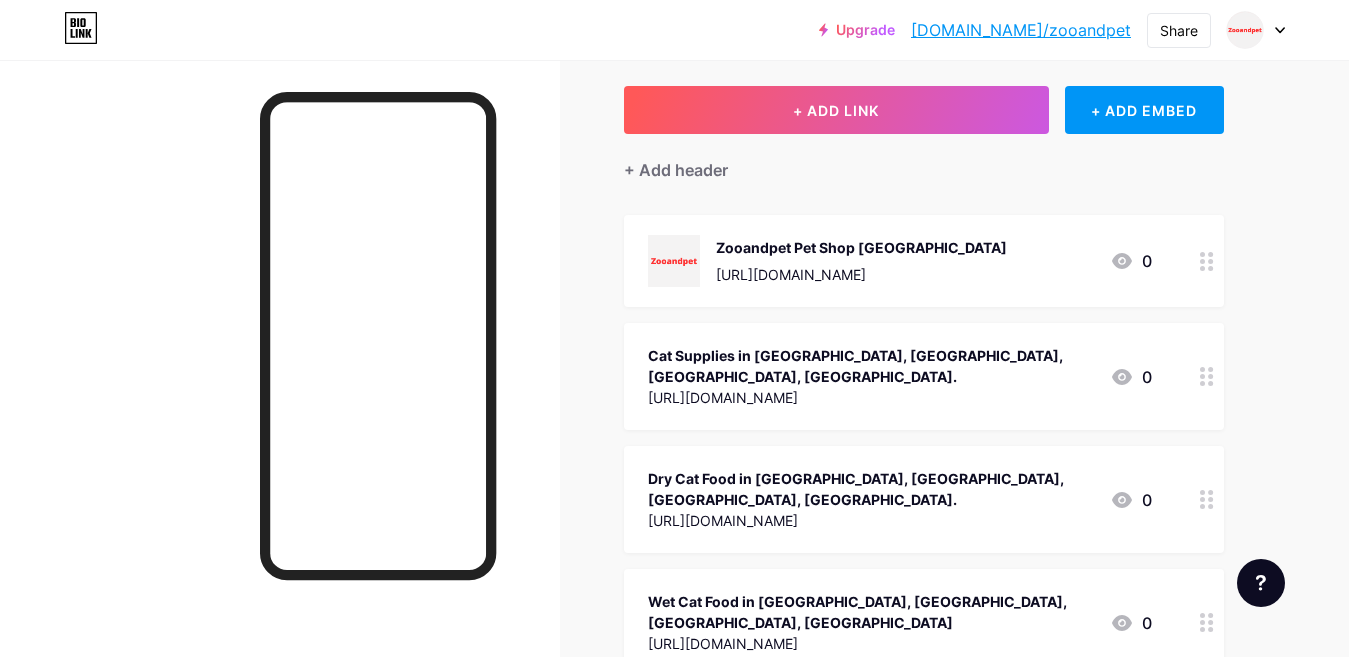 click on "Cat Supplies in [GEOGRAPHIC_DATA], [GEOGRAPHIC_DATA], [GEOGRAPHIC_DATA], [GEOGRAPHIC_DATA].
[URL][DOMAIN_NAME]
0" at bounding box center (900, 376) 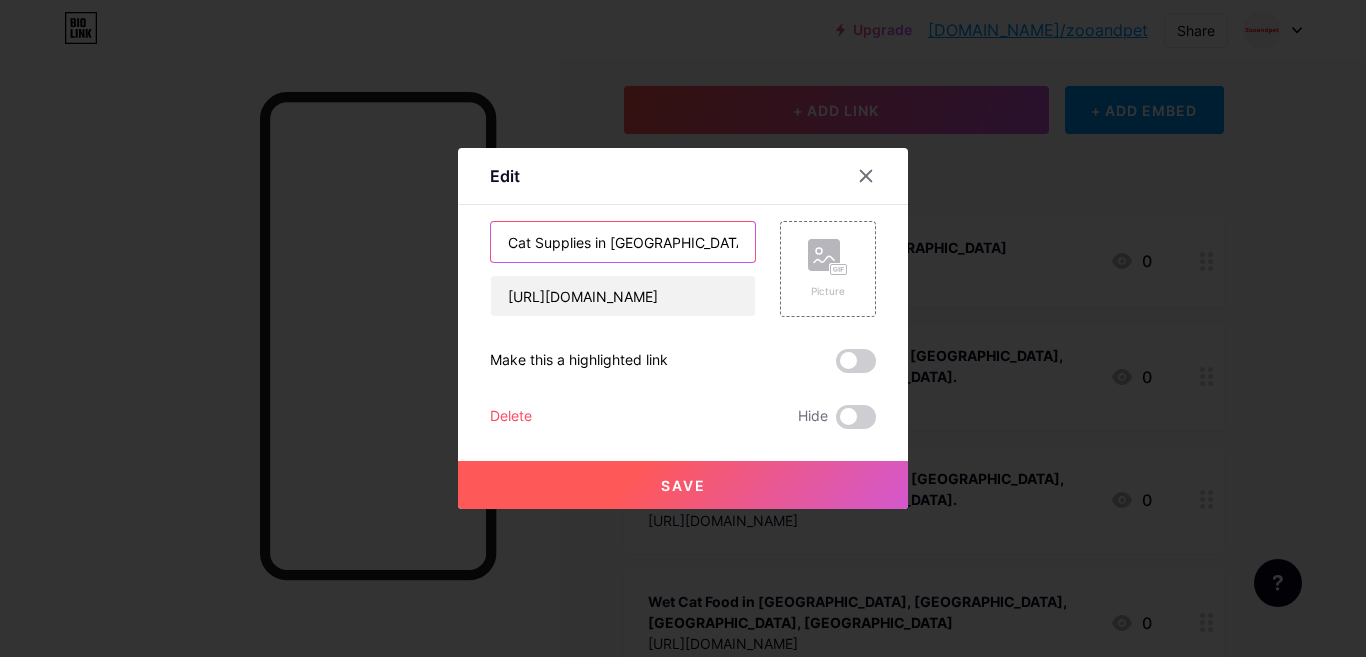scroll, scrollTop: 0, scrollLeft: 85, axis: horizontal 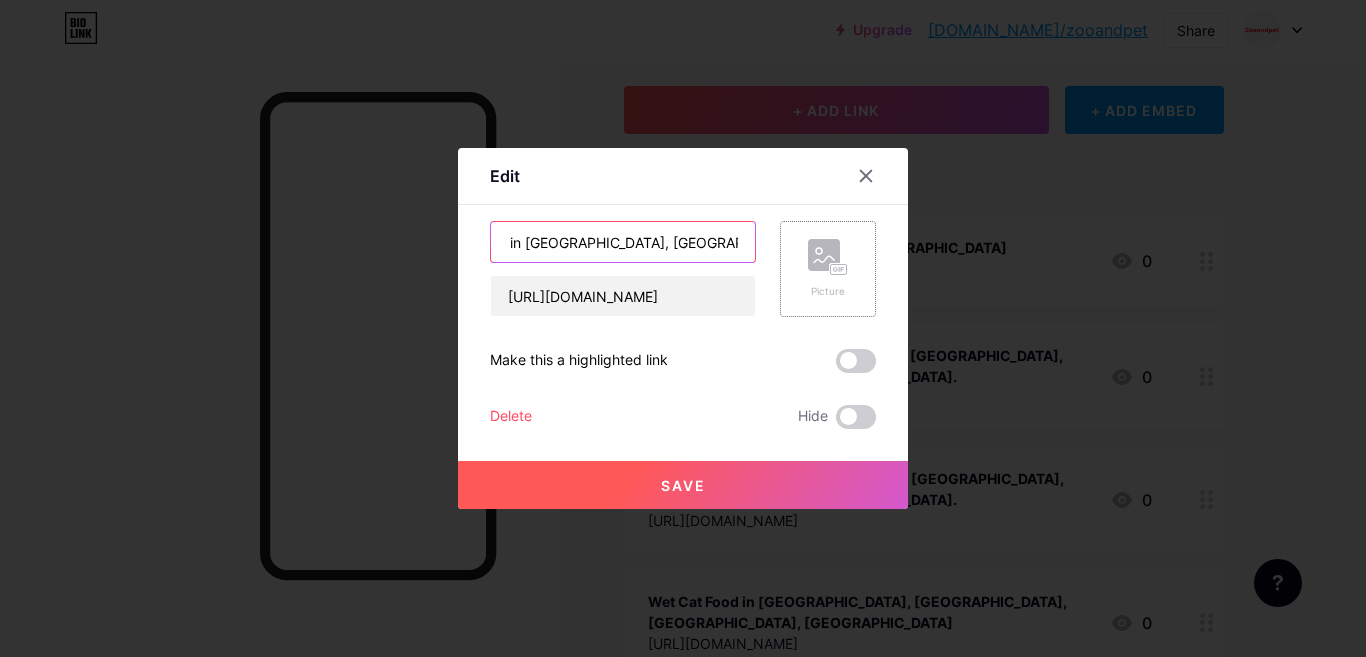 drag, startPoint x: 692, startPoint y: 246, endPoint x: 789, endPoint y: 253, distance: 97.25225 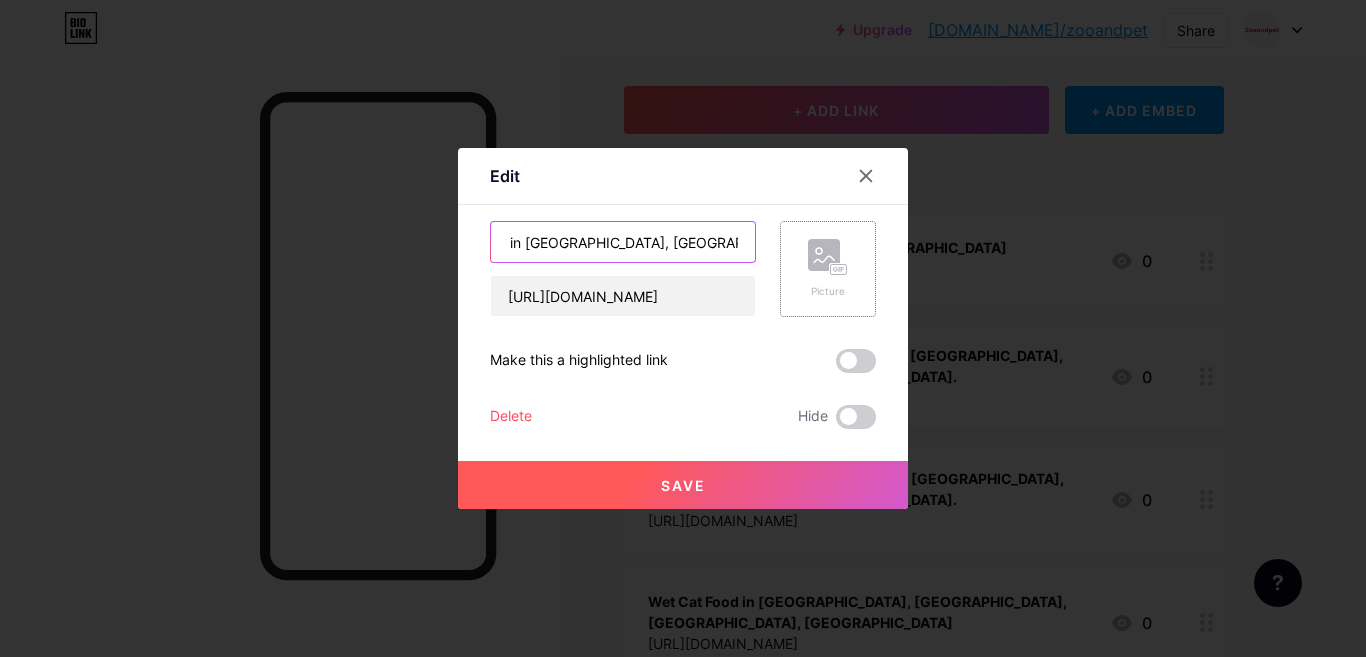 scroll, scrollTop: 0, scrollLeft: 0, axis: both 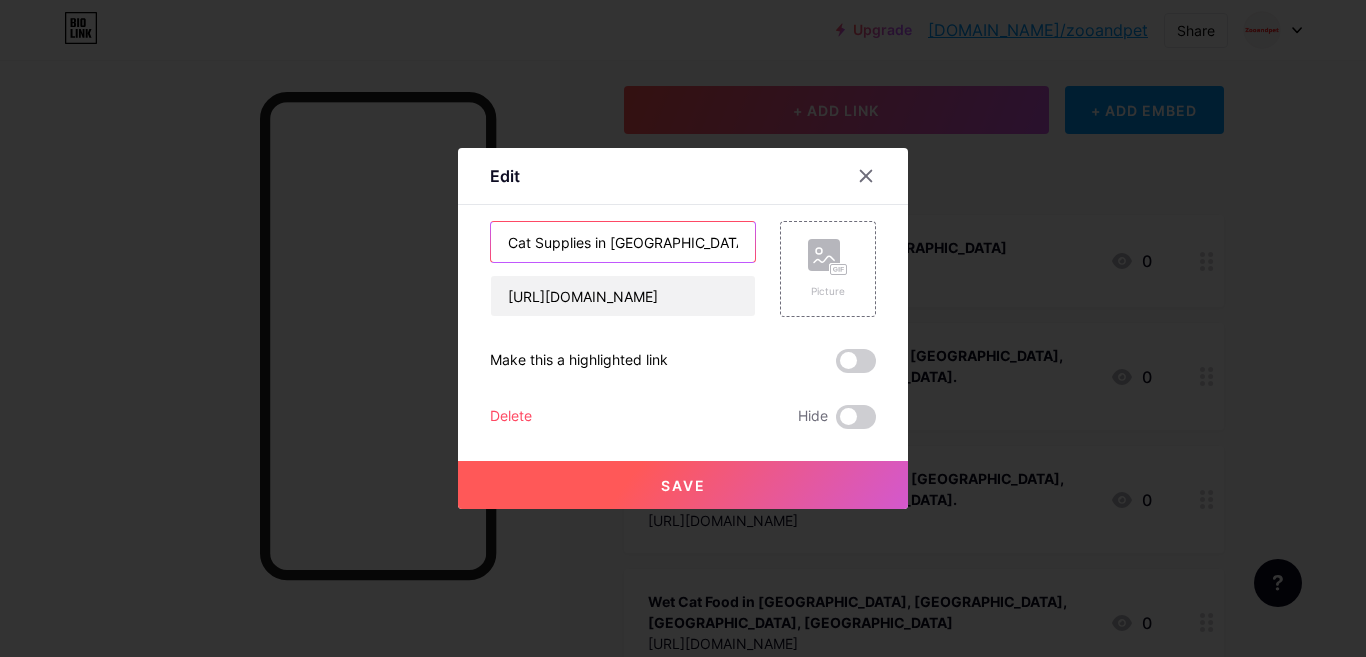 type on "Cat Supplies in [GEOGRAPHIC_DATA], [GEOGRAPHIC_DATA]" 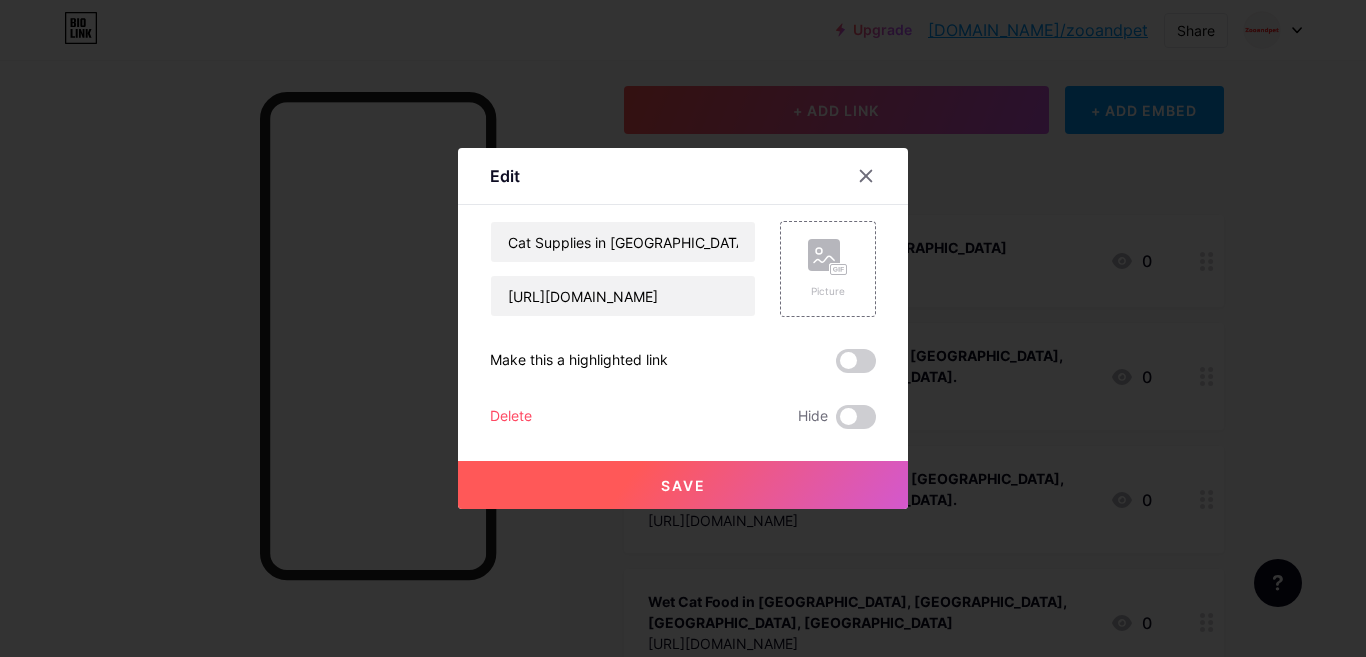 click on "Save" at bounding box center [683, 485] 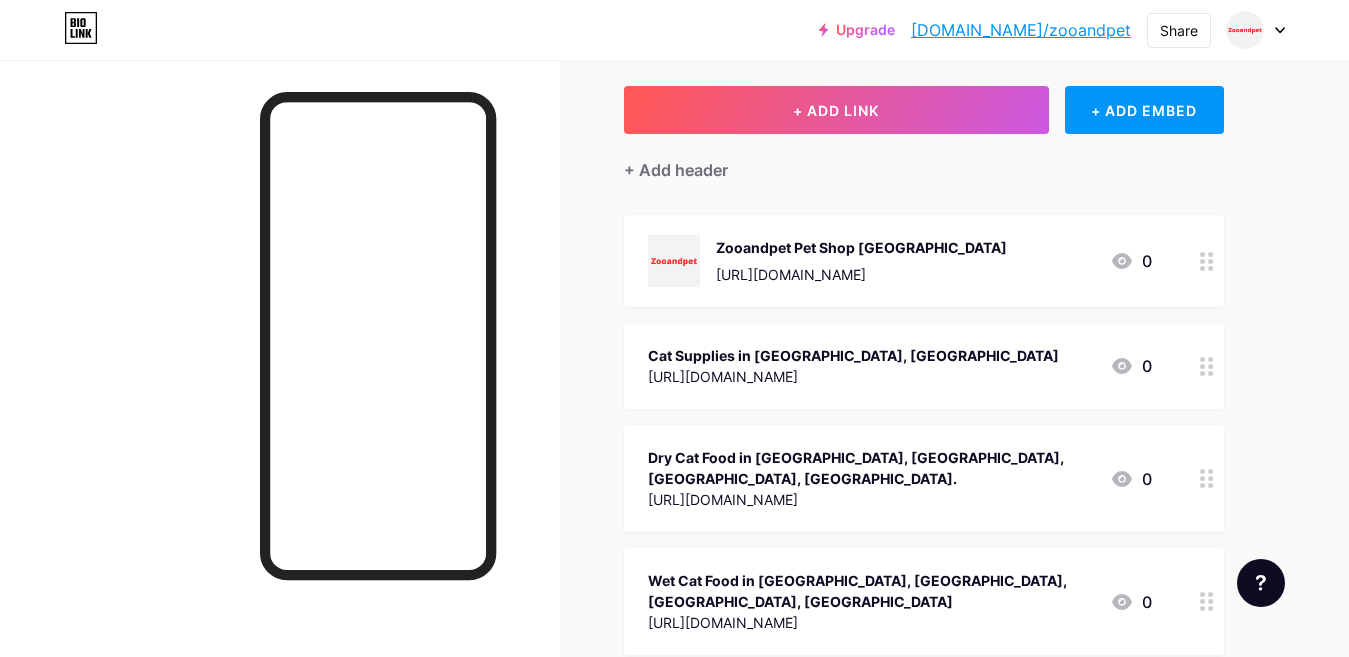 click on "Dry Cat Food in [GEOGRAPHIC_DATA], [GEOGRAPHIC_DATA], [GEOGRAPHIC_DATA], [GEOGRAPHIC_DATA]." at bounding box center [871, 468] 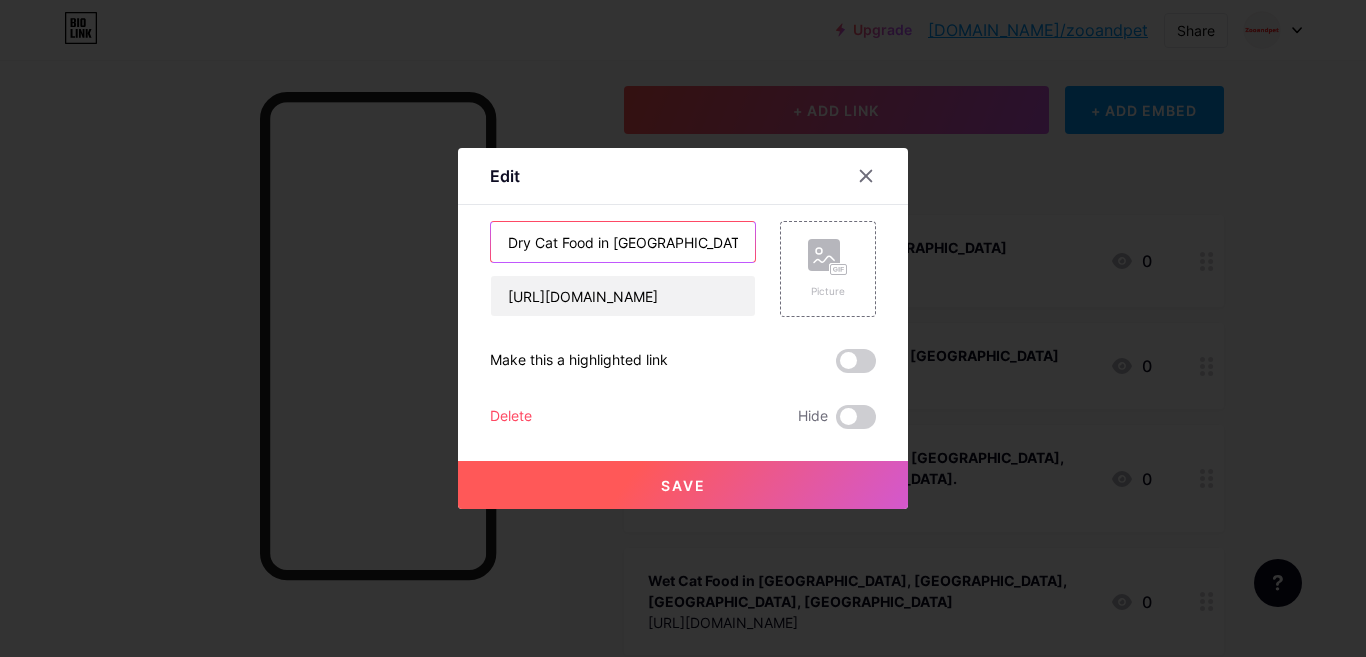scroll, scrollTop: 0, scrollLeft: 89, axis: horizontal 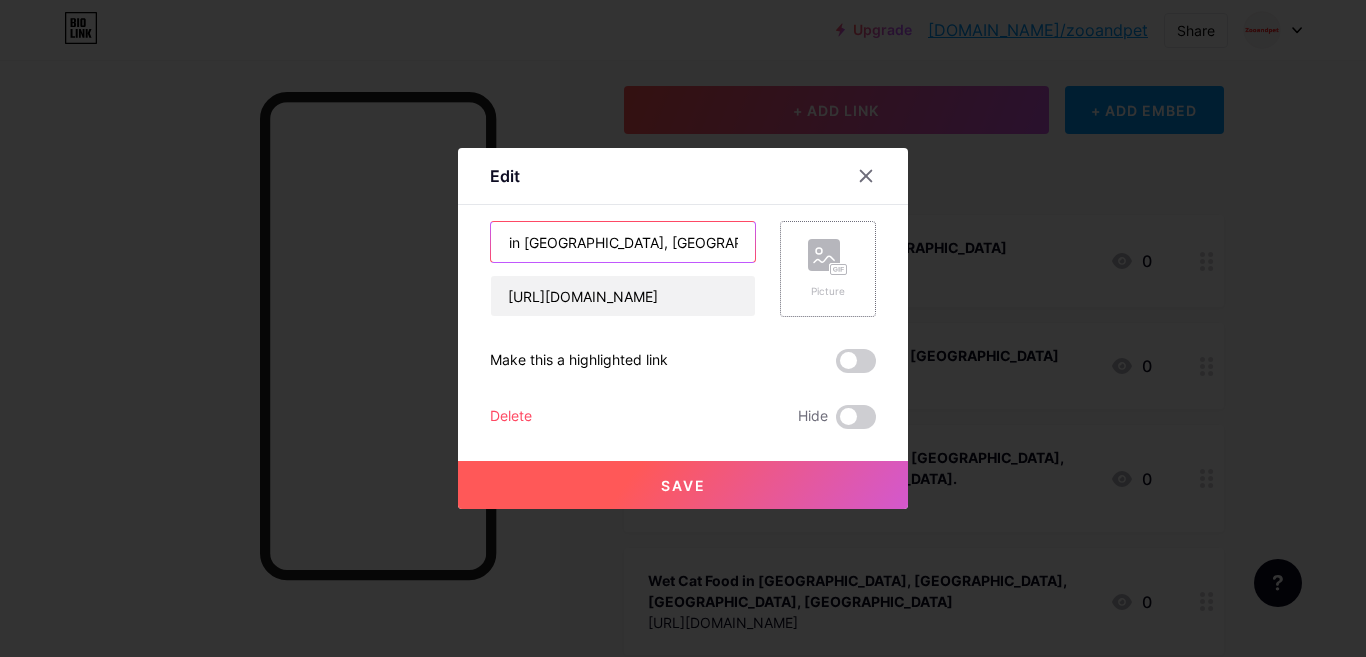 drag, startPoint x: 692, startPoint y: 244, endPoint x: 787, endPoint y: 249, distance: 95.131485 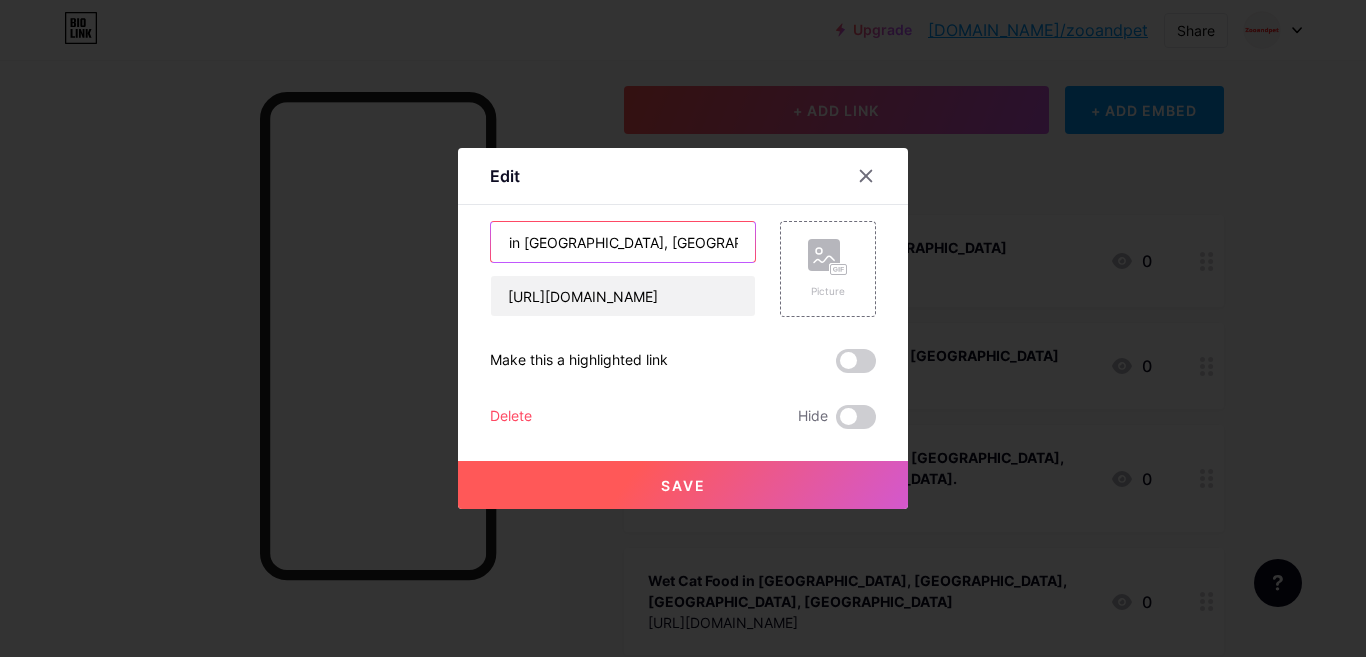 scroll, scrollTop: 0, scrollLeft: 0, axis: both 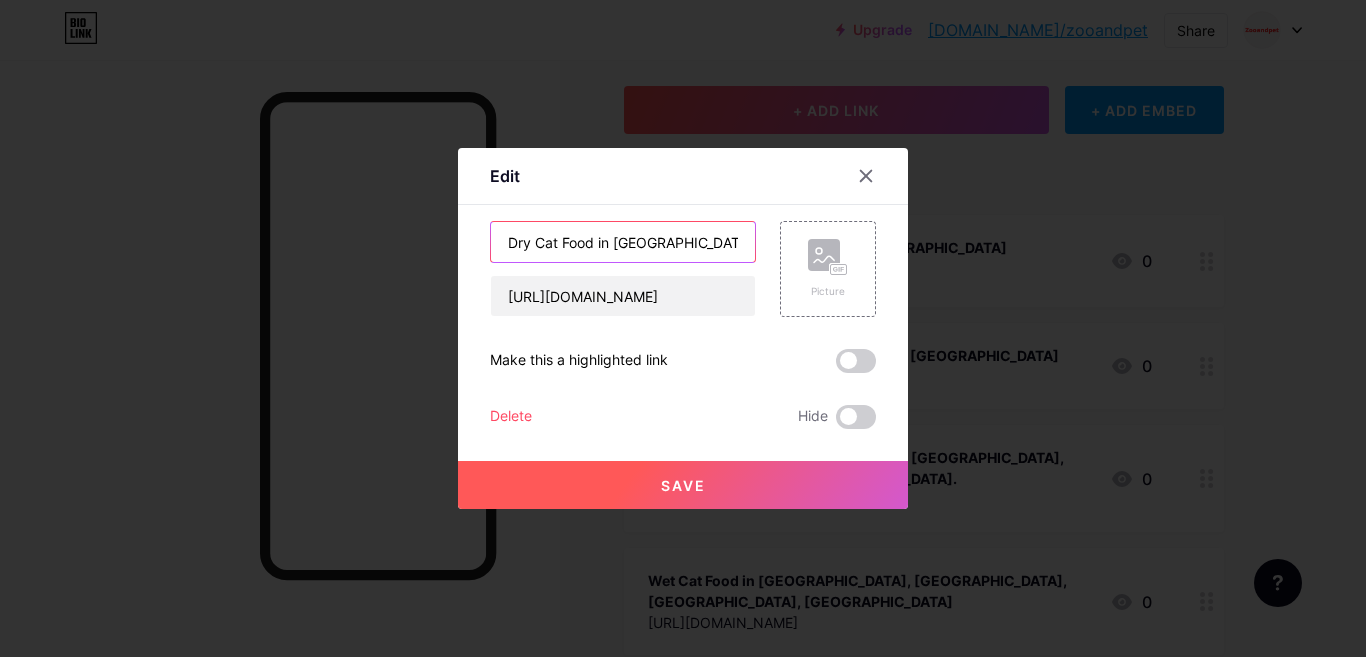 type on "Dry Cat Food in [GEOGRAPHIC_DATA], [GEOGRAPHIC_DATA]" 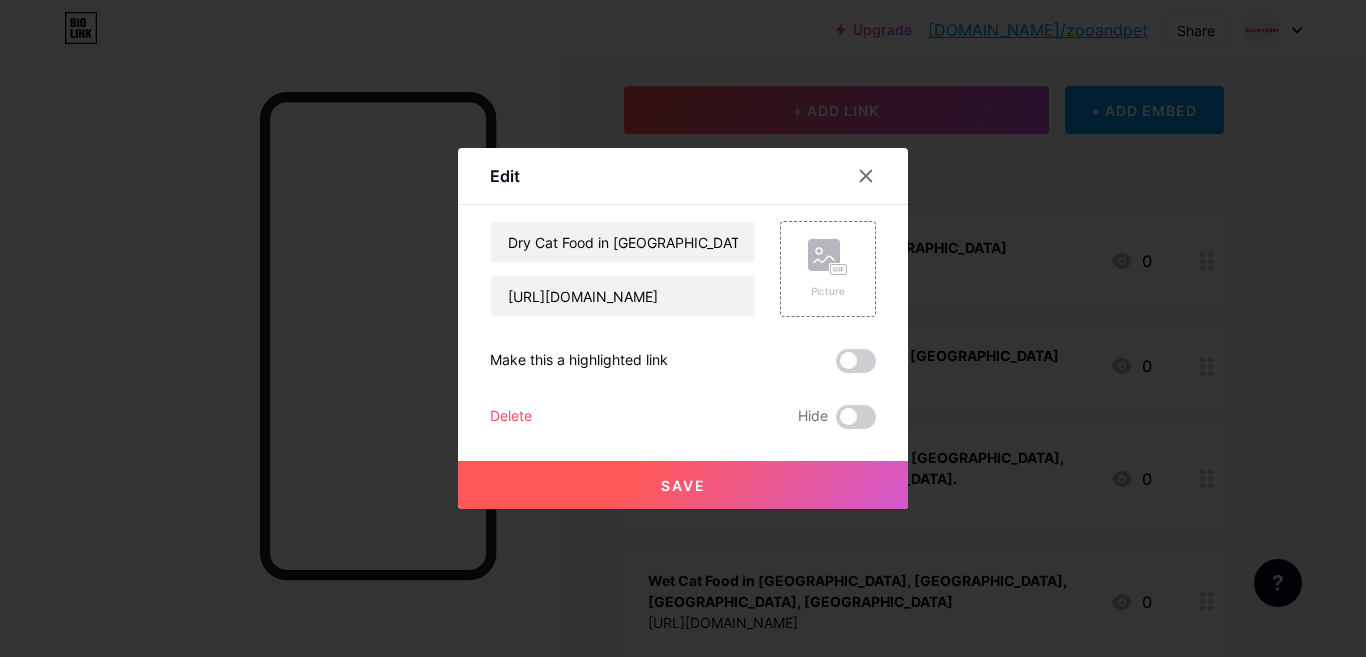 click on "Save" at bounding box center [683, 485] 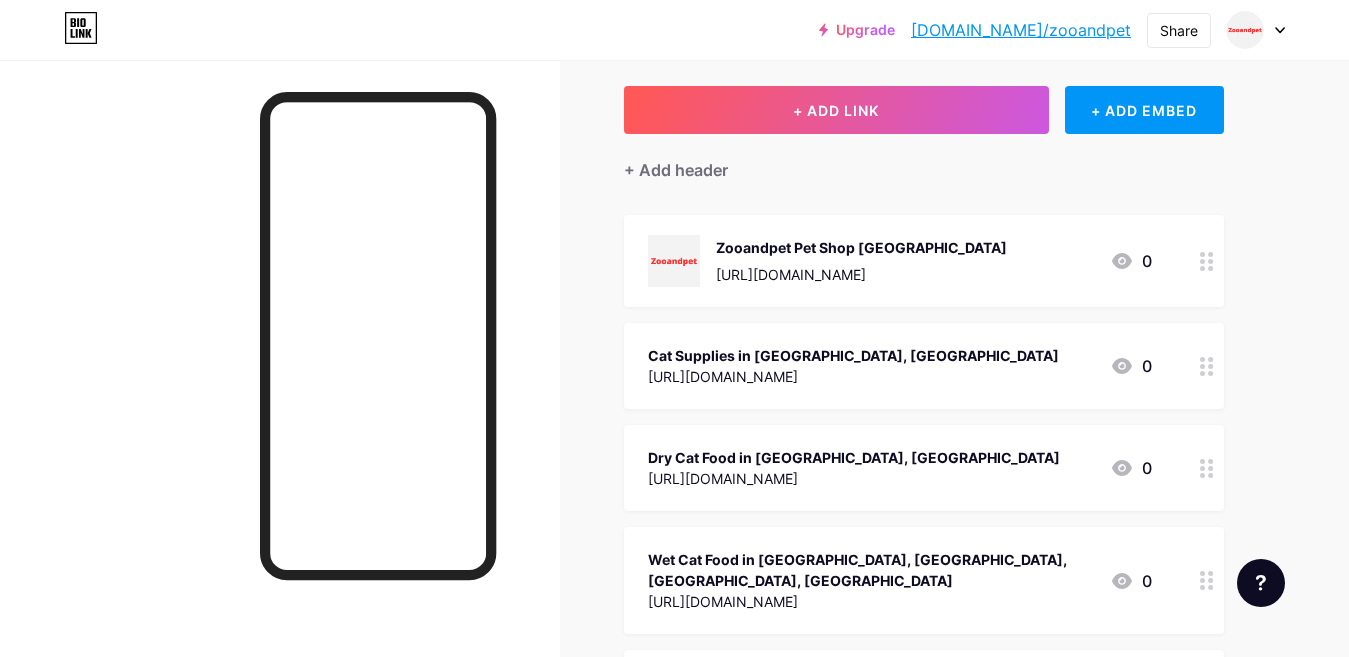 click on "Wet Cat Food in [GEOGRAPHIC_DATA], [GEOGRAPHIC_DATA], [GEOGRAPHIC_DATA], [GEOGRAPHIC_DATA]" at bounding box center [871, 570] 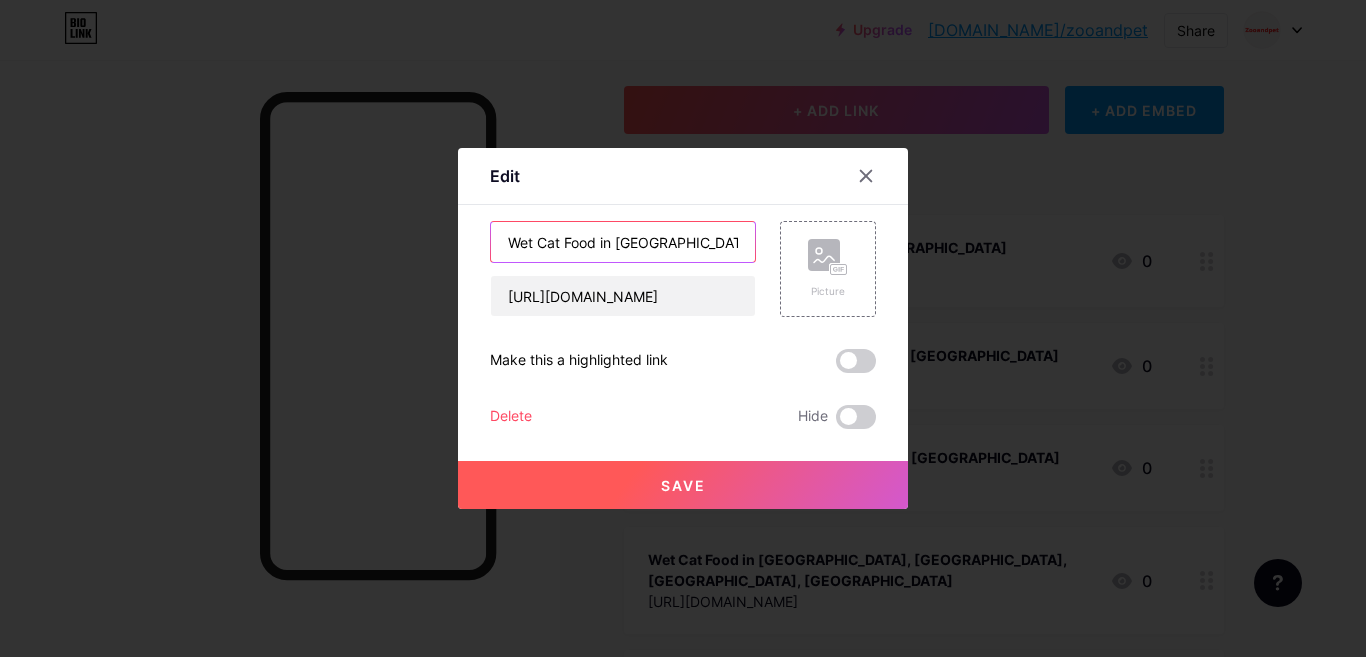 scroll, scrollTop: 0, scrollLeft: 87, axis: horizontal 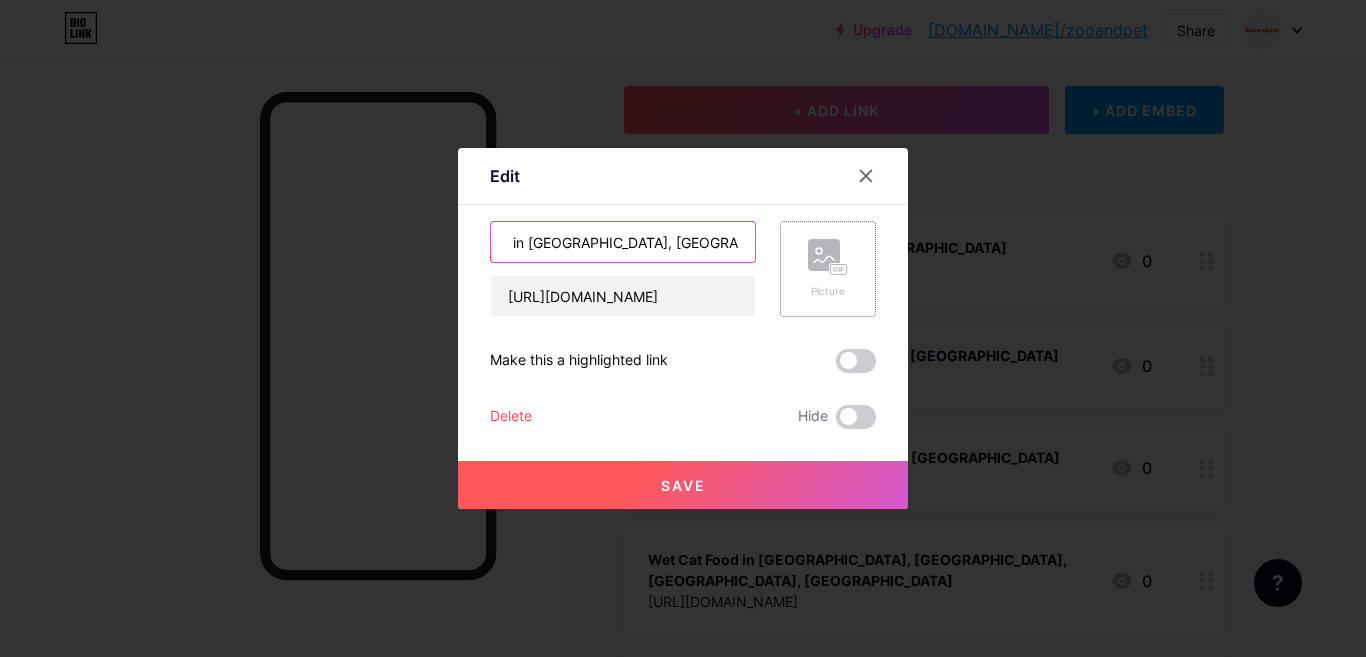 drag, startPoint x: 693, startPoint y: 244, endPoint x: 776, endPoint y: 244, distance: 83 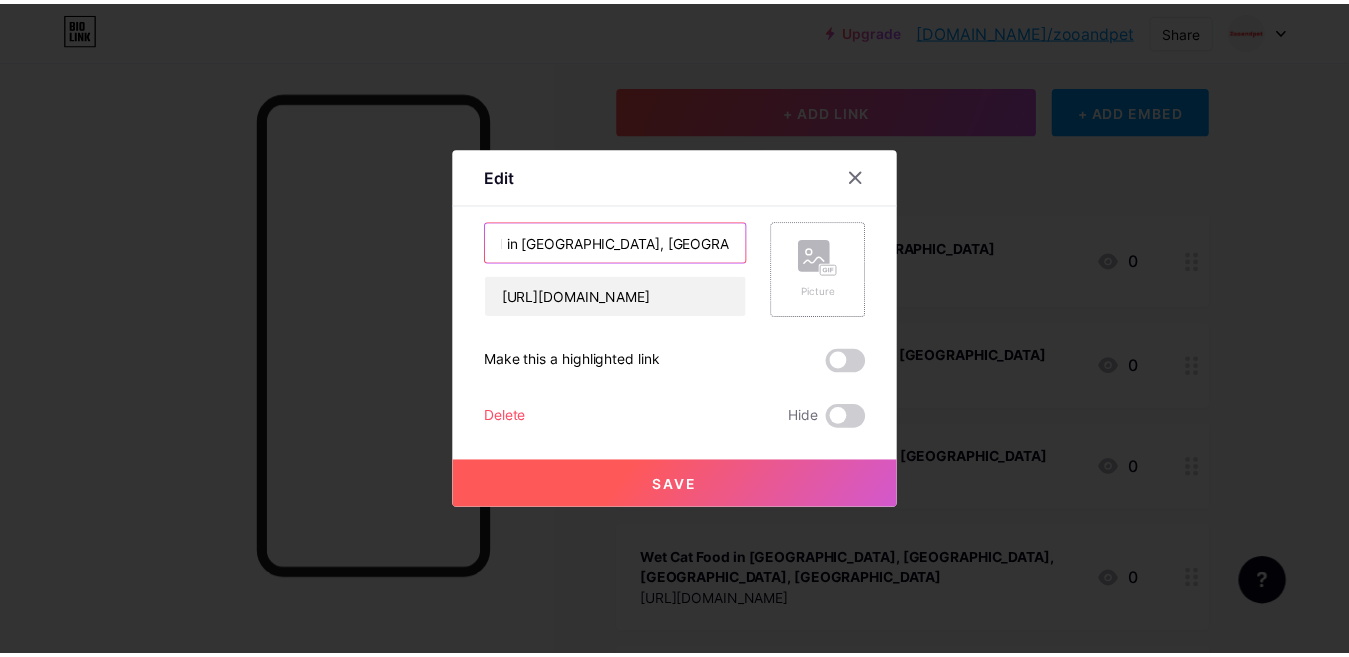 scroll, scrollTop: 0, scrollLeft: 0, axis: both 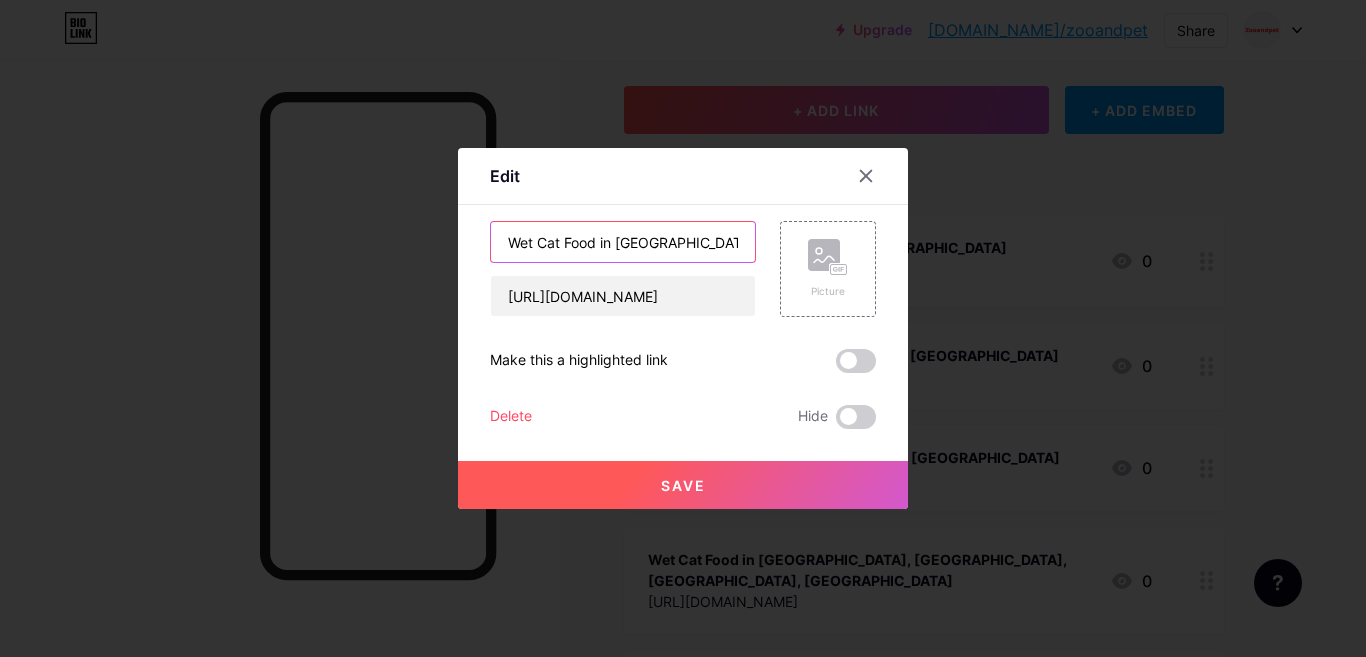 type on "Wet Cat Food in [GEOGRAPHIC_DATA], [GEOGRAPHIC_DATA]" 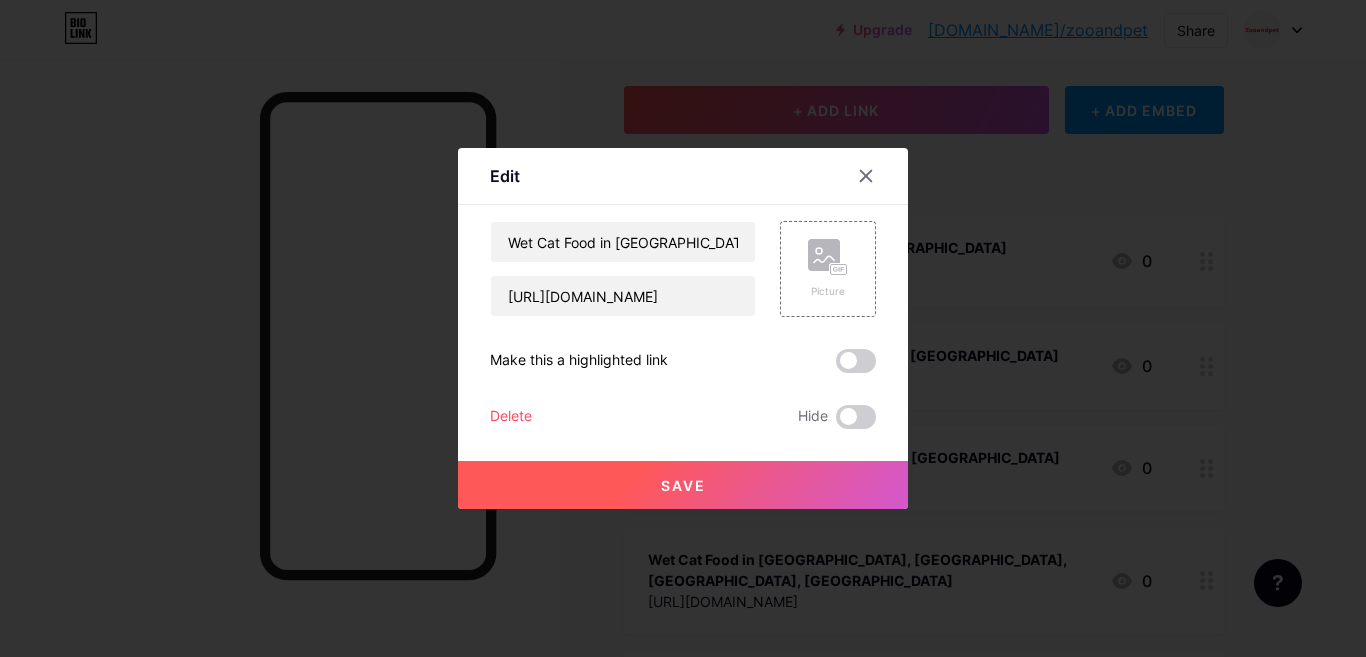 click on "Save" at bounding box center (683, 485) 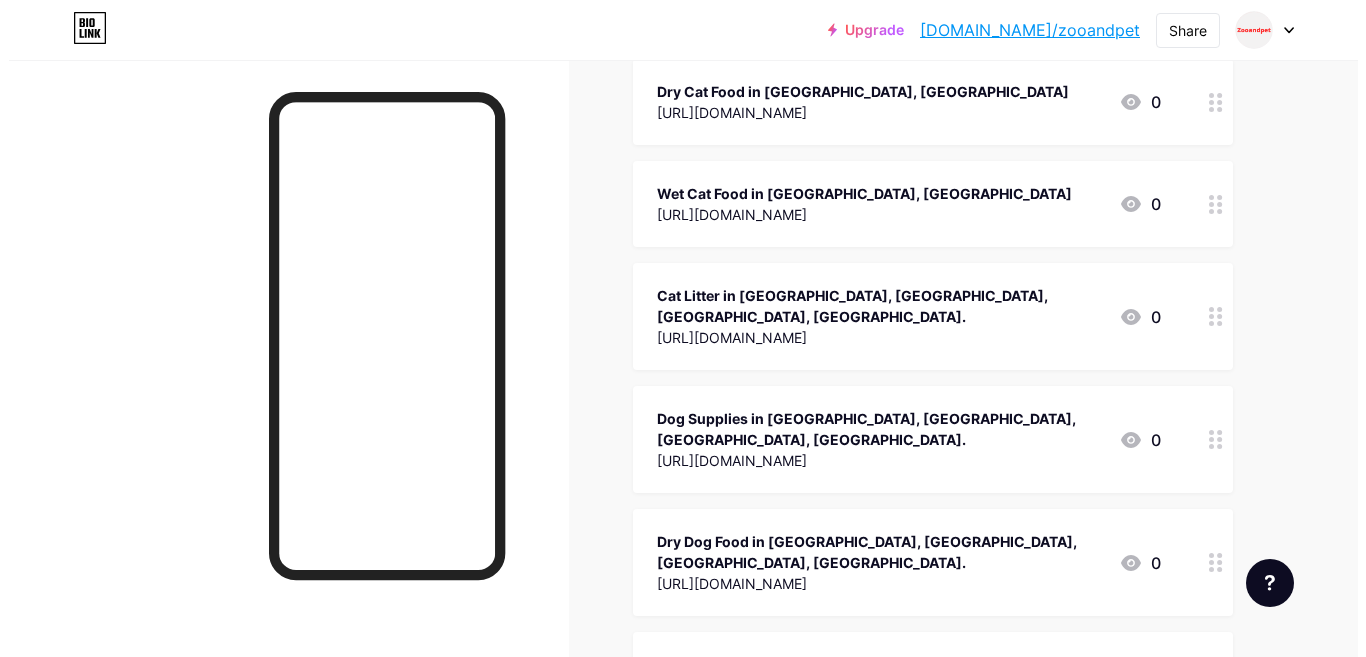 scroll, scrollTop: 500, scrollLeft: 0, axis: vertical 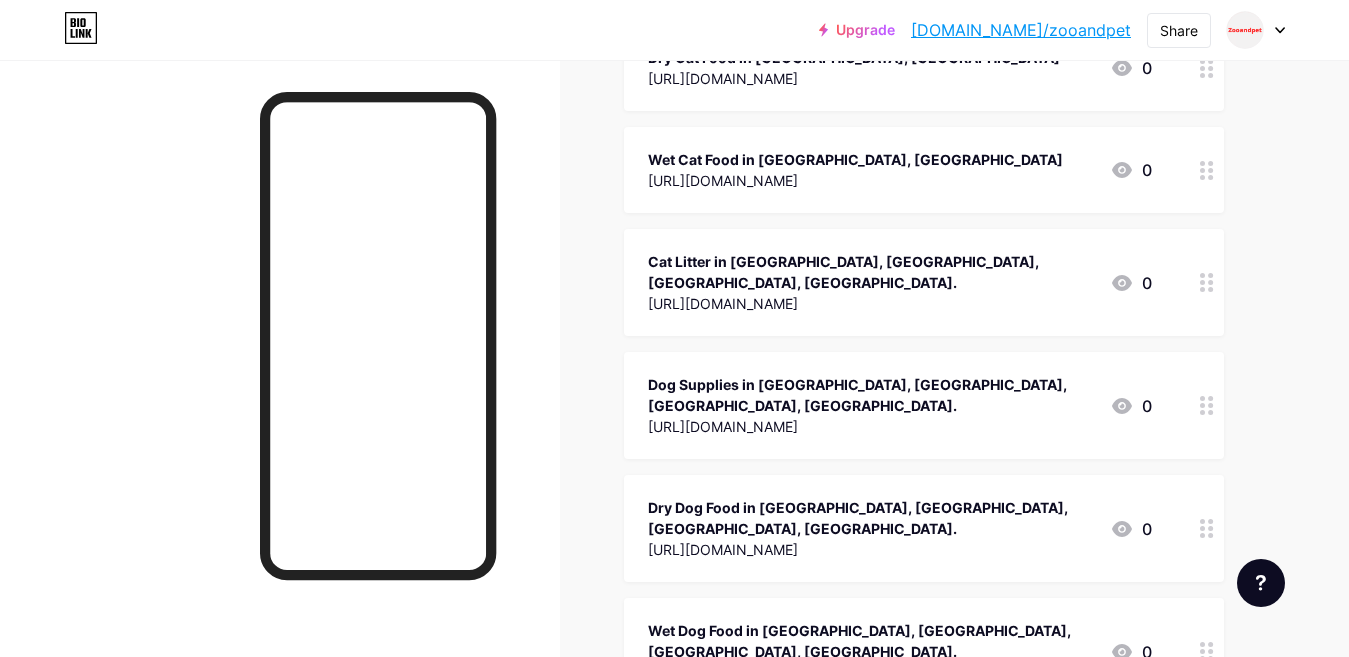 click on "Cat Litter in [GEOGRAPHIC_DATA], [GEOGRAPHIC_DATA], [GEOGRAPHIC_DATA], [GEOGRAPHIC_DATA]." at bounding box center [871, 272] 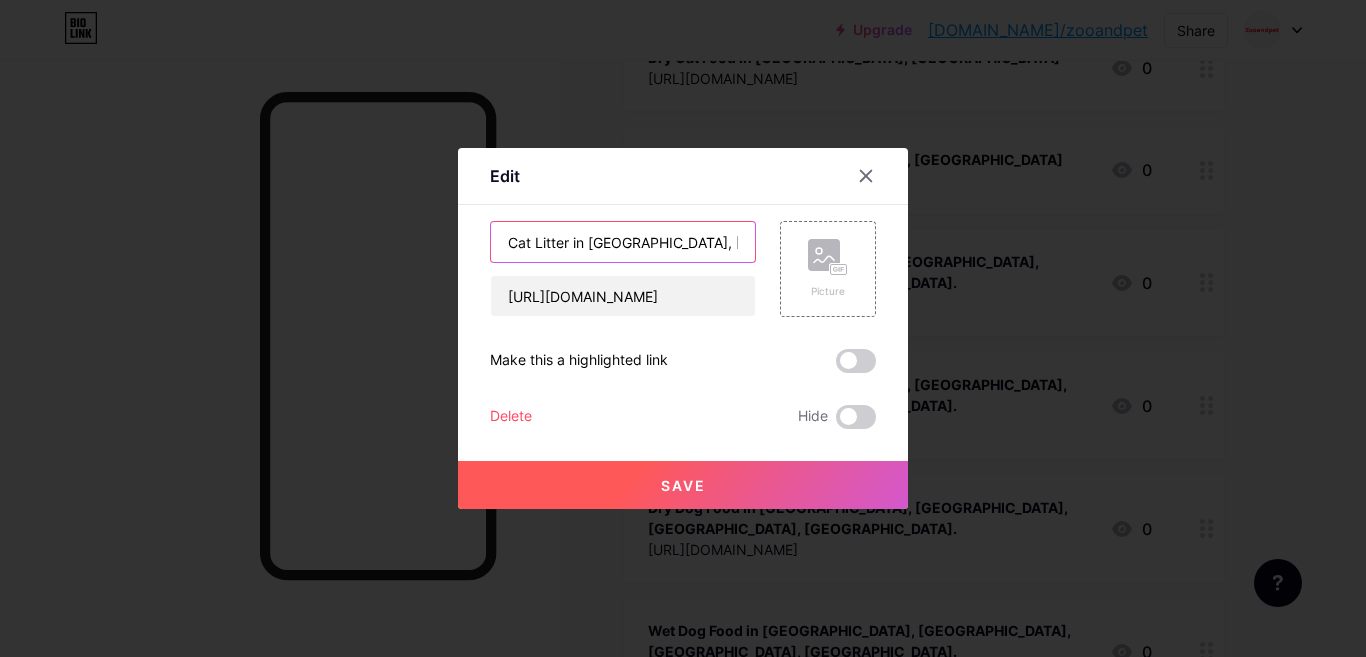 scroll, scrollTop: 0, scrollLeft: 63, axis: horizontal 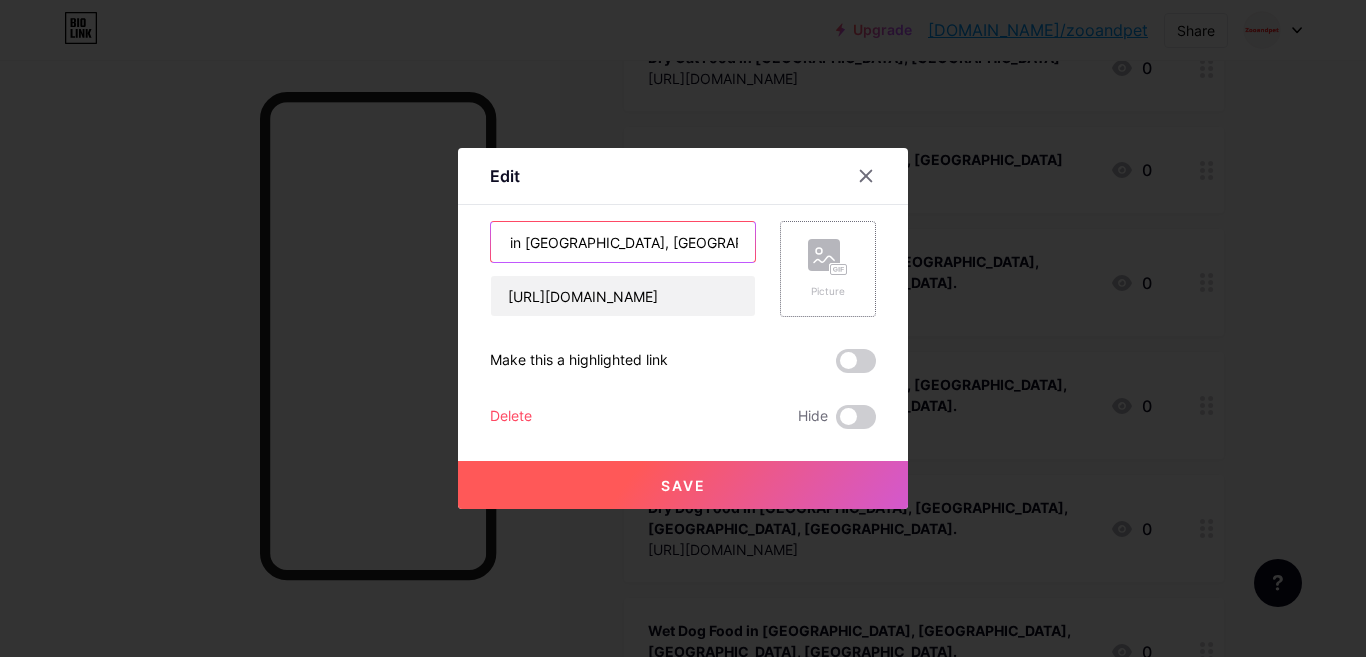 drag, startPoint x: 666, startPoint y: 244, endPoint x: 782, endPoint y: 244, distance: 116 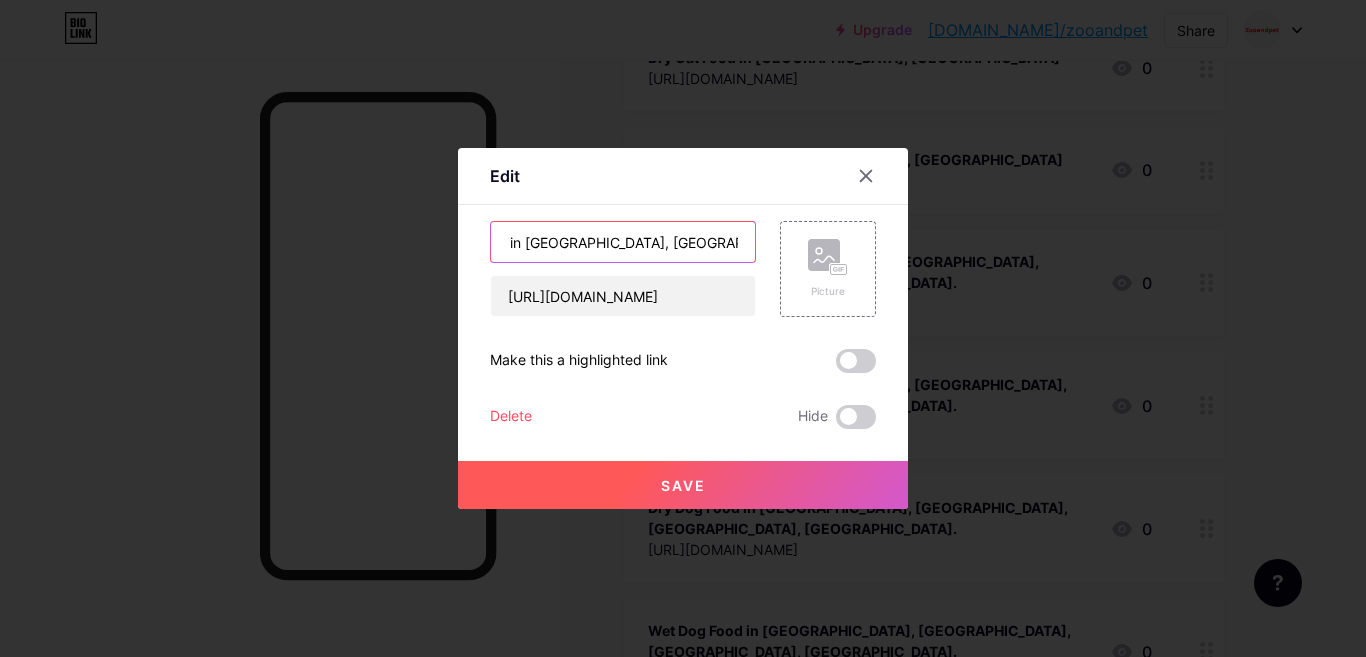 scroll, scrollTop: 0, scrollLeft: 0, axis: both 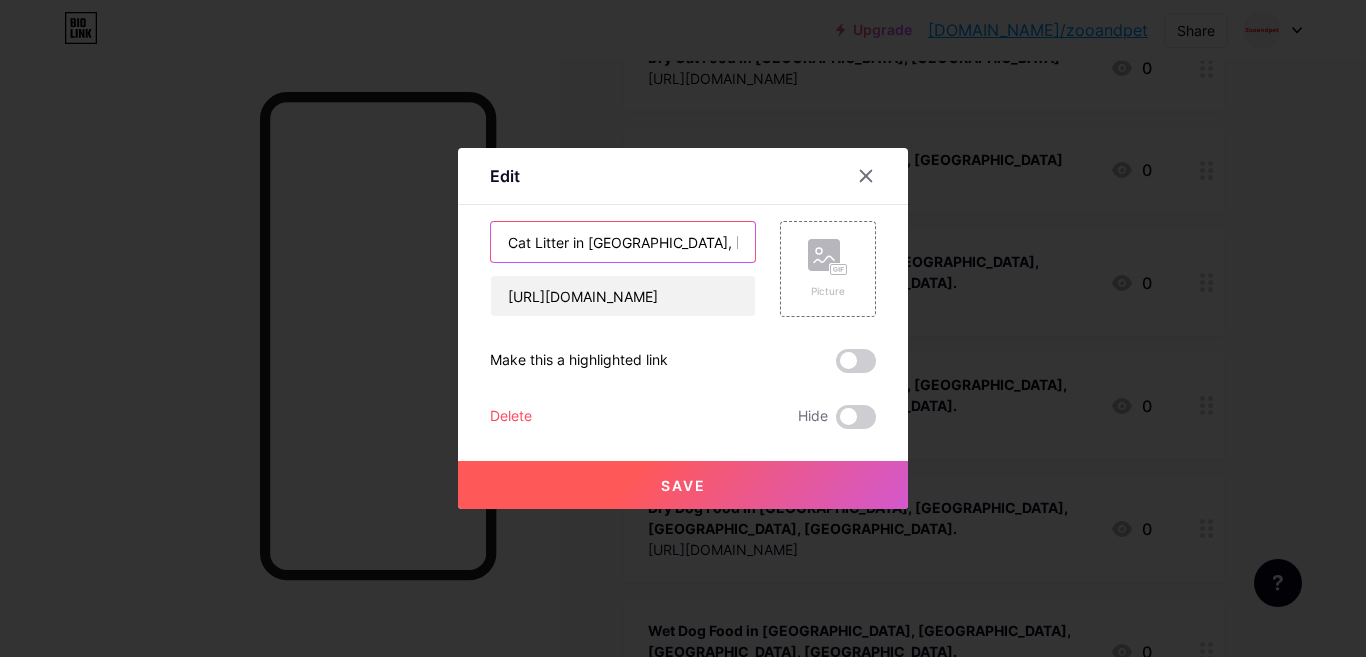 type on "Cat Litter in [GEOGRAPHIC_DATA], [GEOGRAPHIC_DATA]" 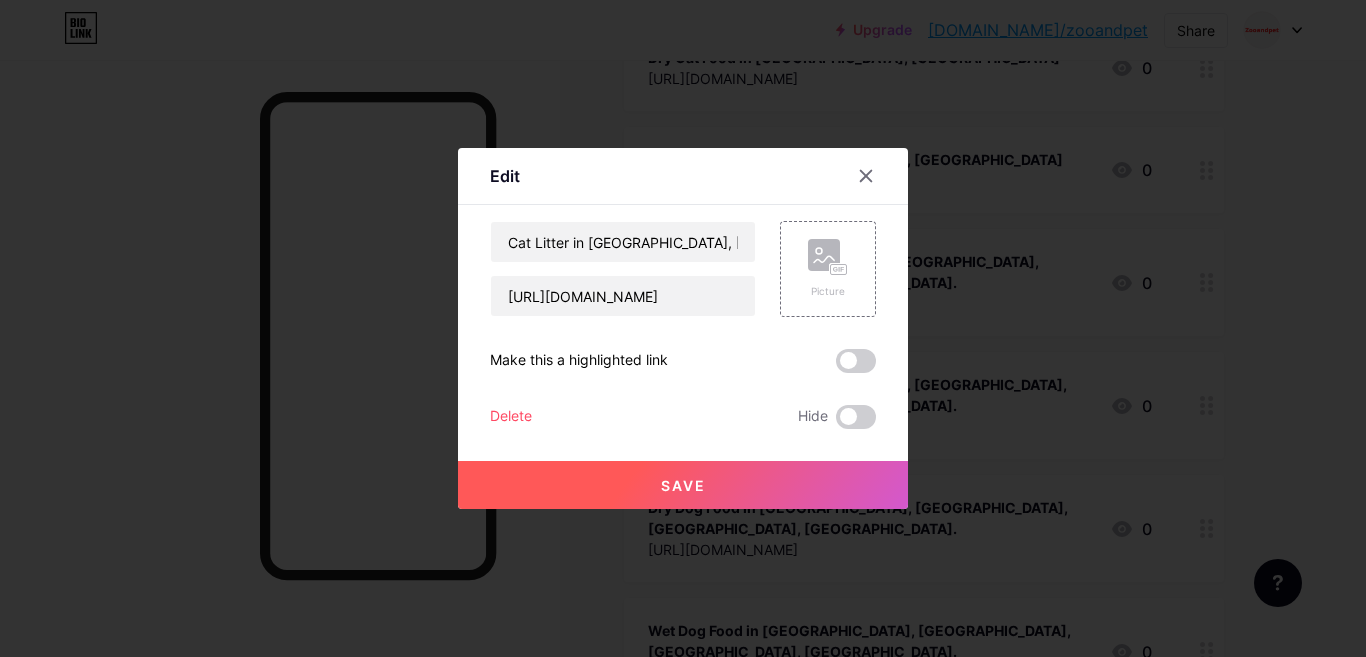 click on "Save" at bounding box center [683, 485] 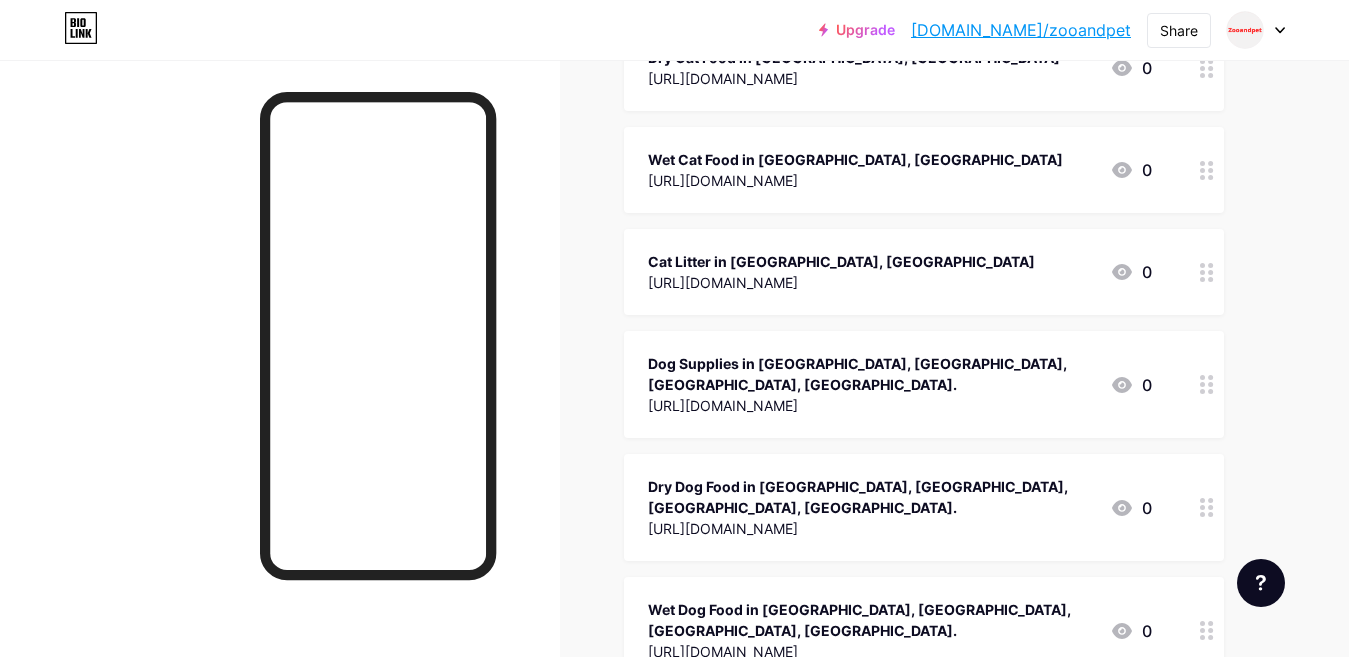 click on "Dog Supplies in [GEOGRAPHIC_DATA], [GEOGRAPHIC_DATA], [GEOGRAPHIC_DATA], [GEOGRAPHIC_DATA].
[URL][DOMAIN_NAME]
0" at bounding box center [900, 384] 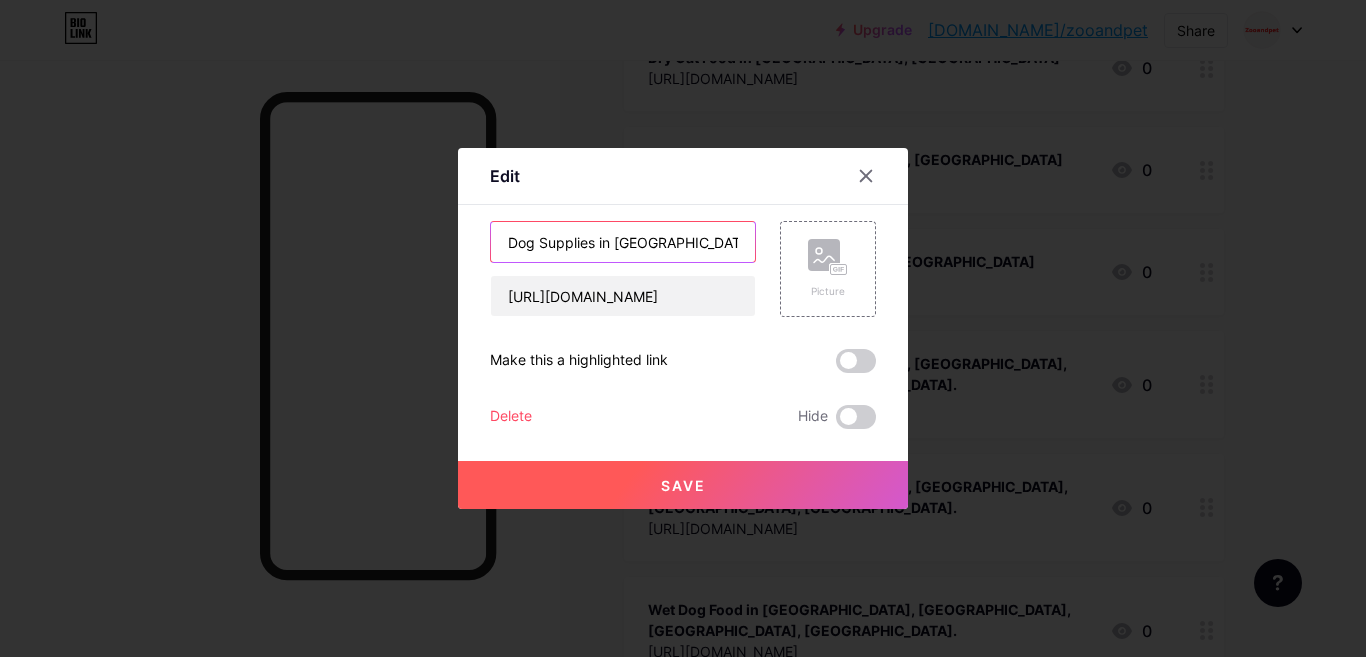 scroll, scrollTop: 0, scrollLeft: 89, axis: horizontal 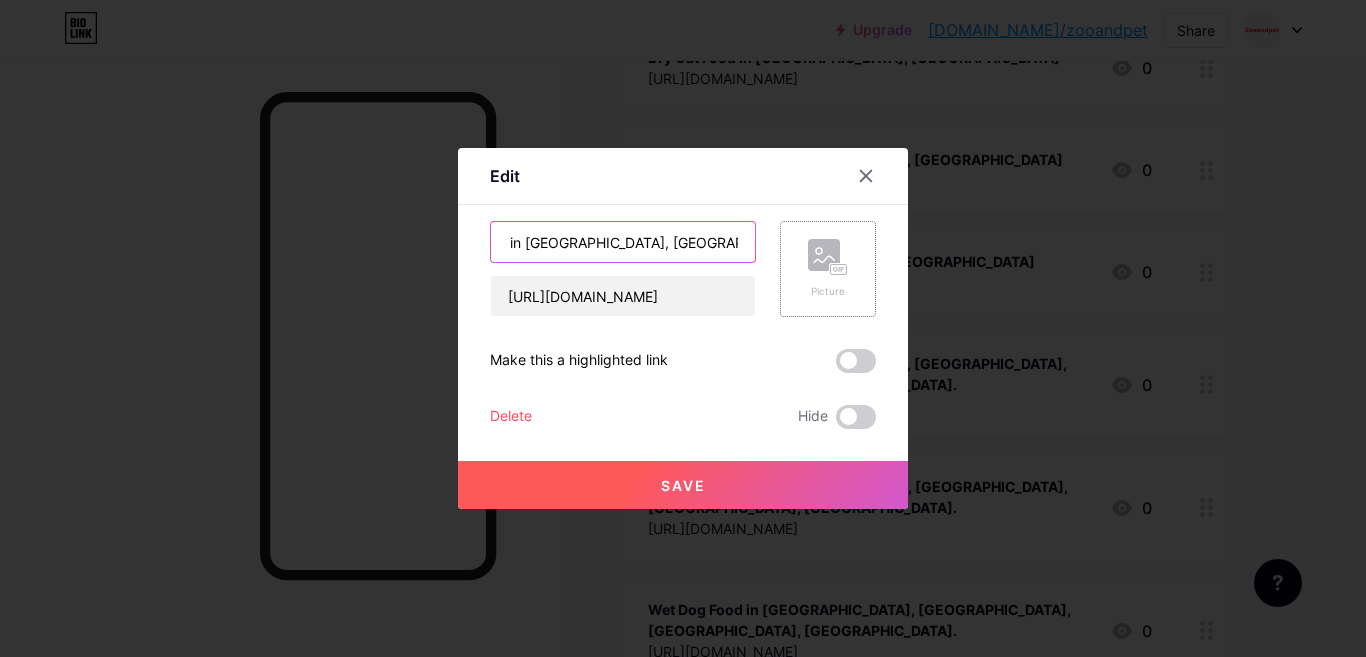 drag, startPoint x: 691, startPoint y: 243, endPoint x: 783, endPoint y: 256, distance: 92.91394 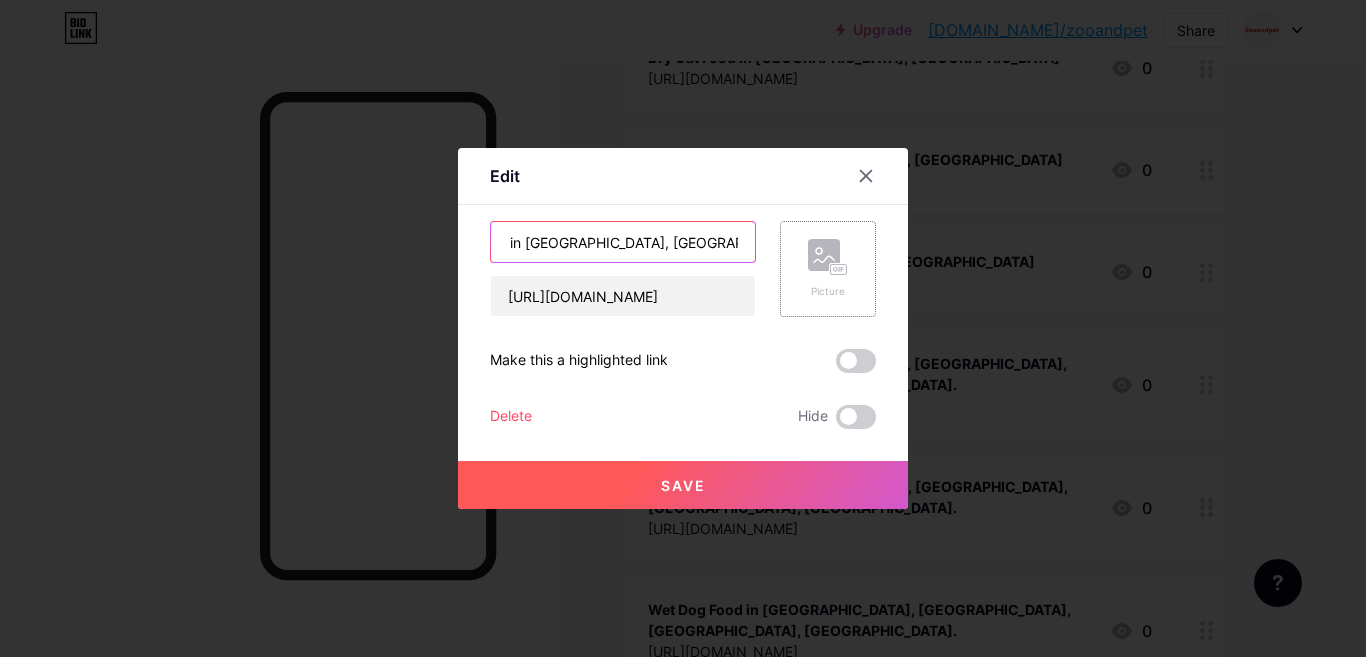scroll, scrollTop: 0, scrollLeft: 0, axis: both 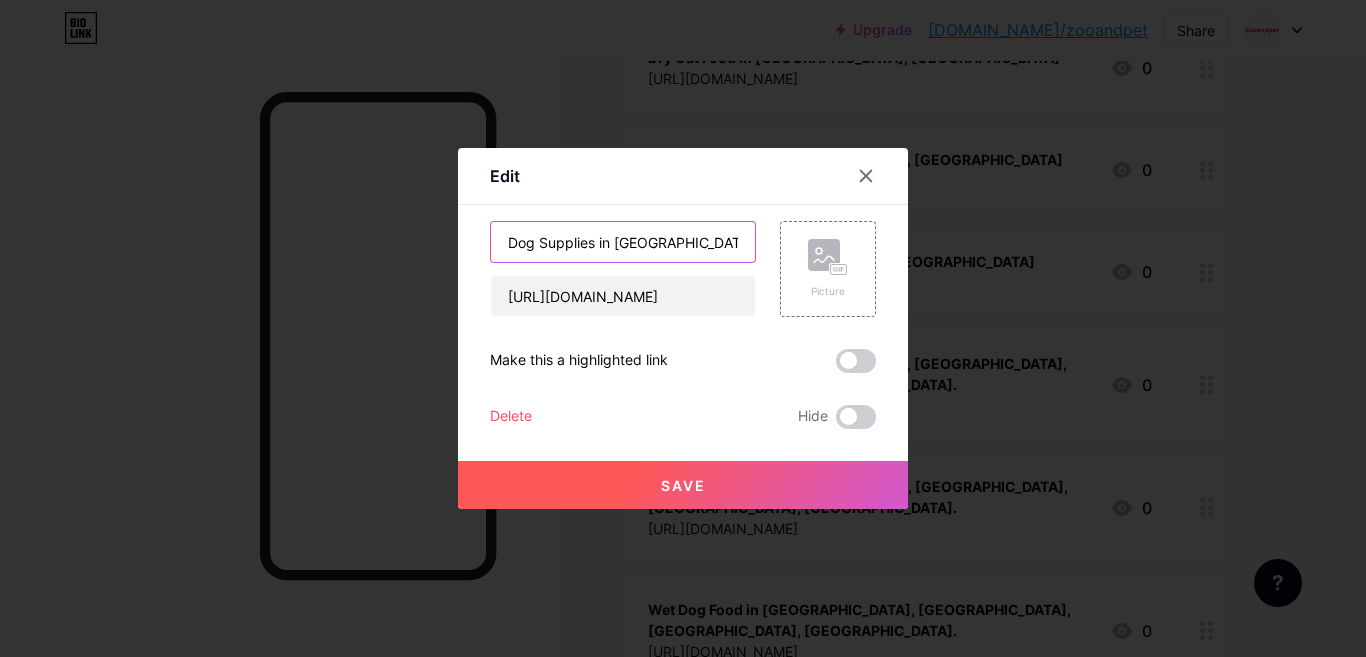 type on "Dog Supplies in [GEOGRAPHIC_DATA], [GEOGRAPHIC_DATA]" 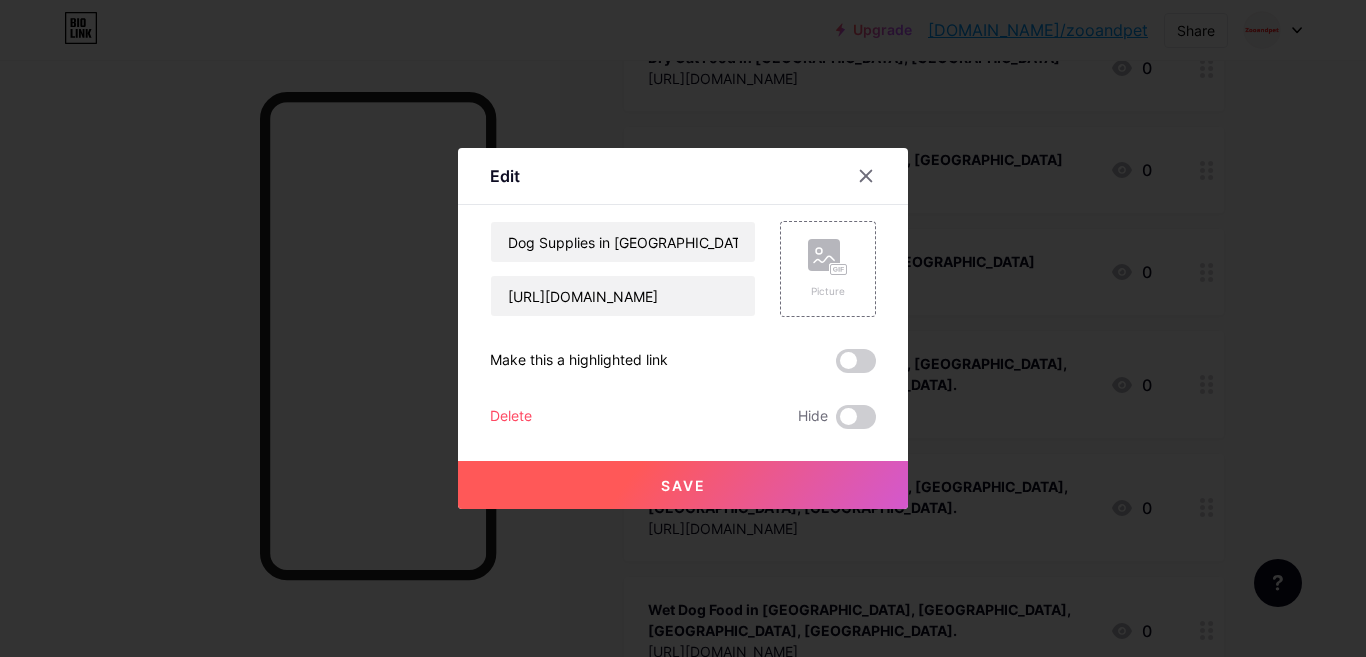 click on "Save" at bounding box center [683, 485] 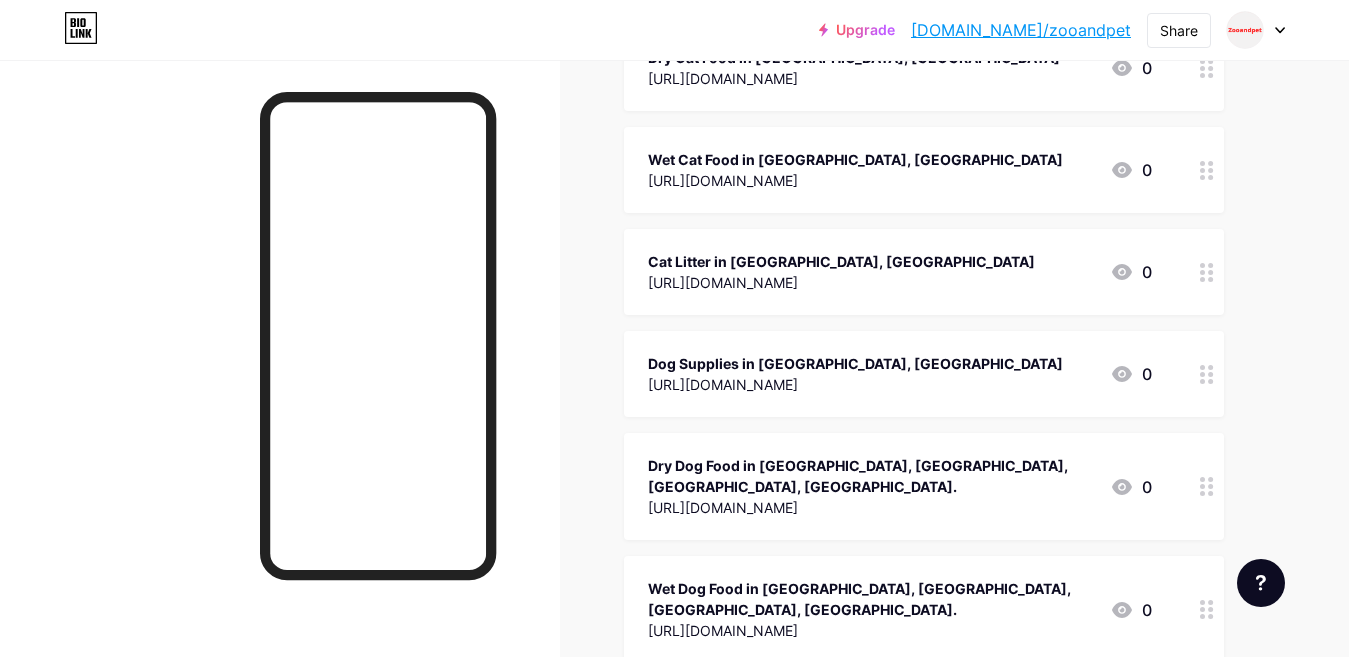 click on "Dry Dog Food in [GEOGRAPHIC_DATA], [GEOGRAPHIC_DATA], [GEOGRAPHIC_DATA], [GEOGRAPHIC_DATA]." at bounding box center (871, 476) 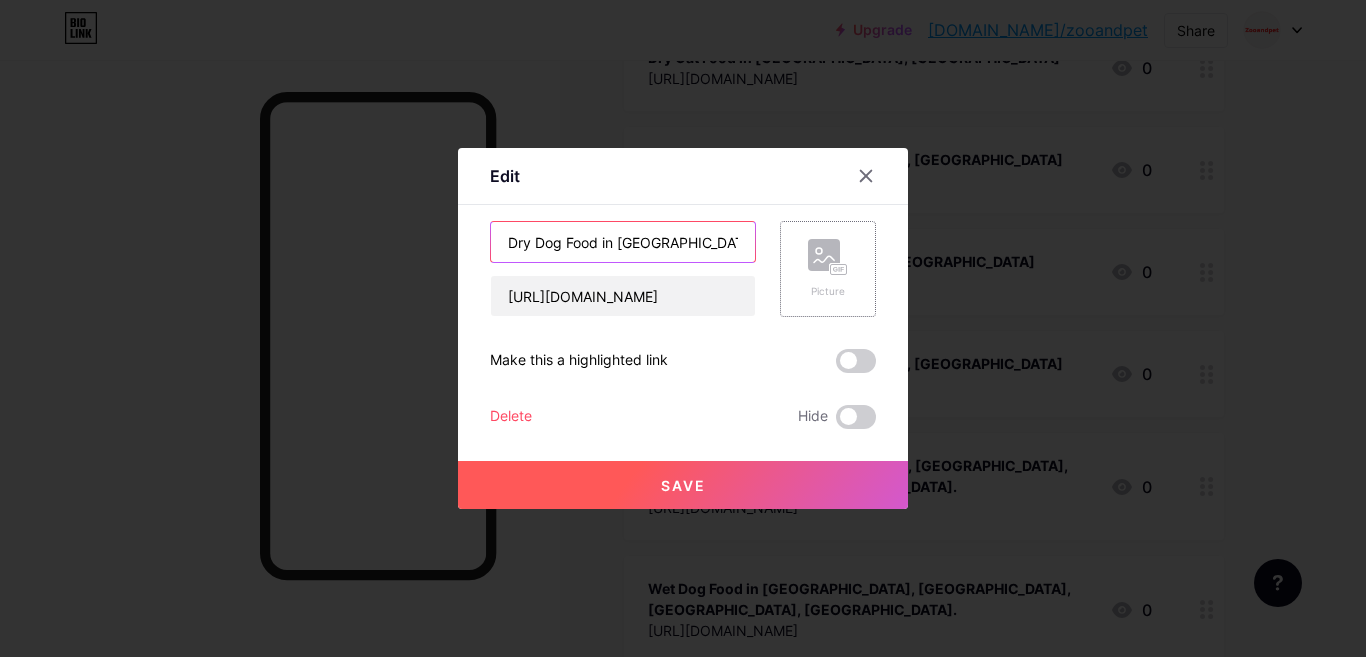 scroll, scrollTop: 0, scrollLeft: 93, axis: horizontal 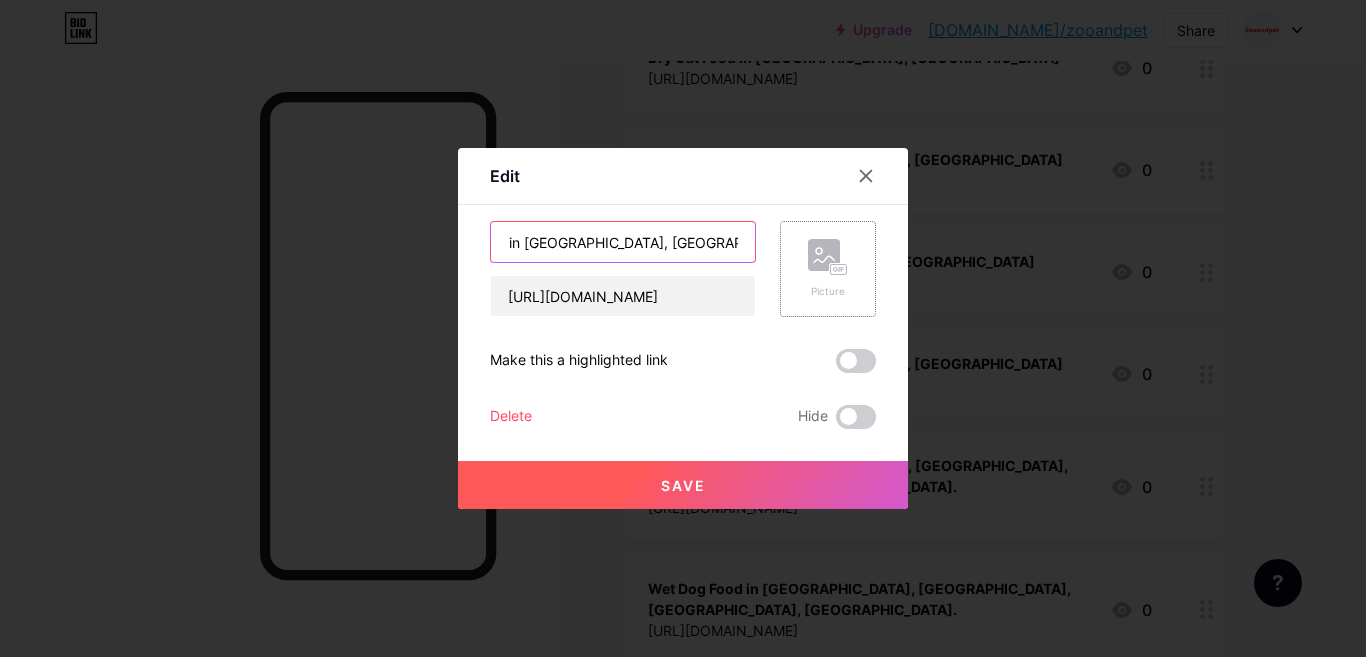 drag, startPoint x: 695, startPoint y: 244, endPoint x: 789, endPoint y: 252, distance: 94.33981 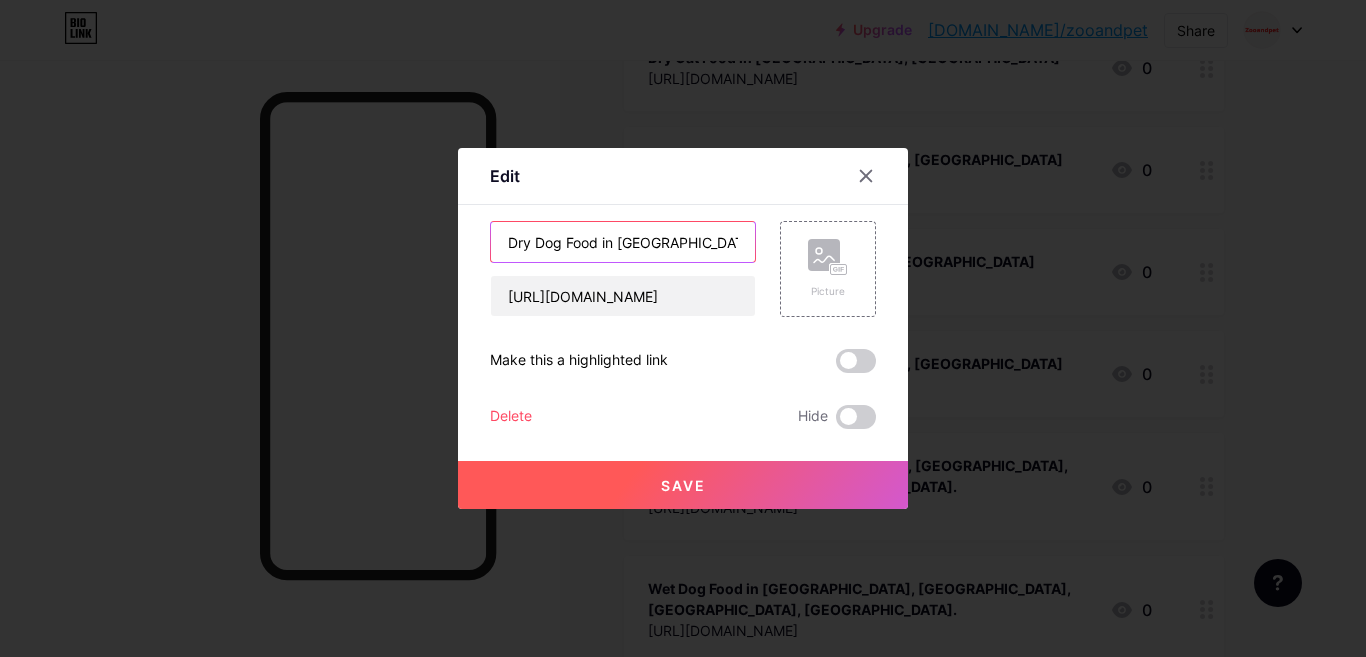 type on "Dry Dog Food in [GEOGRAPHIC_DATA], [GEOGRAPHIC_DATA]" 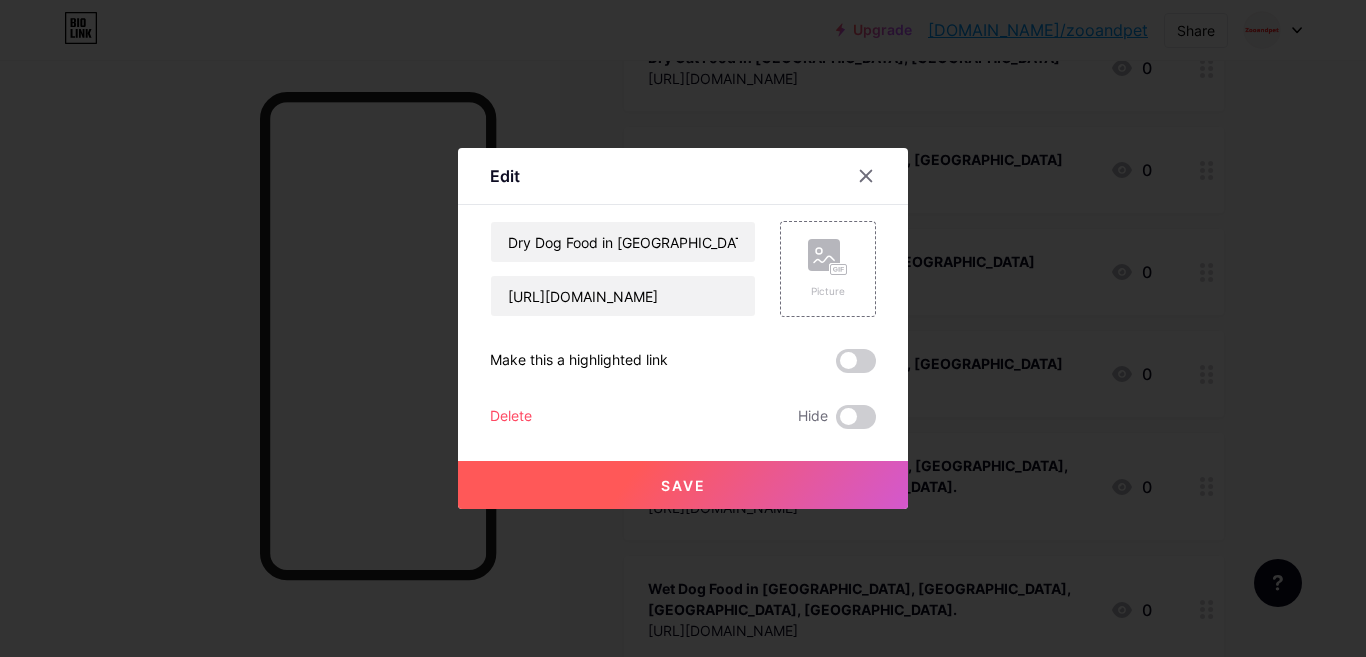 click on "Save" at bounding box center [683, 485] 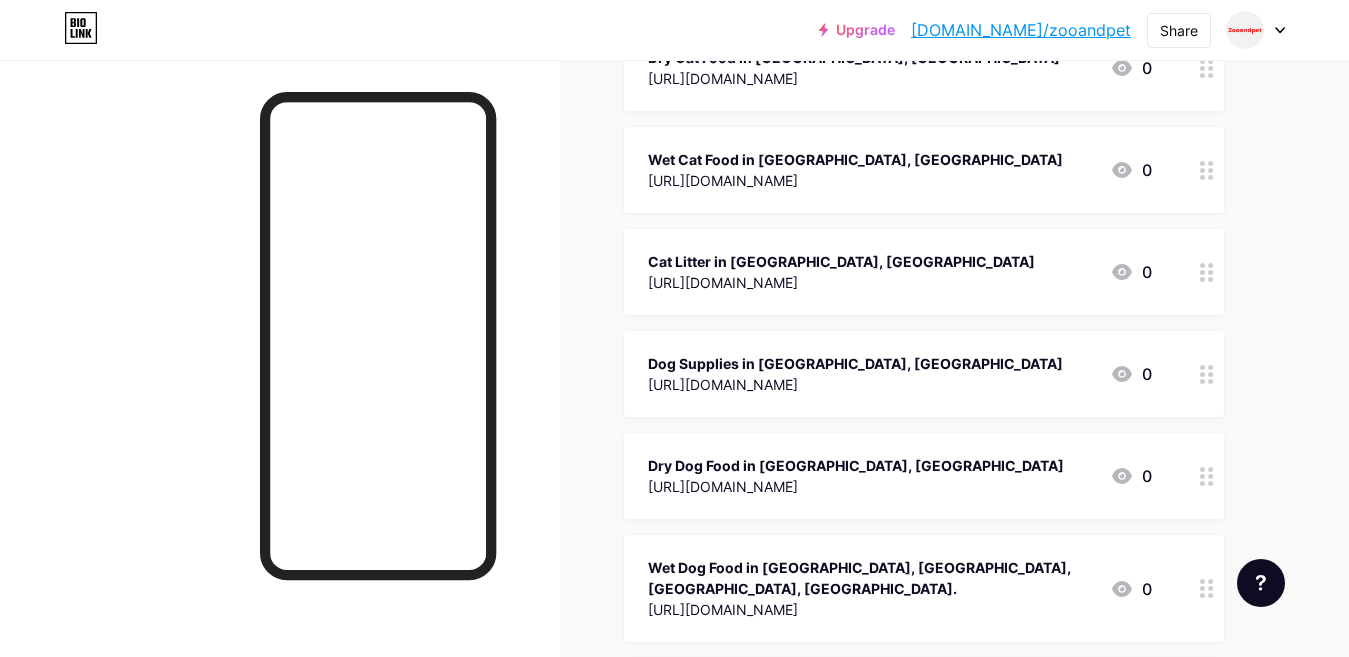 click on "Wet Dog Food in [GEOGRAPHIC_DATA], [GEOGRAPHIC_DATA], [GEOGRAPHIC_DATA], [GEOGRAPHIC_DATA]." at bounding box center [871, 578] 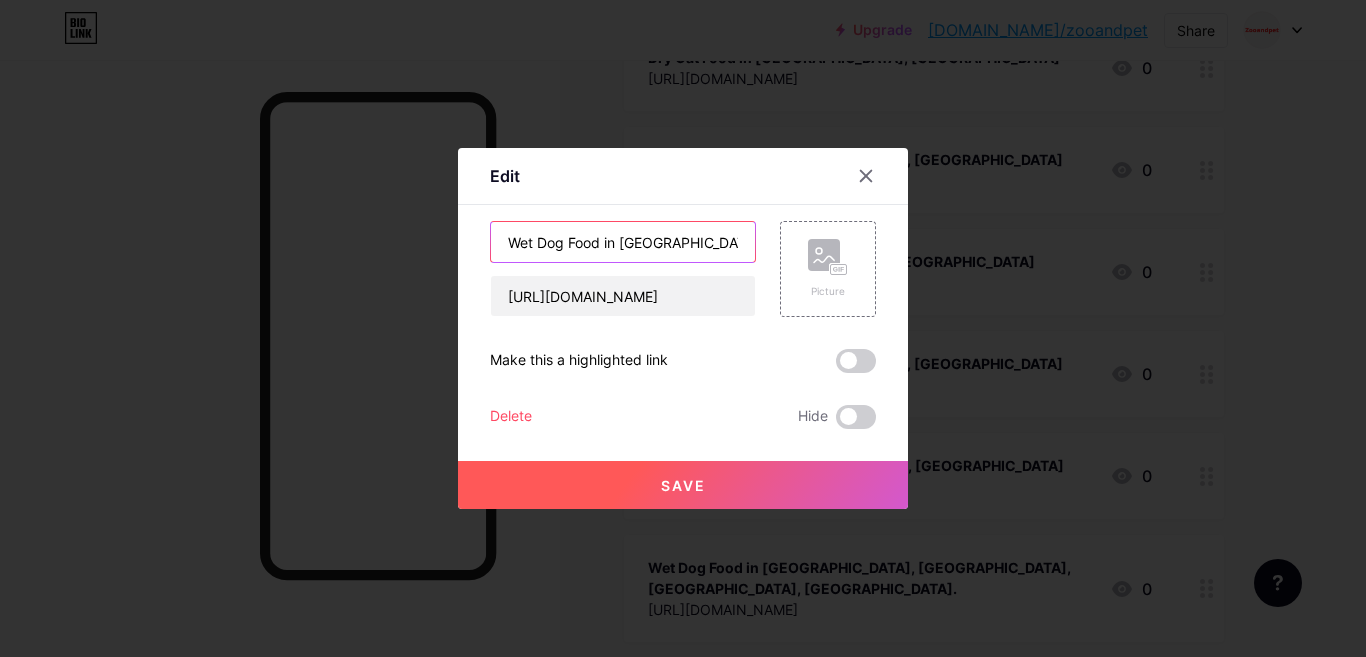 scroll, scrollTop: 0, scrollLeft: 95, axis: horizontal 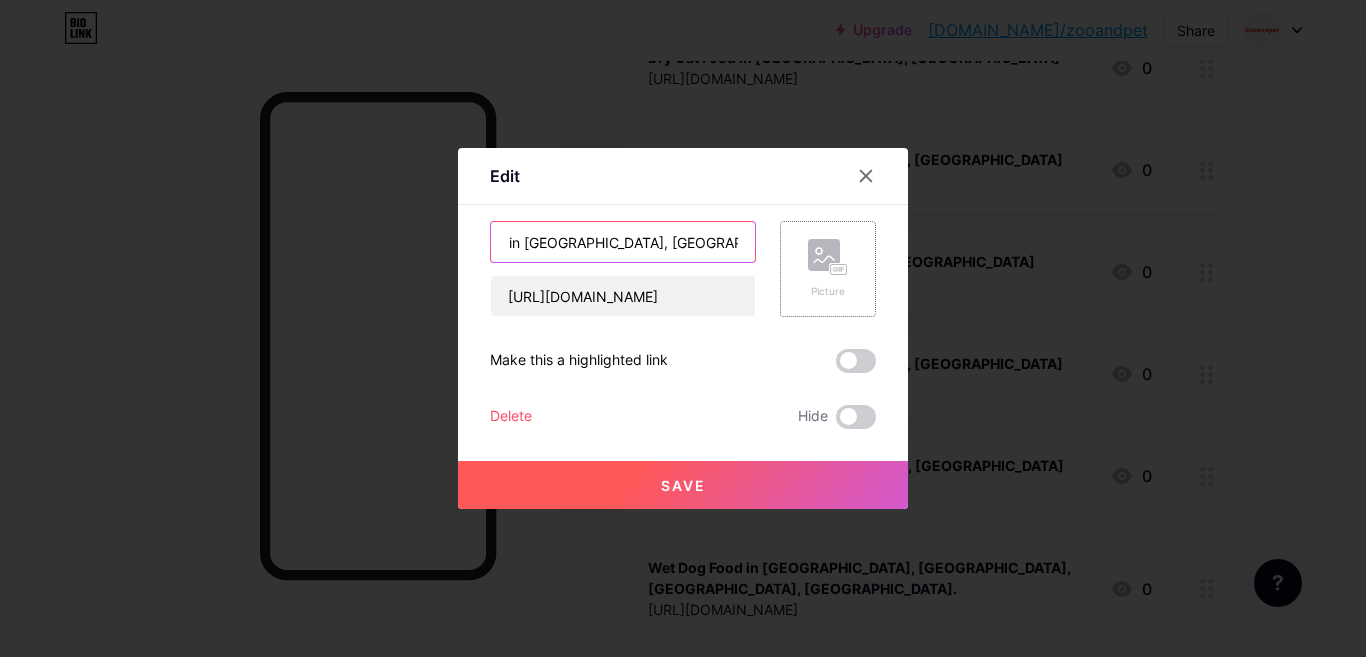 drag, startPoint x: 699, startPoint y: 244, endPoint x: 796, endPoint y: 245, distance: 97.00516 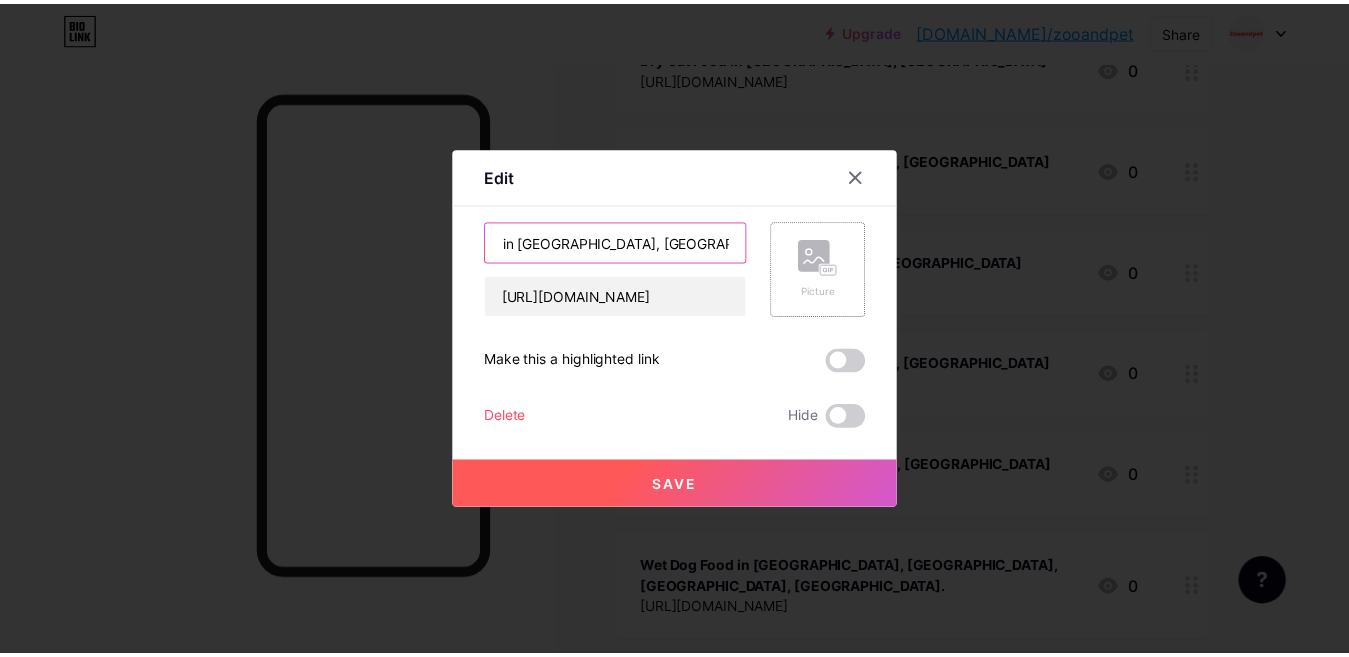 scroll, scrollTop: 0, scrollLeft: 0, axis: both 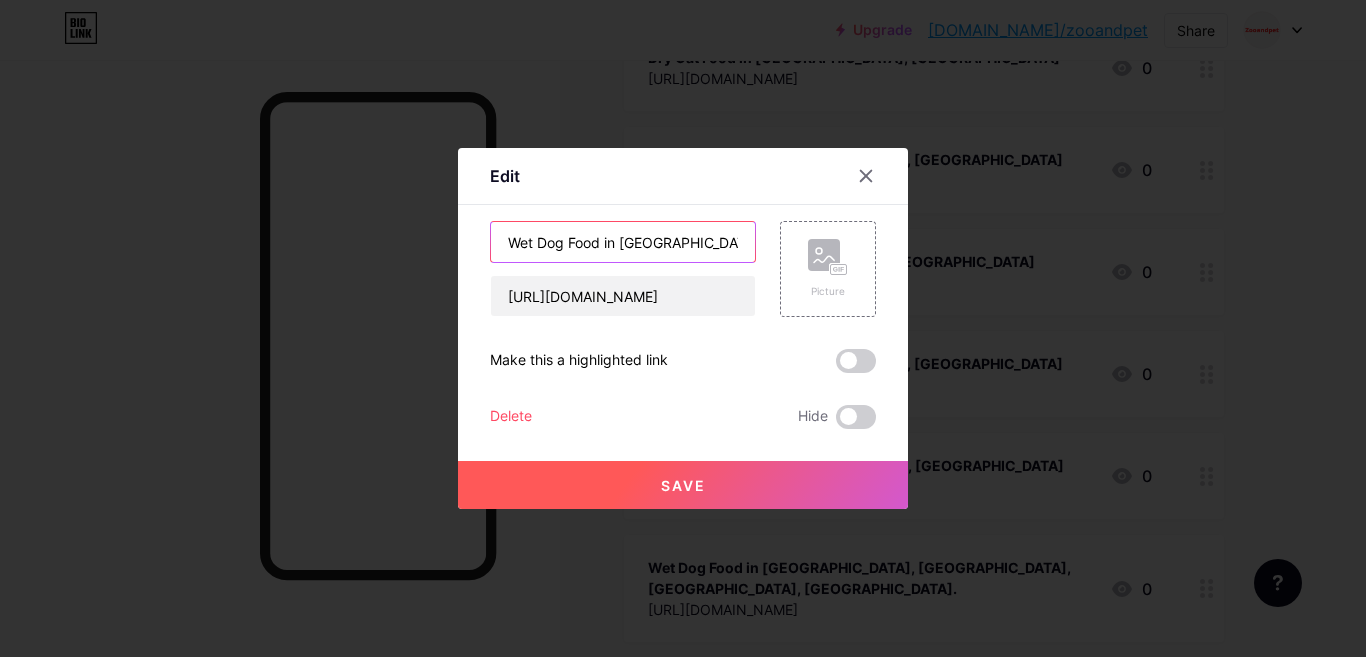 type on "Wet Dog Food in [GEOGRAPHIC_DATA], [GEOGRAPHIC_DATA]" 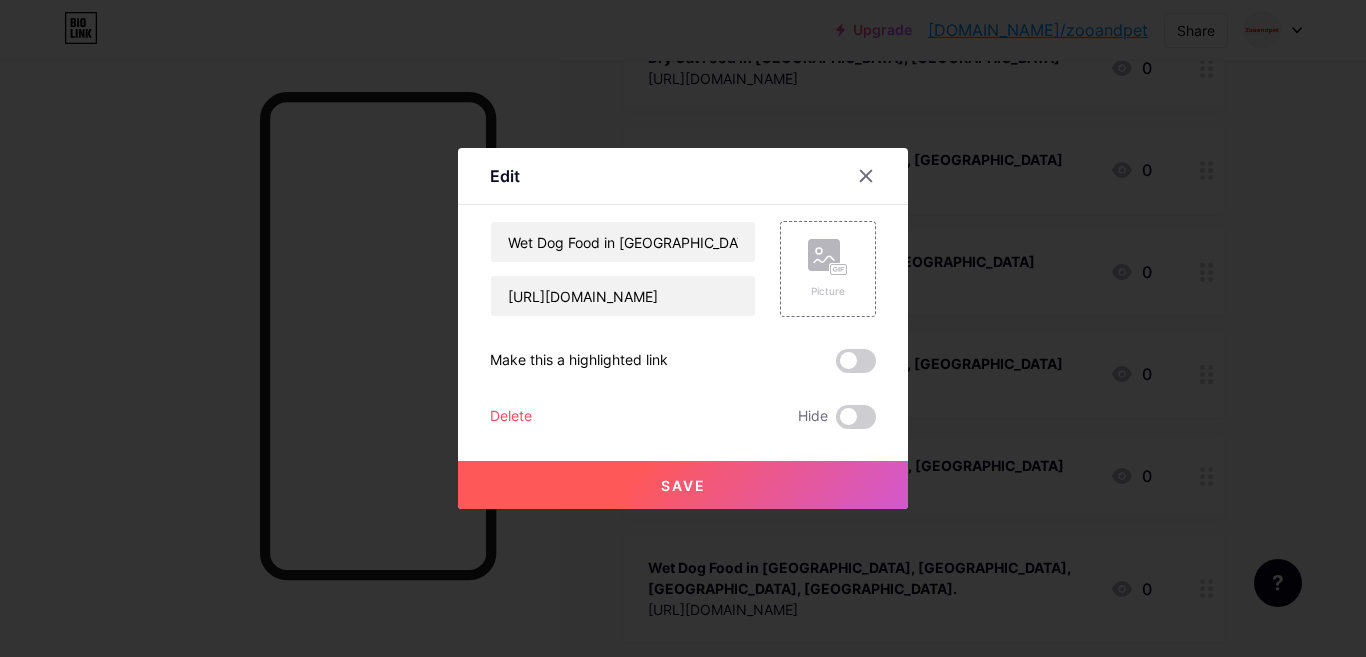 click on "Save" at bounding box center (683, 485) 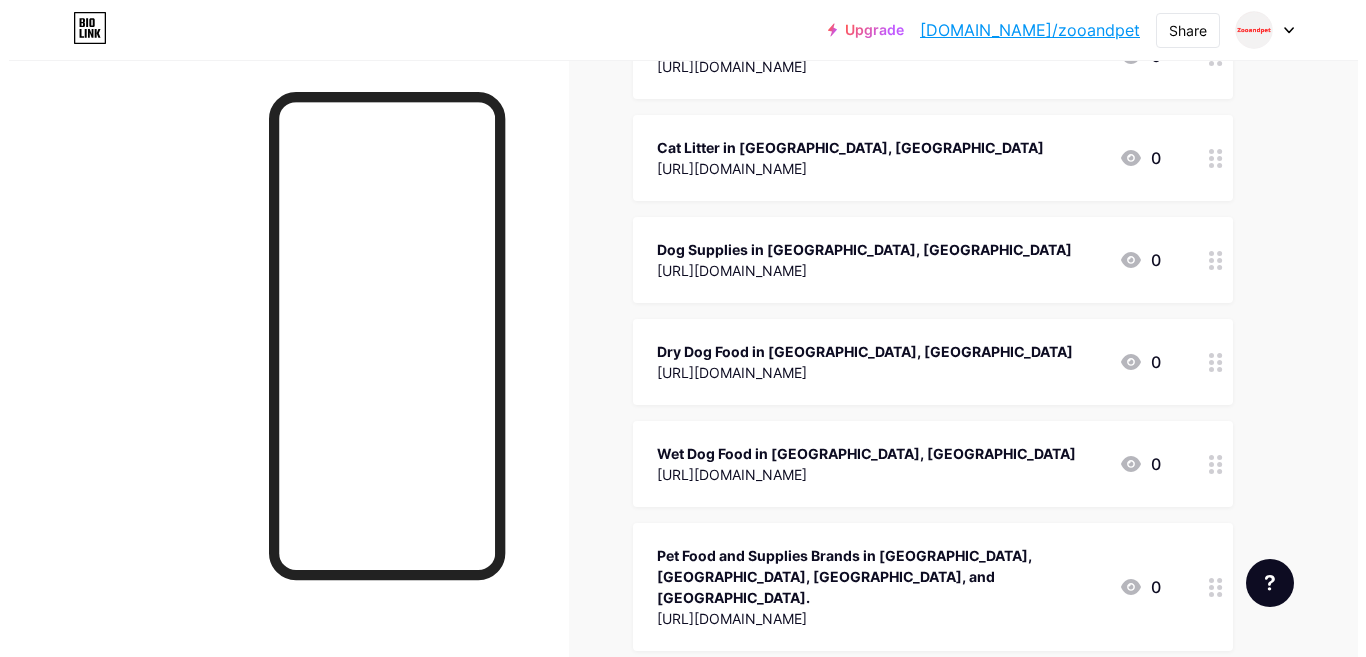 scroll, scrollTop: 800, scrollLeft: 0, axis: vertical 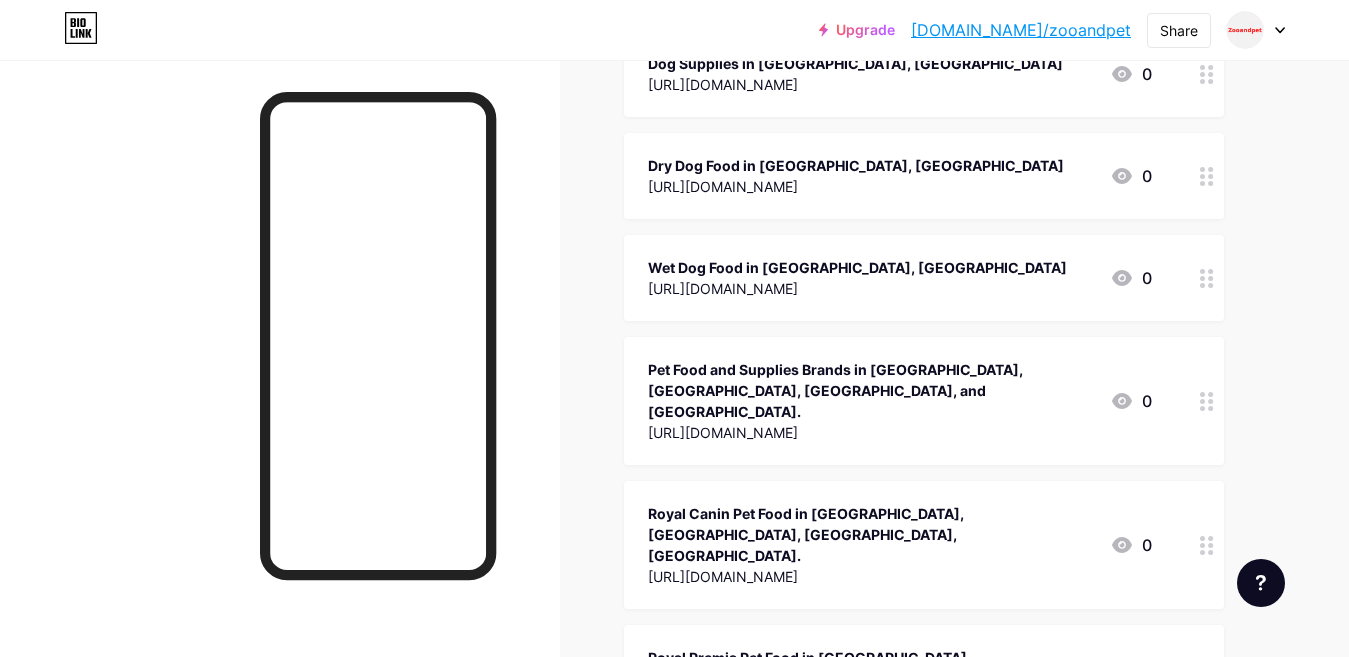 click on "Pet Food and Supplies Brands in [GEOGRAPHIC_DATA], [GEOGRAPHIC_DATA], [GEOGRAPHIC_DATA], and [GEOGRAPHIC_DATA]." at bounding box center [871, 390] 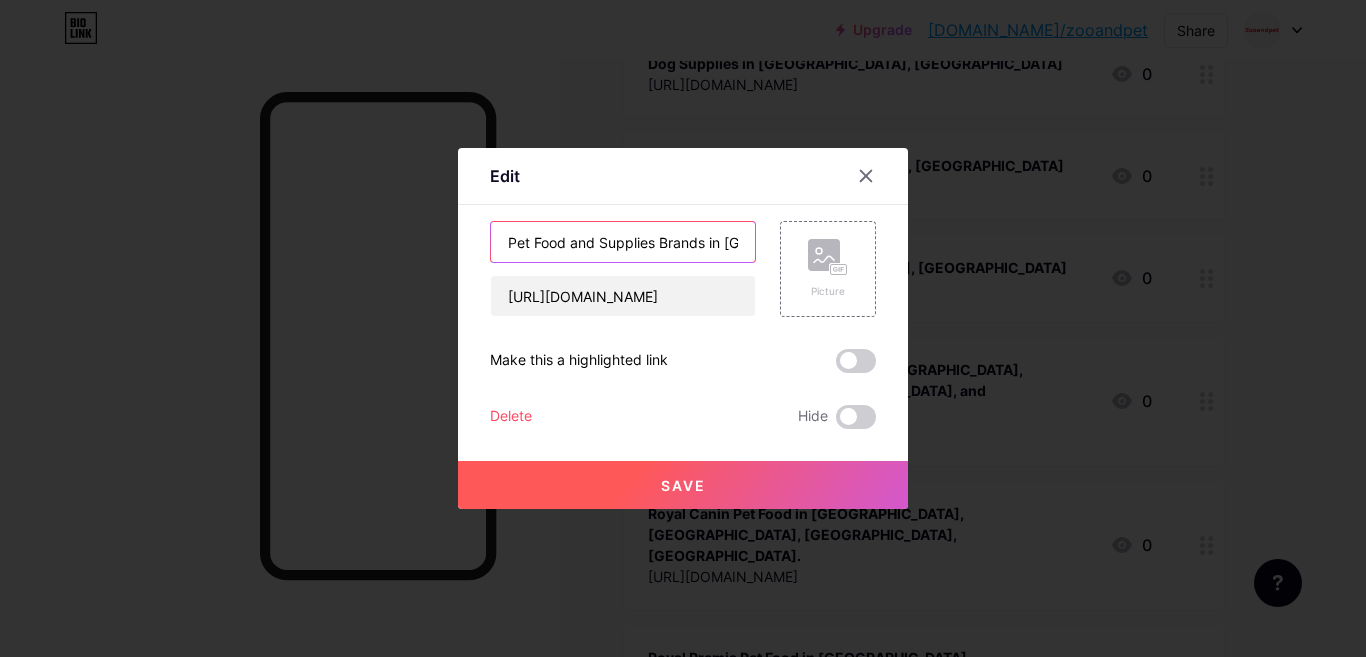 click on "Pet Food and Supplies Brands in [GEOGRAPHIC_DATA], [GEOGRAPHIC_DATA], [GEOGRAPHIC_DATA], and [GEOGRAPHIC_DATA]." at bounding box center [623, 242] 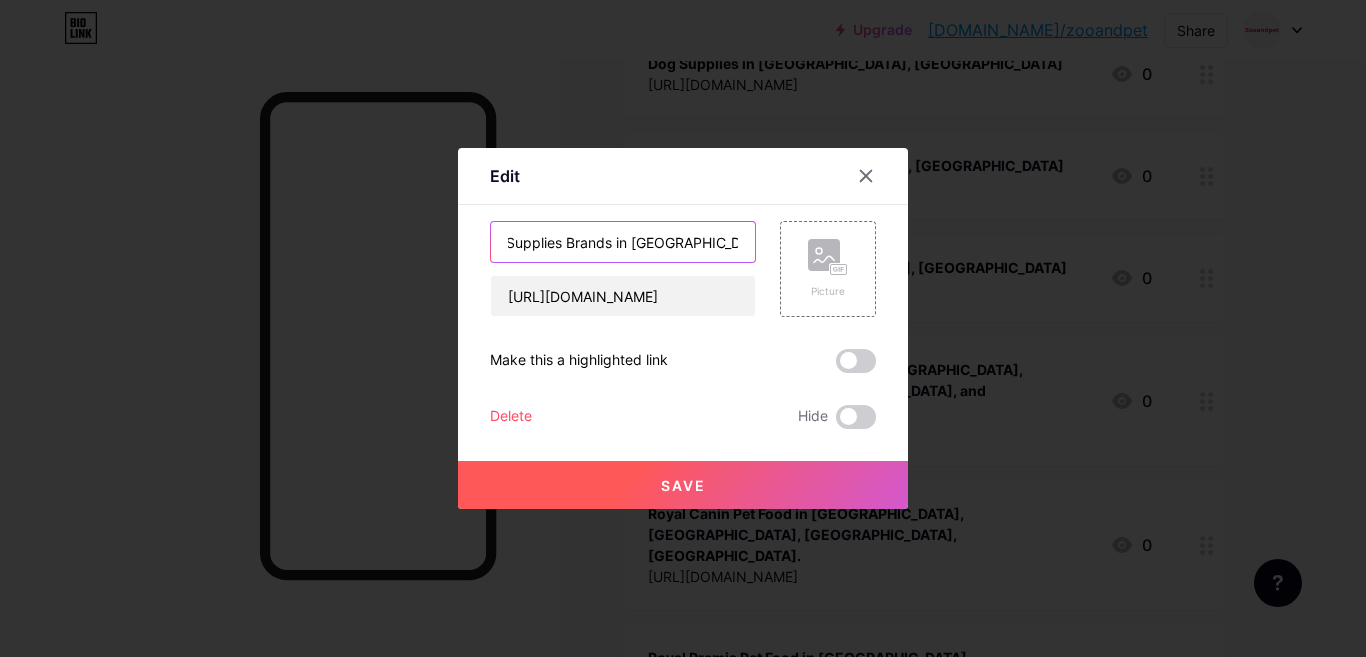 scroll, scrollTop: 0, scrollLeft: 228, axis: horizontal 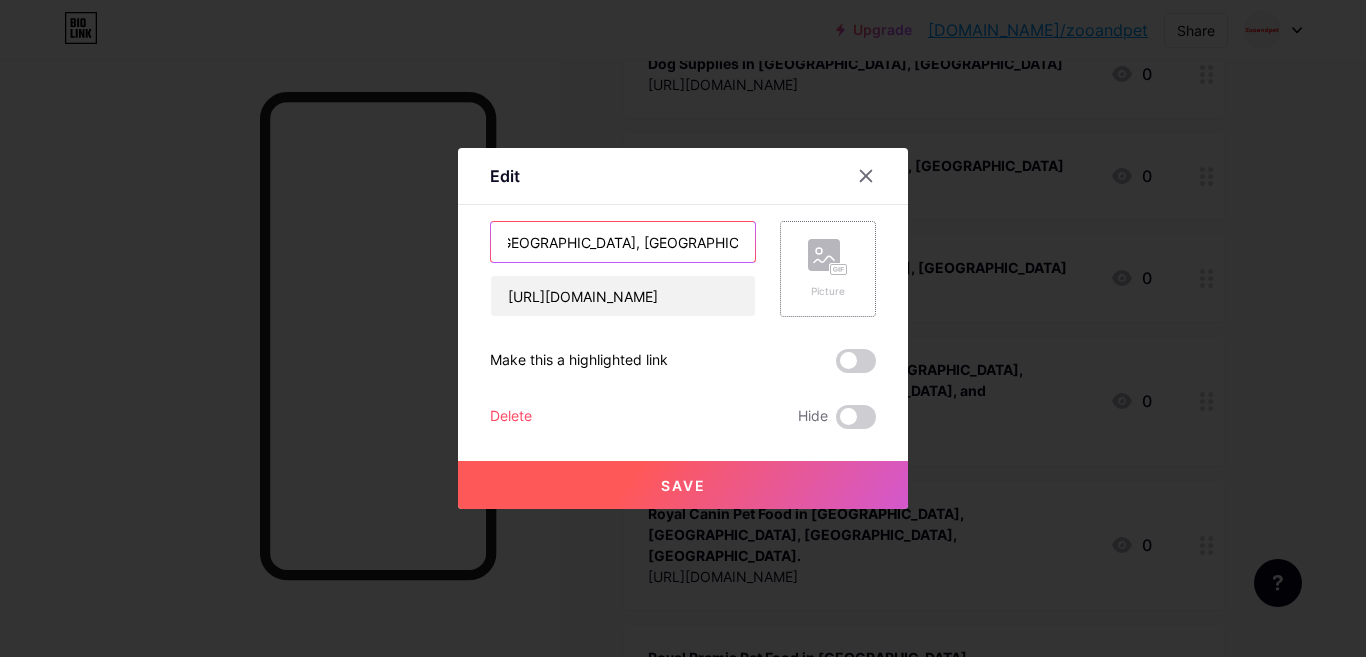 drag, startPoint x: 713, startPoint y: 241, endPoint x: 800, endPoint y: 251, distance: 87.57283 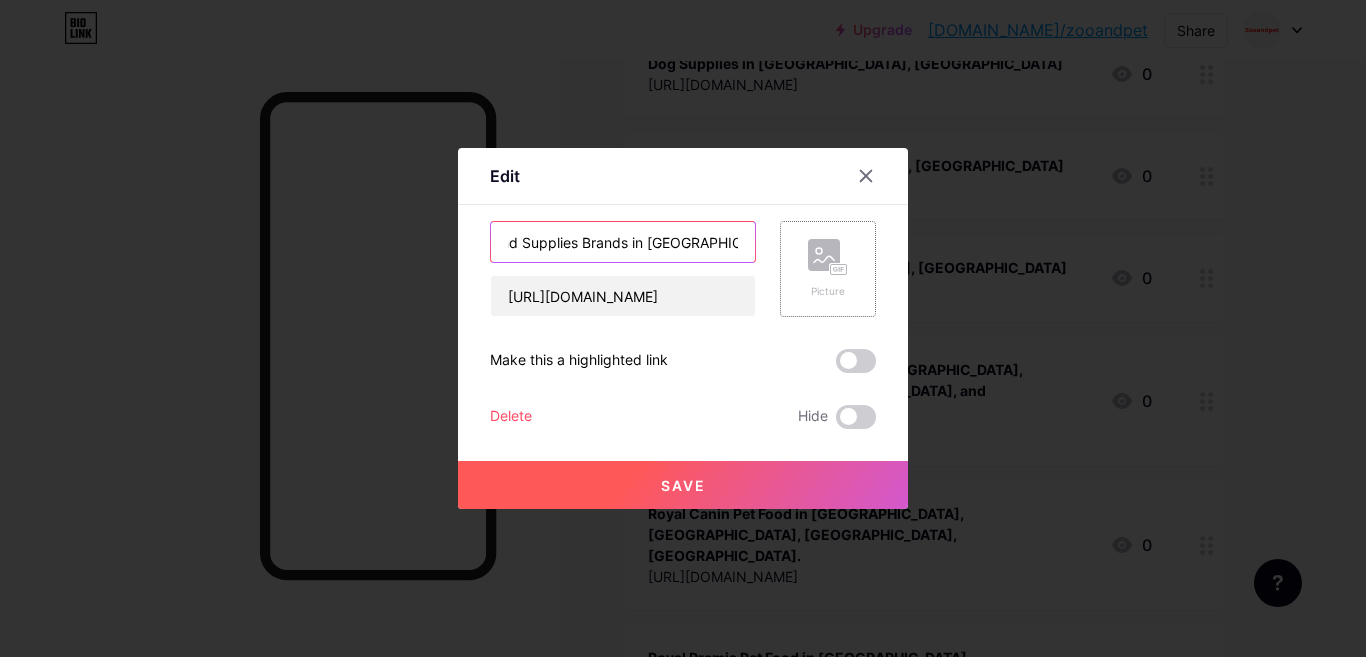 scroll, scrollTop: 0, scrollLeft: 74, axis: horizontal 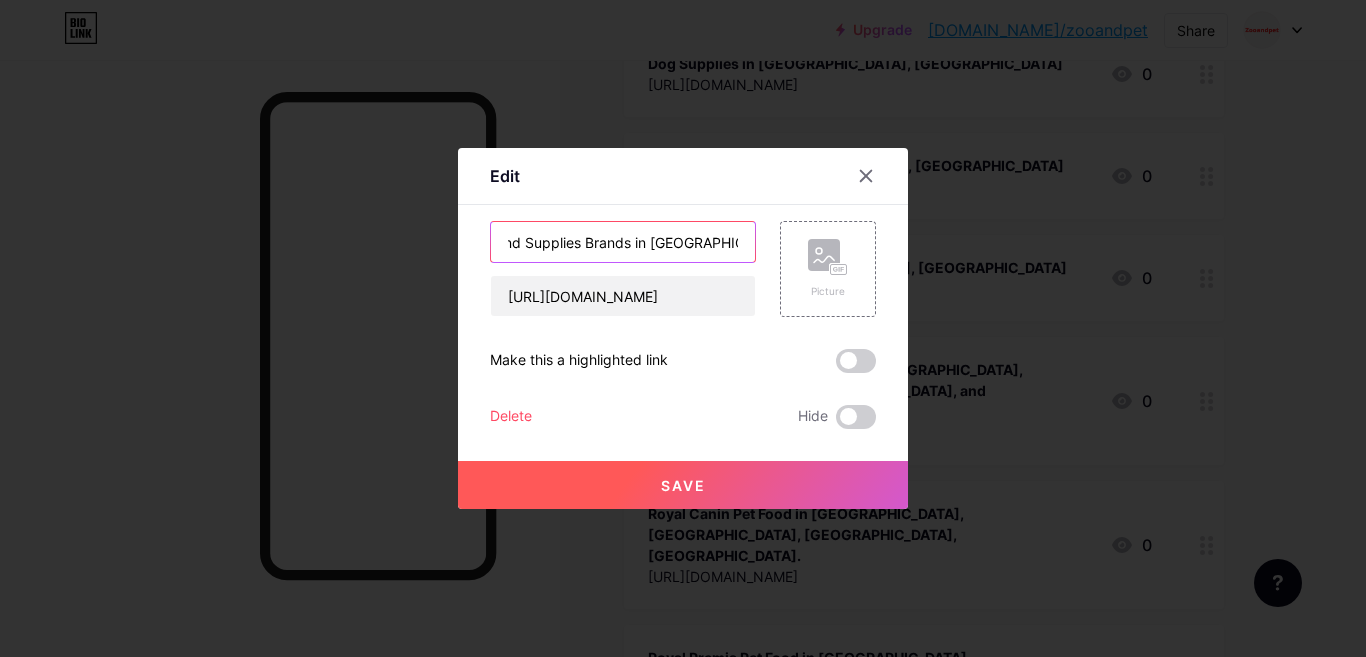 type on "Pet Food and Supplies Brands in [GEOGRAPHIC_DATA], [GEOGRAPHIC_DATA]" 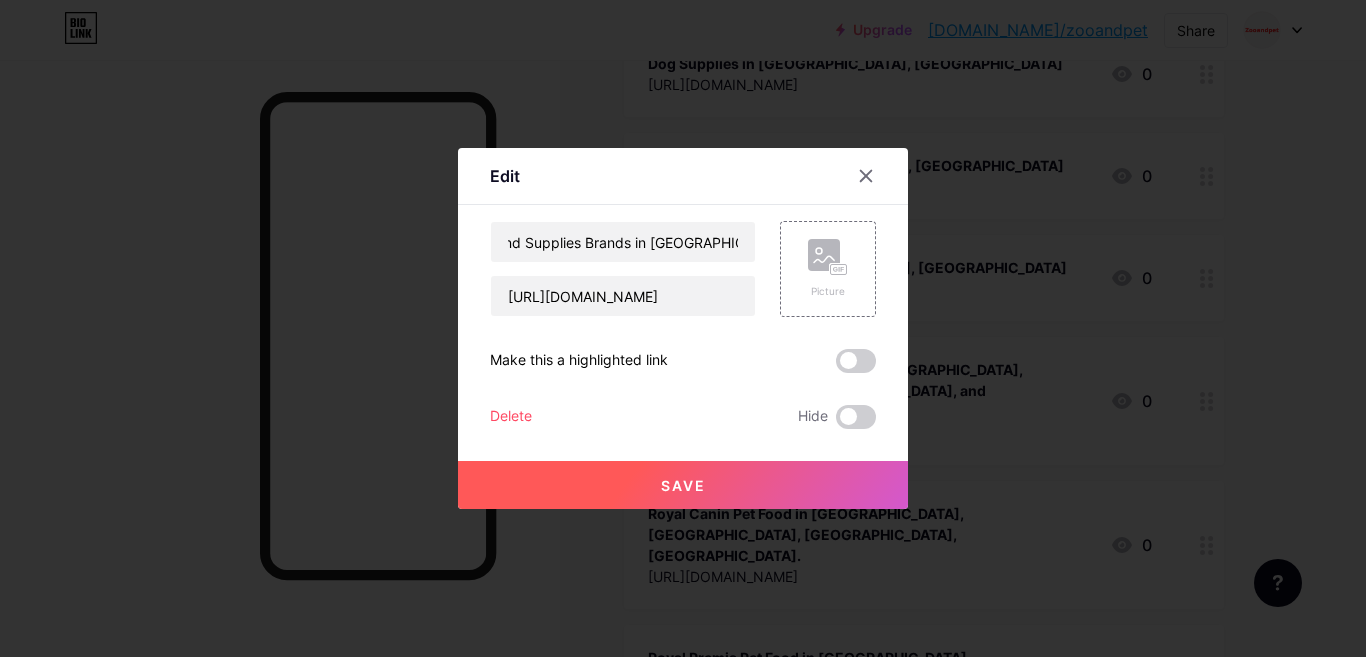 click on "Save" at bounding box center [683, 485] 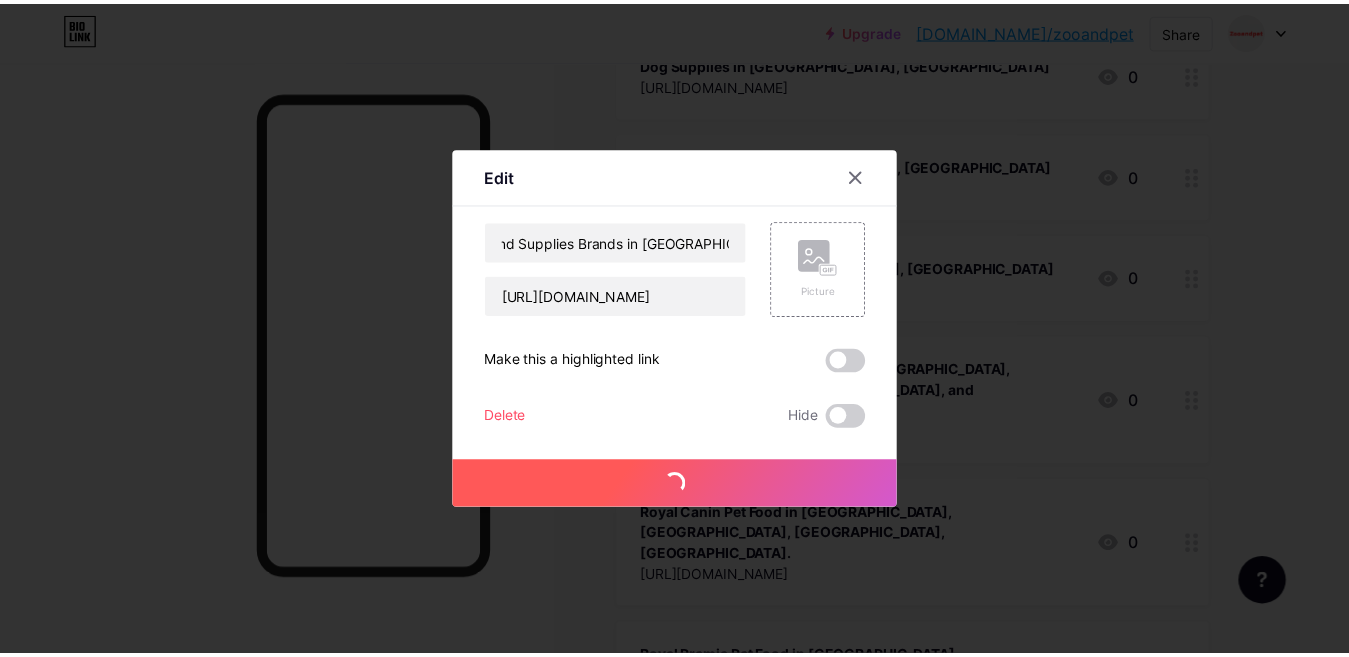 scroll, scrollTop: 0, scrollLeft: 0, axis: both 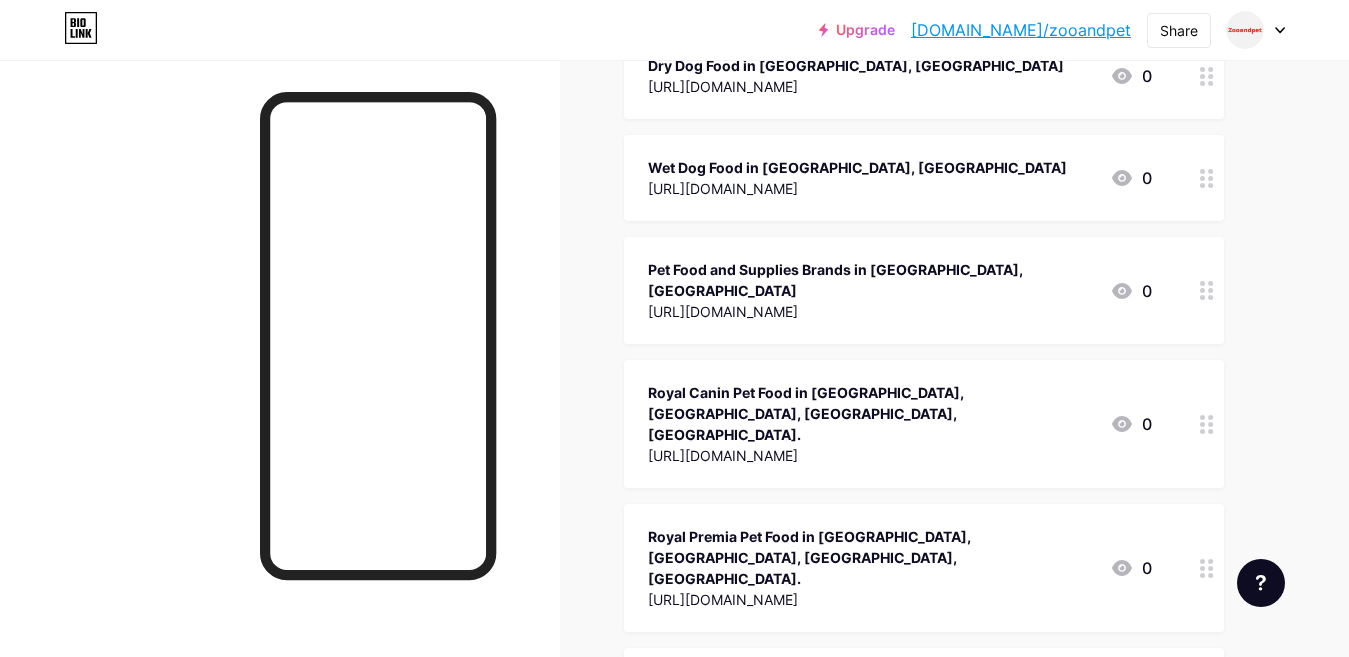 click on "Royal Canin Pet Food in [GEOGRAPHIC_DATA], [GEOGRAPHIC_DATA], [GEOGRAPHIC_DATA], [GEOGRAPHIC_DATA].
[URL][DOMAIN_NAME]
0" at bounding box center [900, 424] 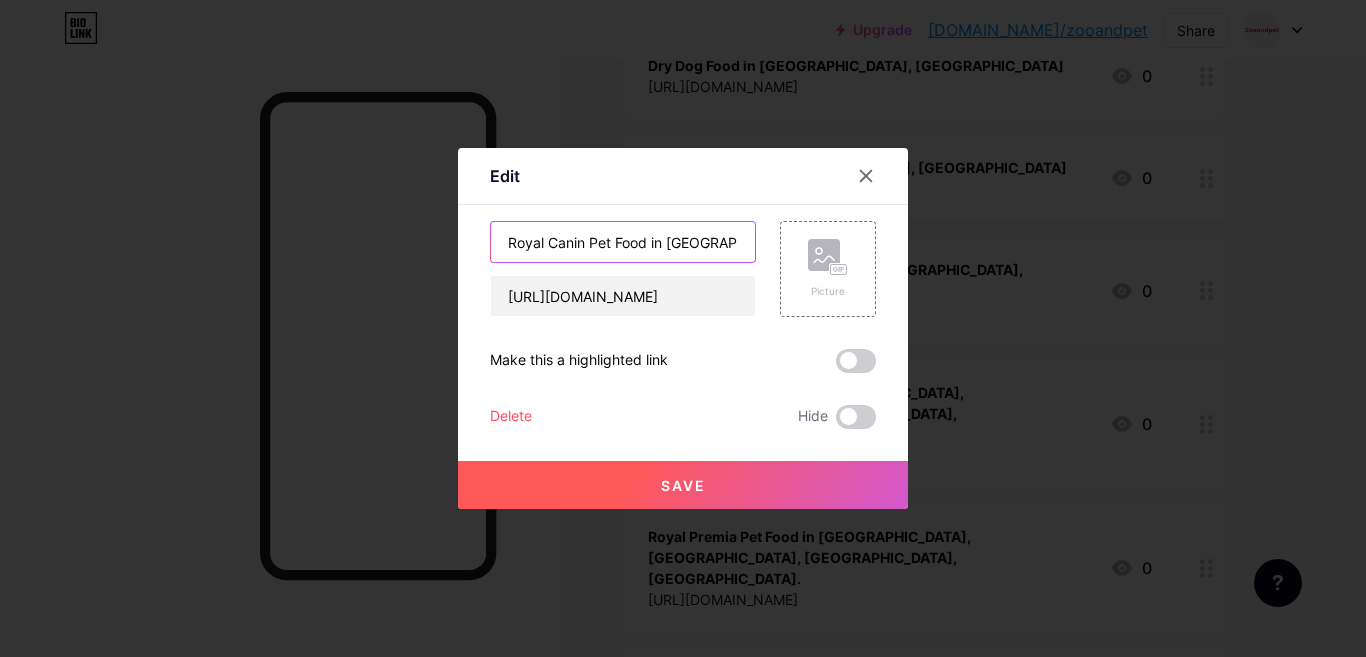 click on "Royal Canin Pet Food in [GEOGRAPHIC_DATA], [GEOGRAPHIC_DATA], [GEOGRAPHIC_DATA], [GEOGRAPHIC_DATA]." at bounding box center (623, 242) 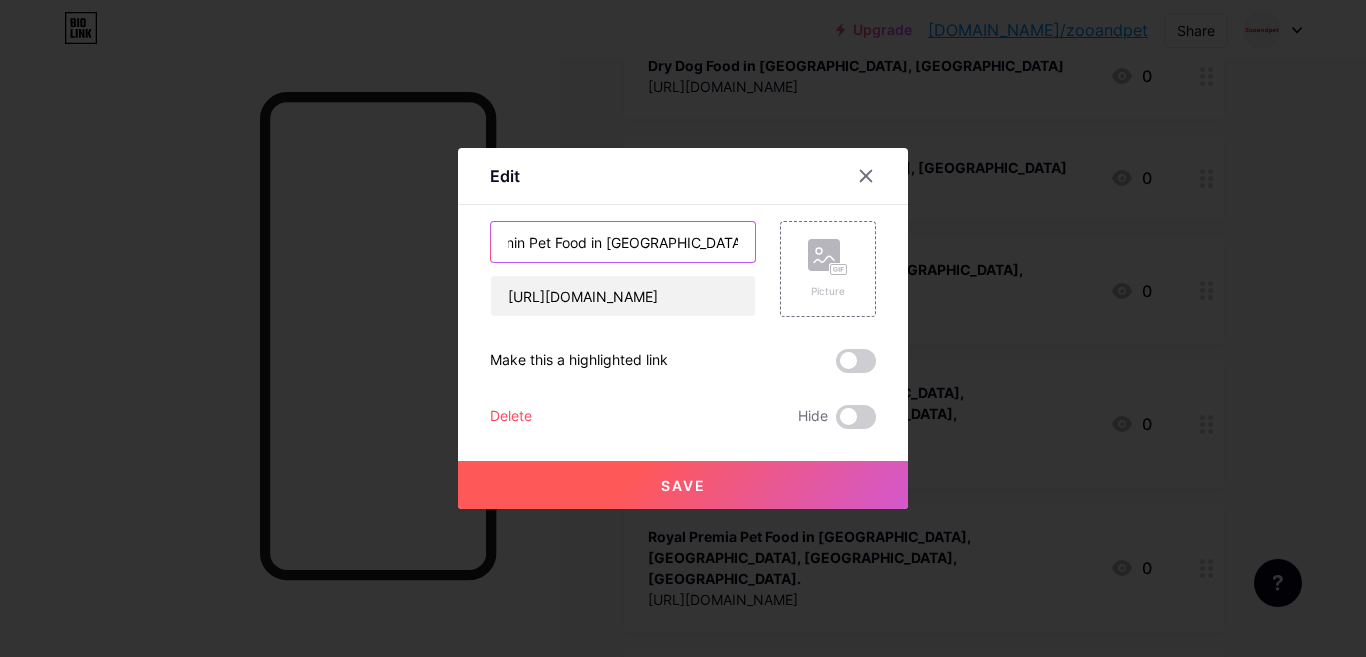 scroll, scrollTop: 0, scrollLeft: 71, axis: horizontal 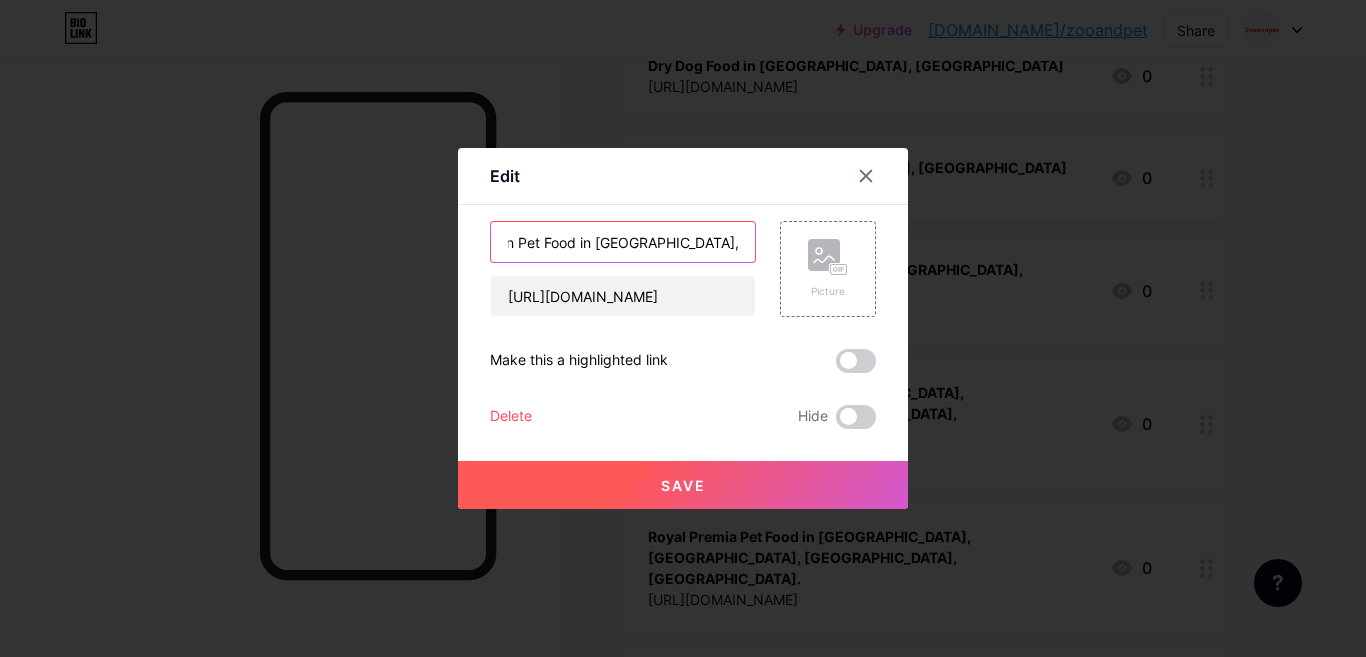drag, startPoint x: 670, startPoint y: 243, endPoint x: 688, endPoint y: 246, distance: 18.248287 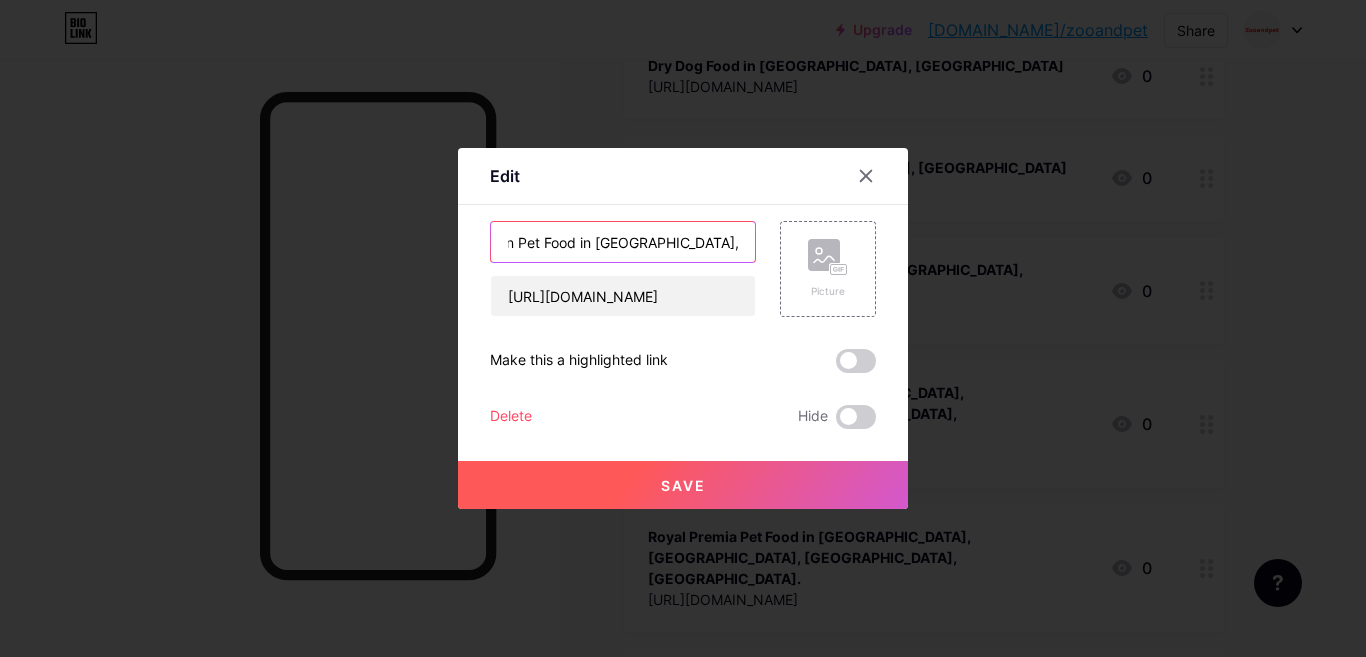 click on "Royal Canin Pet Food in [GEOGRAPHIC_DATA], [GEOGRAPHIC_DATA], [GEOGRAPHIC_DATA], [GEOGRAPHIC_DATA]." at bounding box center [623, 242] 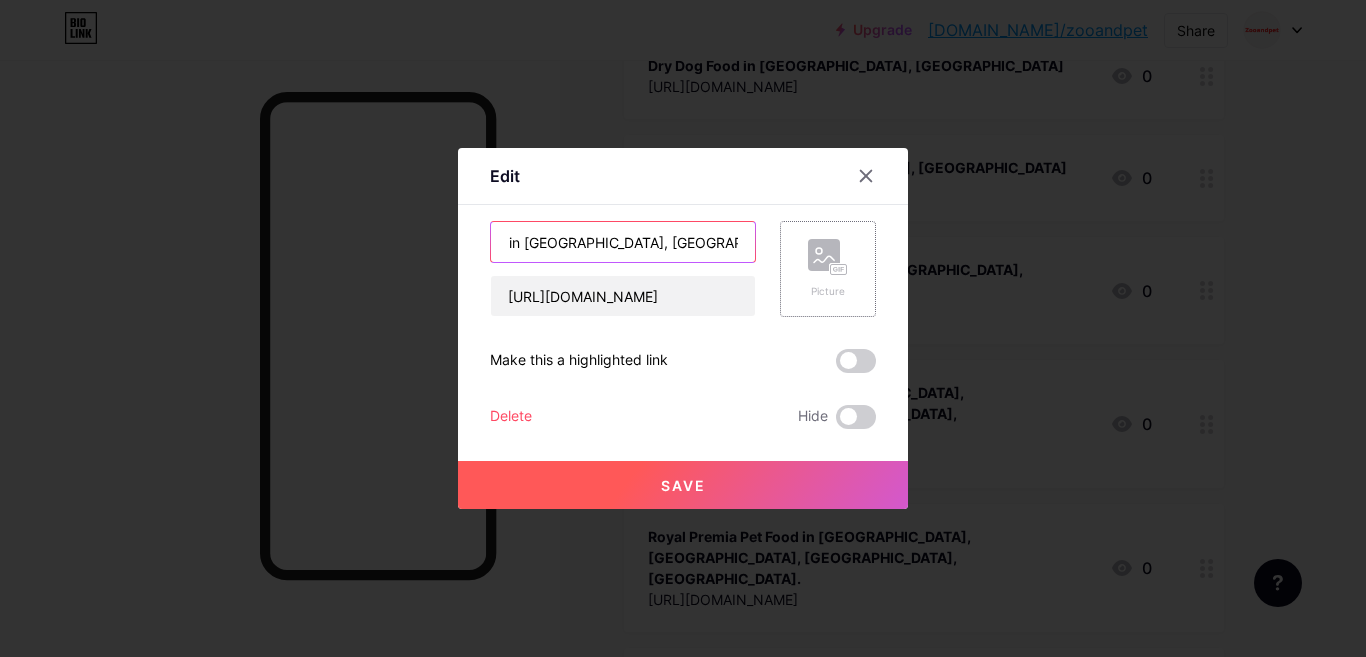 drag, startPoint x: 674, startPoint y: 246, endPoint x: 772, endPoint y: 251, distance: 98.12747 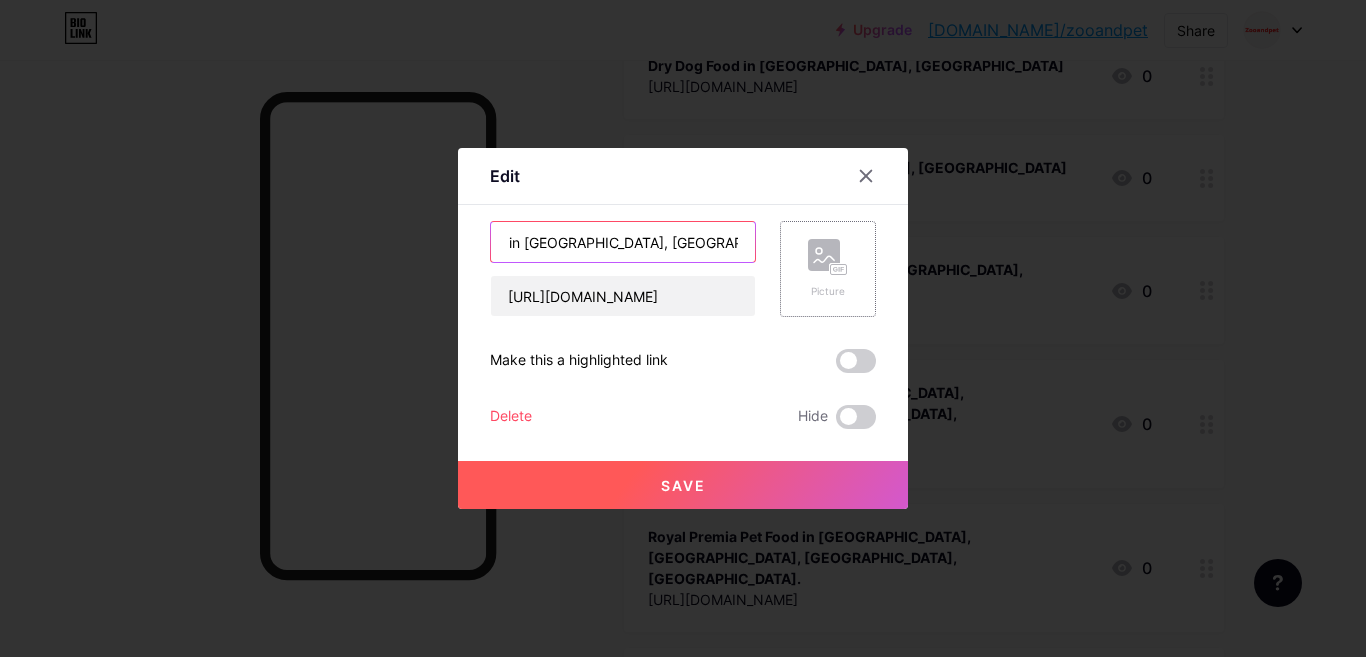 click on "Royal Canin Pet Food in [GEOGRAPHIC_DATA], [GEOGRAPHIC_DATA], [GEOGRAPHIC_DATA], [GEOGRAPHIC_DATA].     [URL][DOMAIN_NAME]                     Picture" at bounding box center [683, 269] 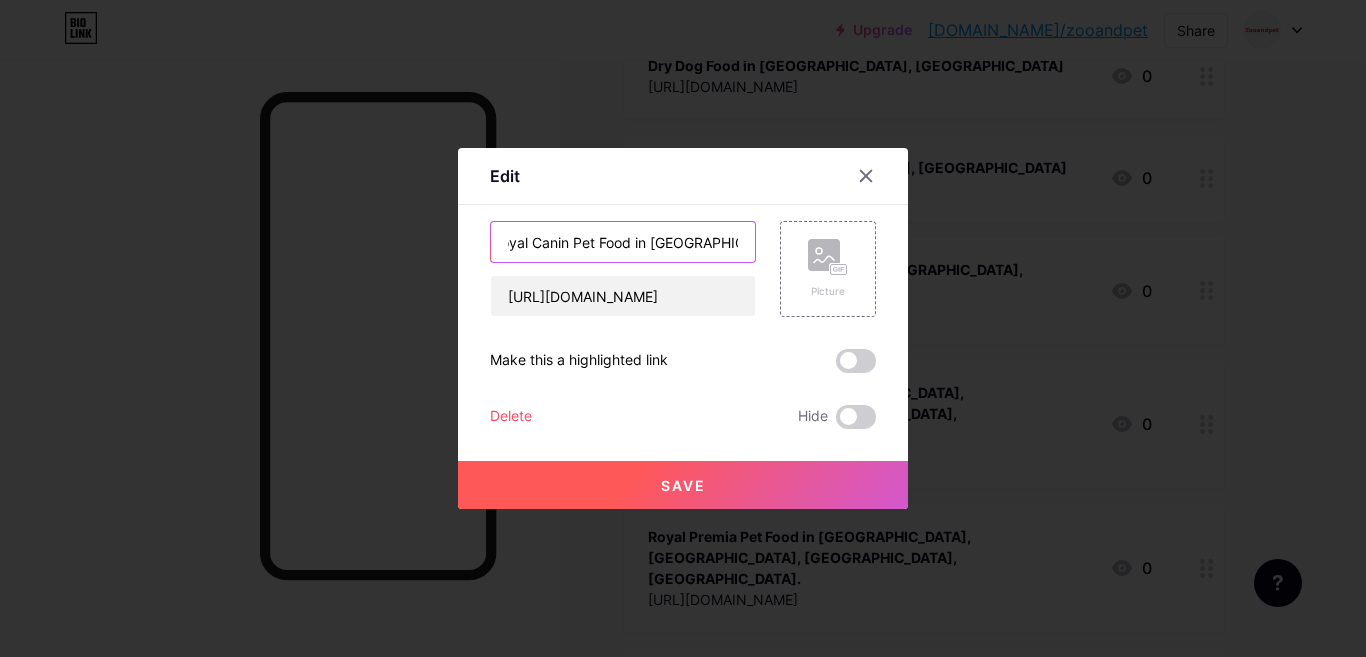 type on "Royal Canin Pet Food in [GEOGRAPHIC_DATA], [GEOGRAPHIC_DATA]" 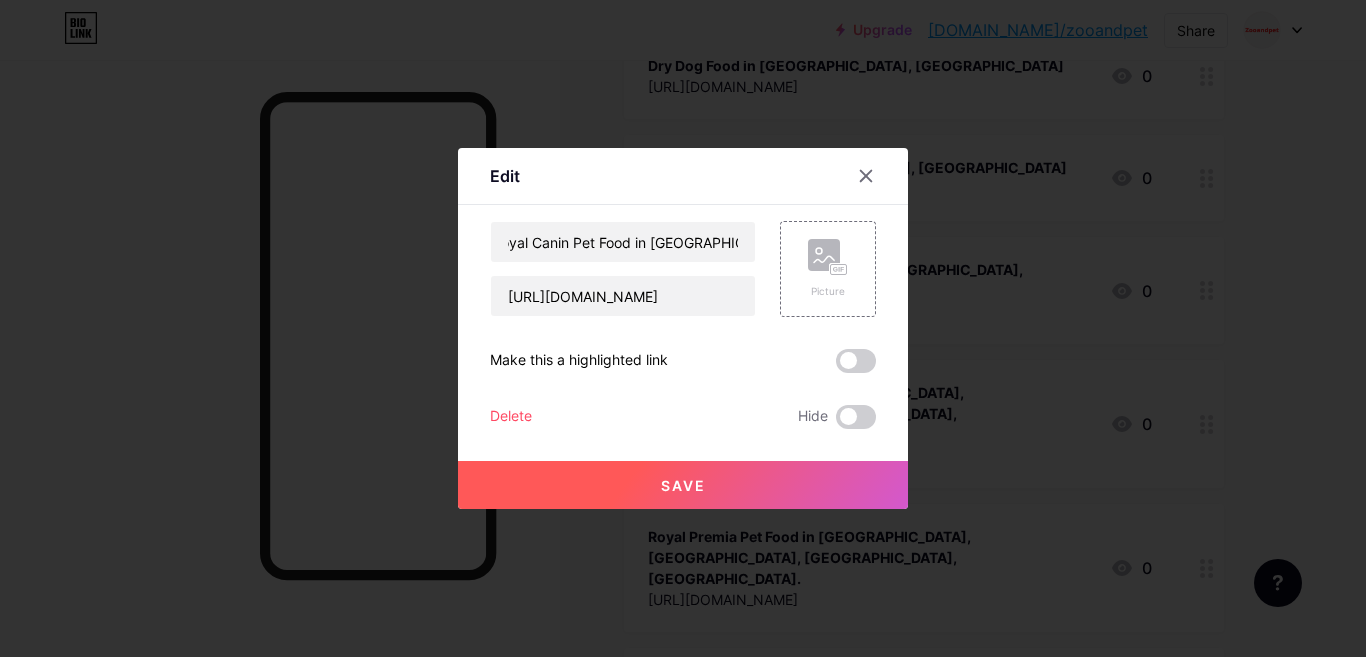 click on "Save" at bounding box center [683, 485] 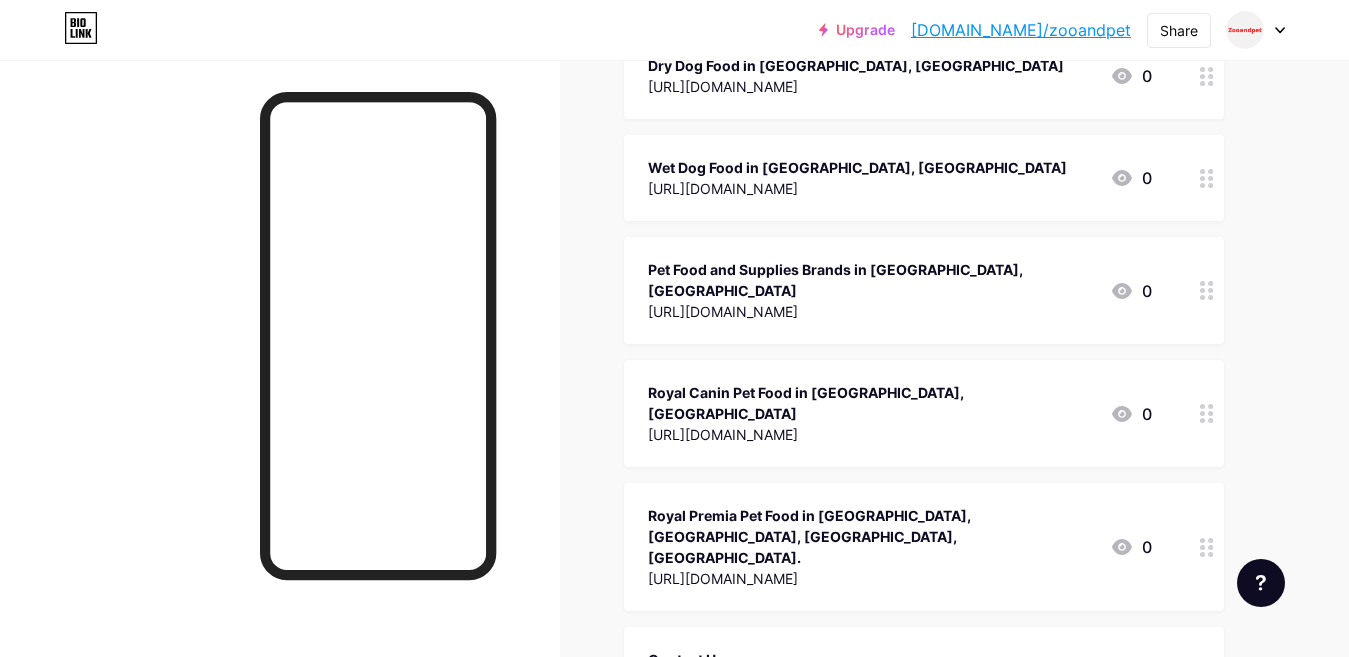 click on "[URL][DOMAIN_NAME]" at bounding box center [871, 578] 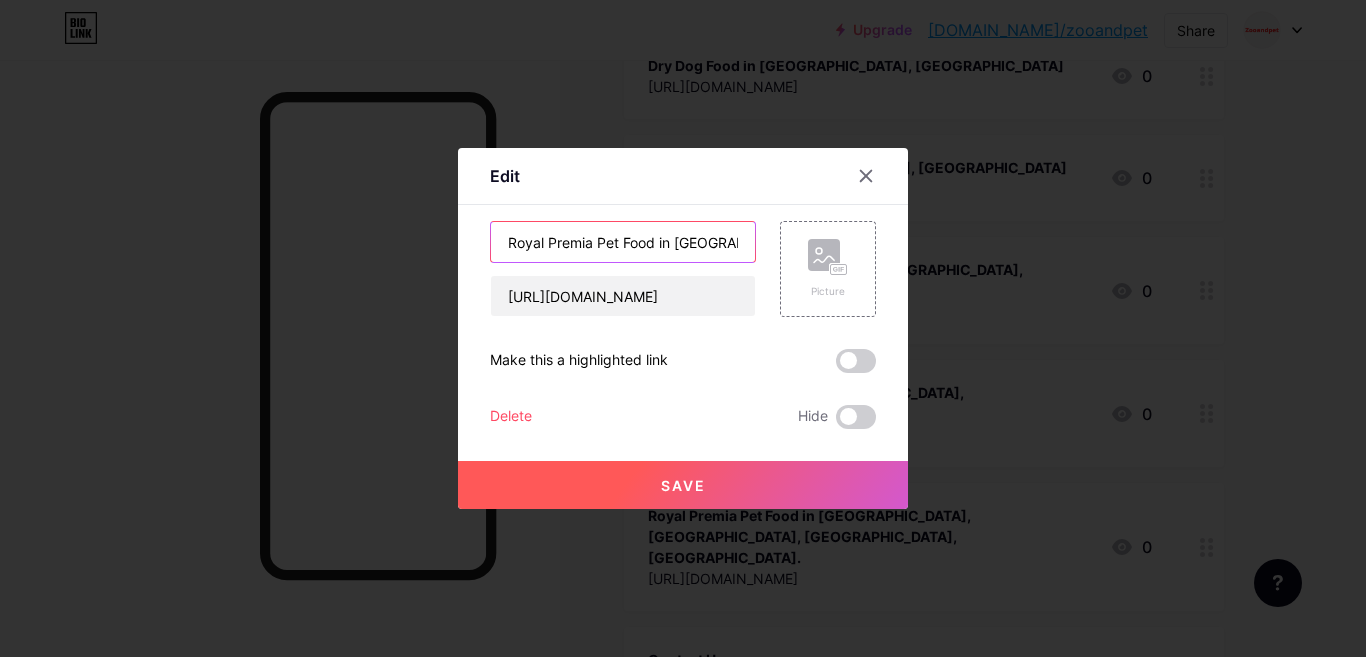 click on "Royal Premia Pet Food in [GEOGRAPHIC_DATA], [GEOGRAPHIC_DATA], [GEOGRAPHIC_DATA], [GEOGRAPHIC_DATA]." at bounding box center (623, 242) 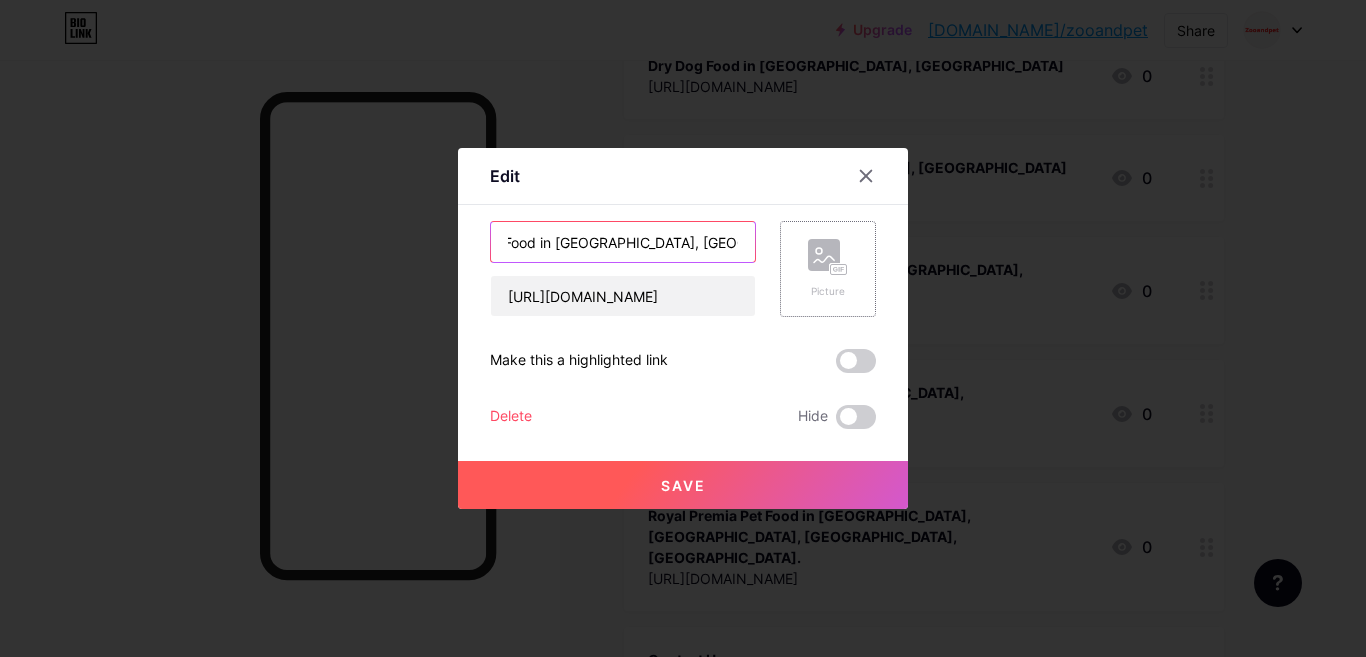 scroll, scrollTop: 0, scrollLeft: 149, axis: horizontal 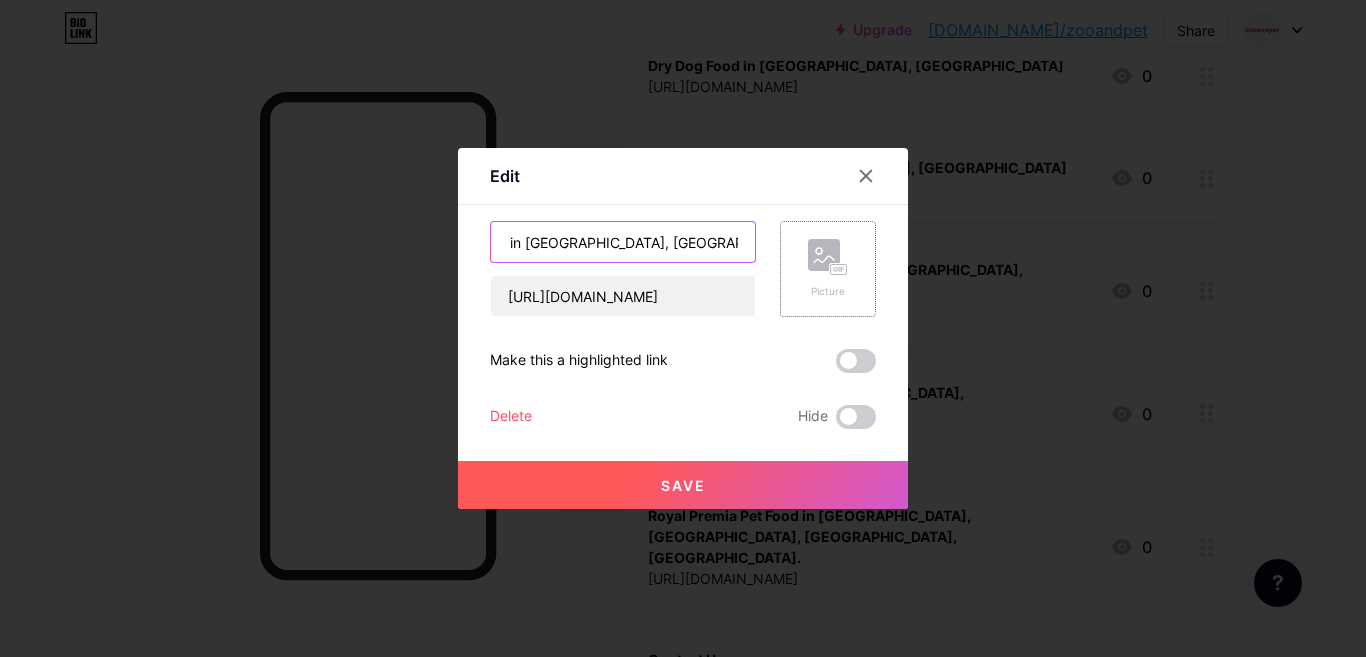 drag, startPoint x: 633, startPoint y: 241, endPoint x: 807, endPoint y: 257, distance: 174.73409 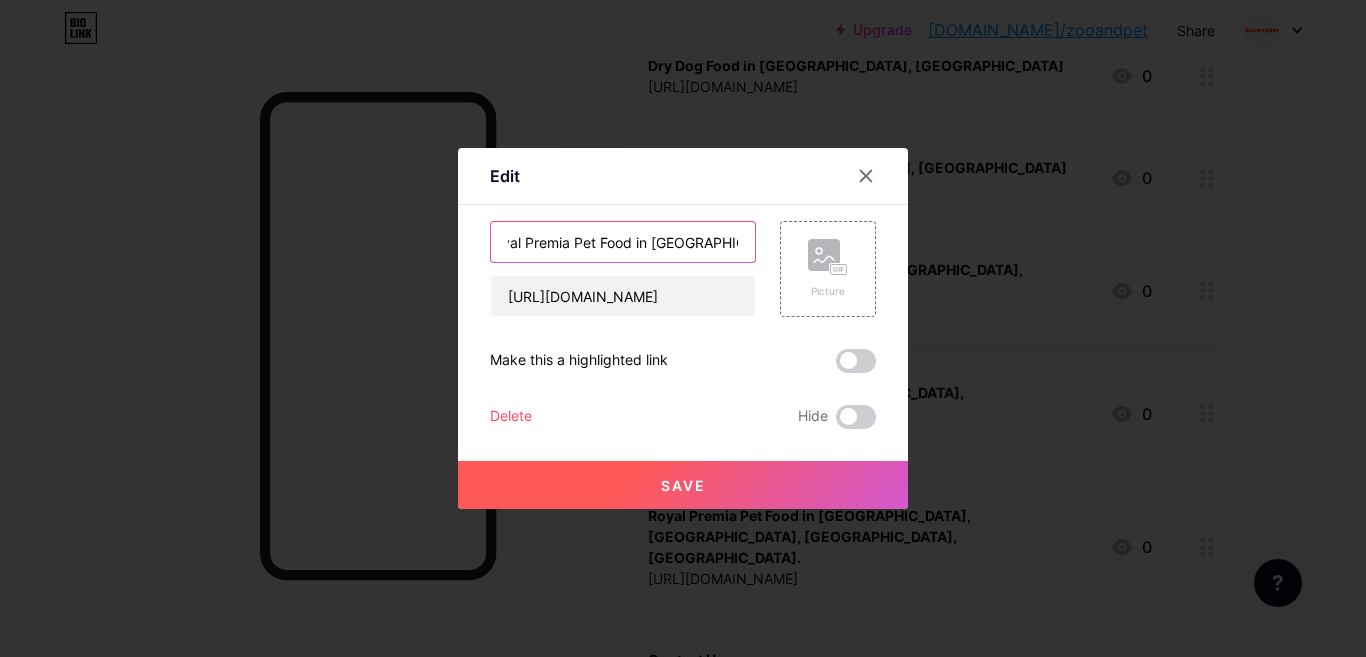 type on "Royal Premia Pet Food in [GEOGRAPHIC_DATA], [GEOGRAPHIC_DATA]" 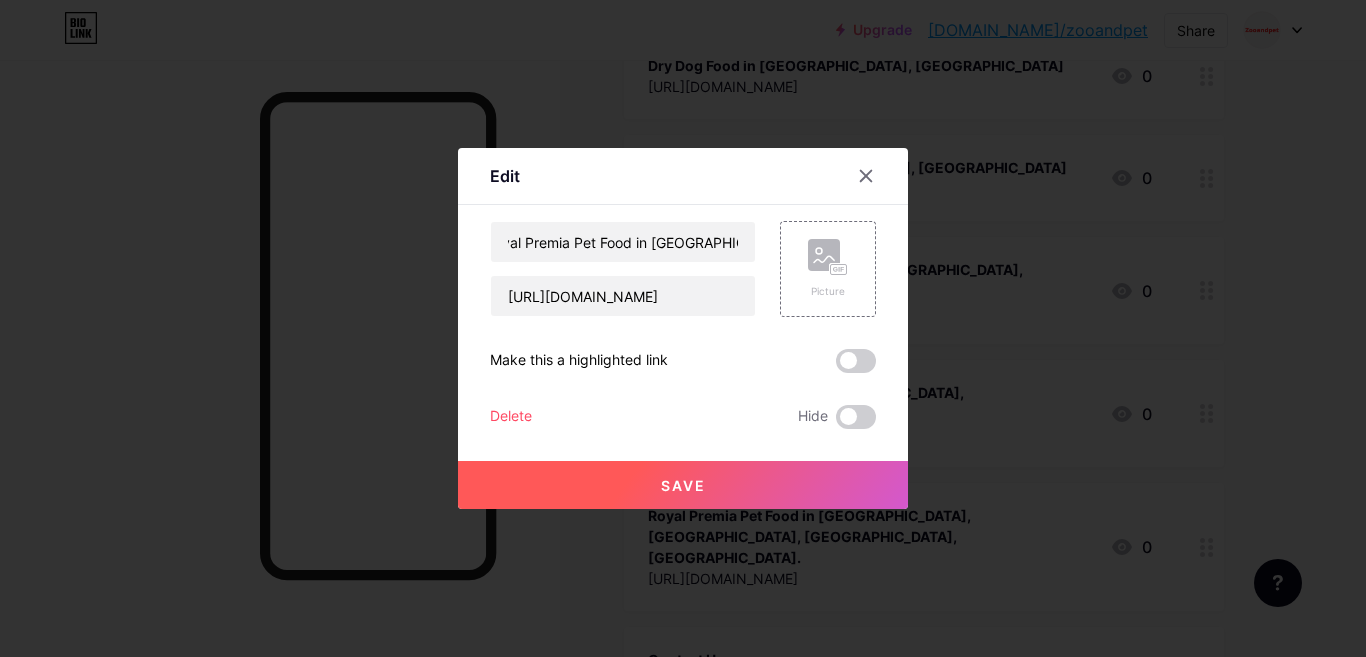 click on "Save" at bounding box center [683, 485] 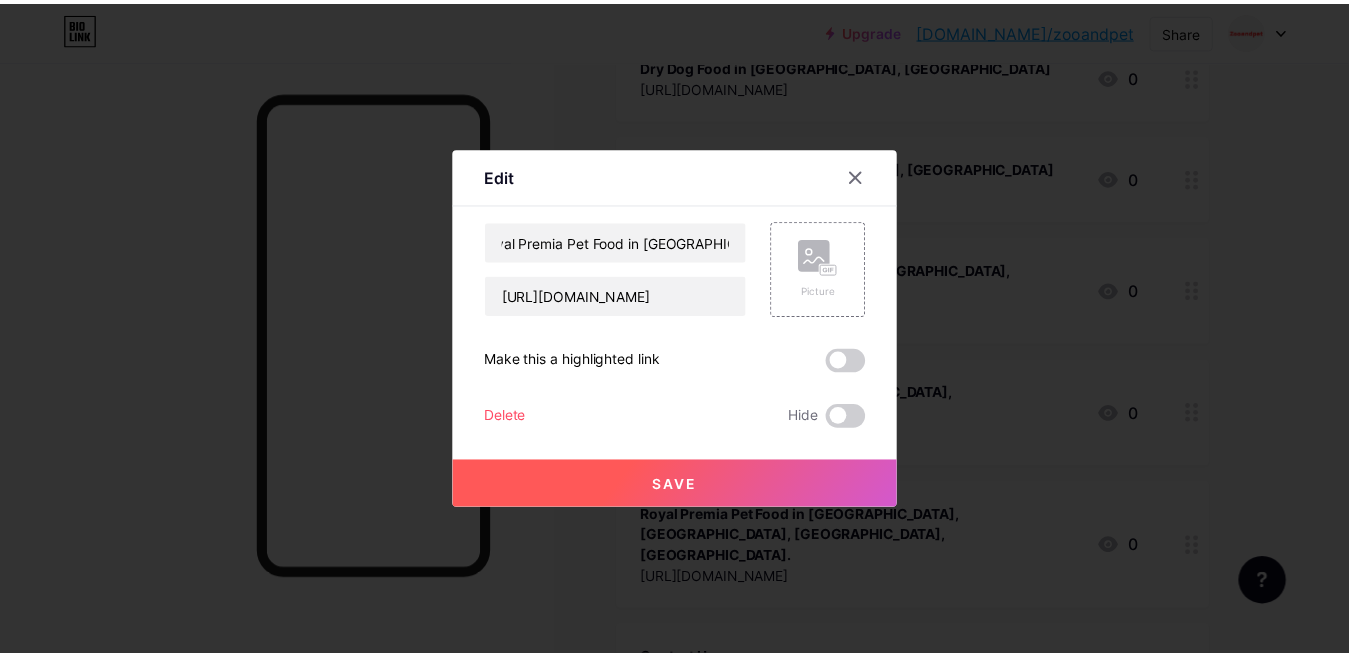 scroll, scrollTop: 0, scrollLeft: 0, axis: both 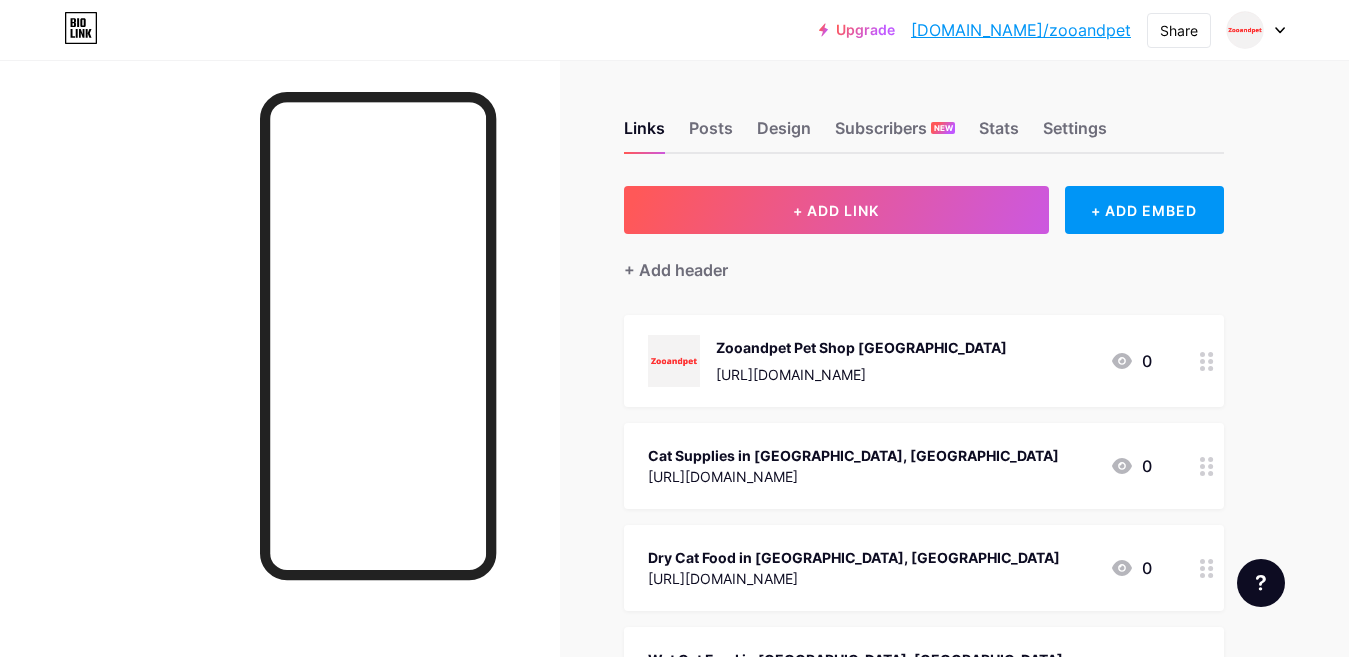 click on "Zooandpet Pet Shop [GEOGRAPHIC_DATA]
[URL][DOMAIN_NAME]
0" at bounding box center [900, 361] 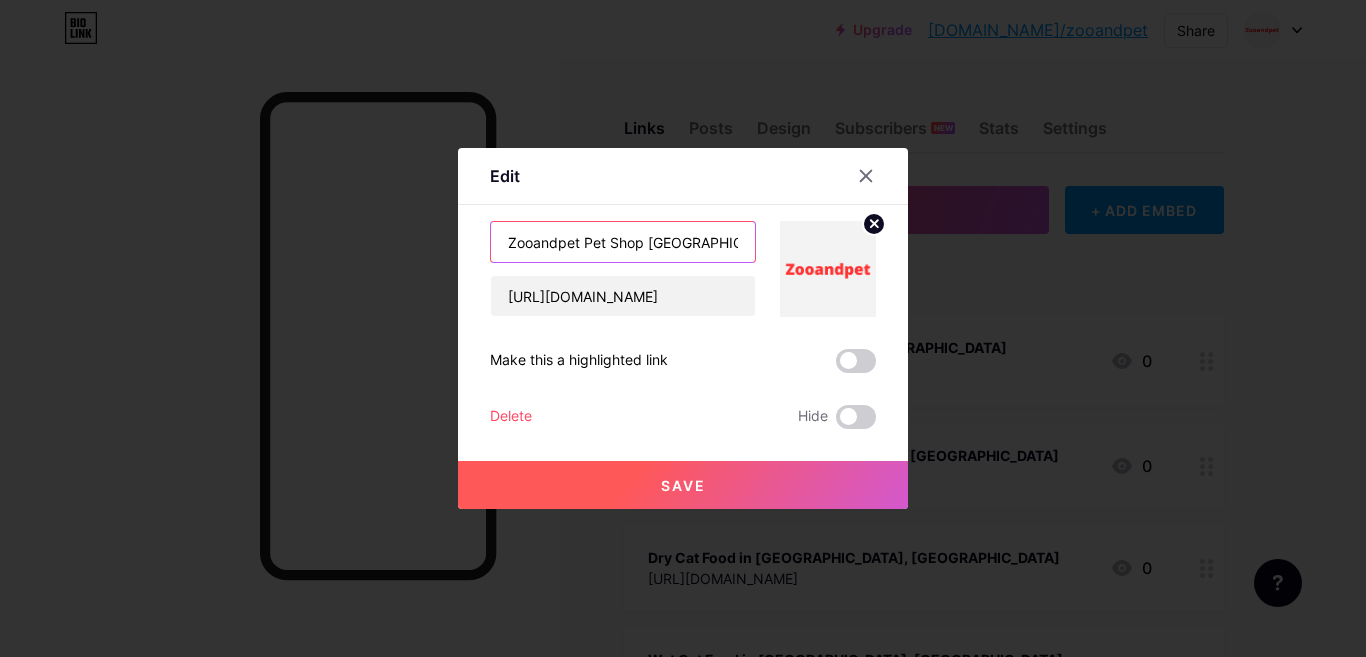 click on "Zooandpet Pet Shop [GEOGRAPHIC_DATA]" at bounding box center (623, 242) 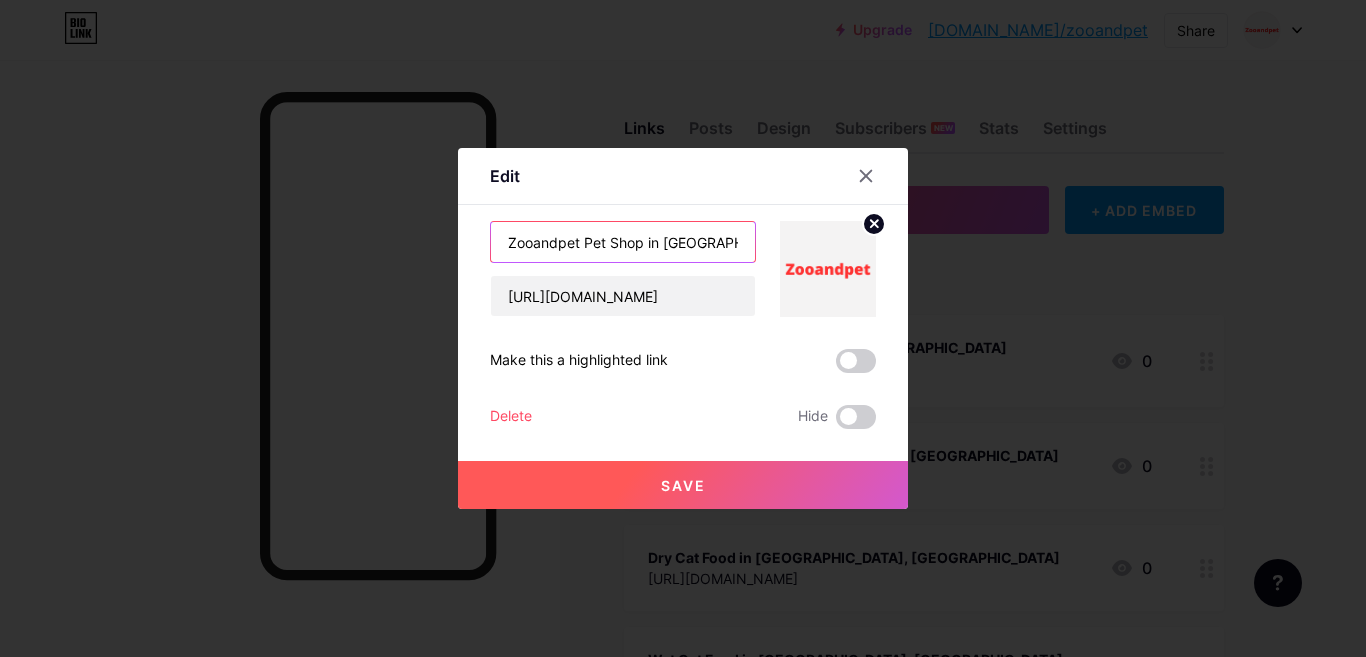 type on "Zooandpet Pet Shop in [GEOGRAPHIC_DATA], [GEOGRAPHIC_DATA]" 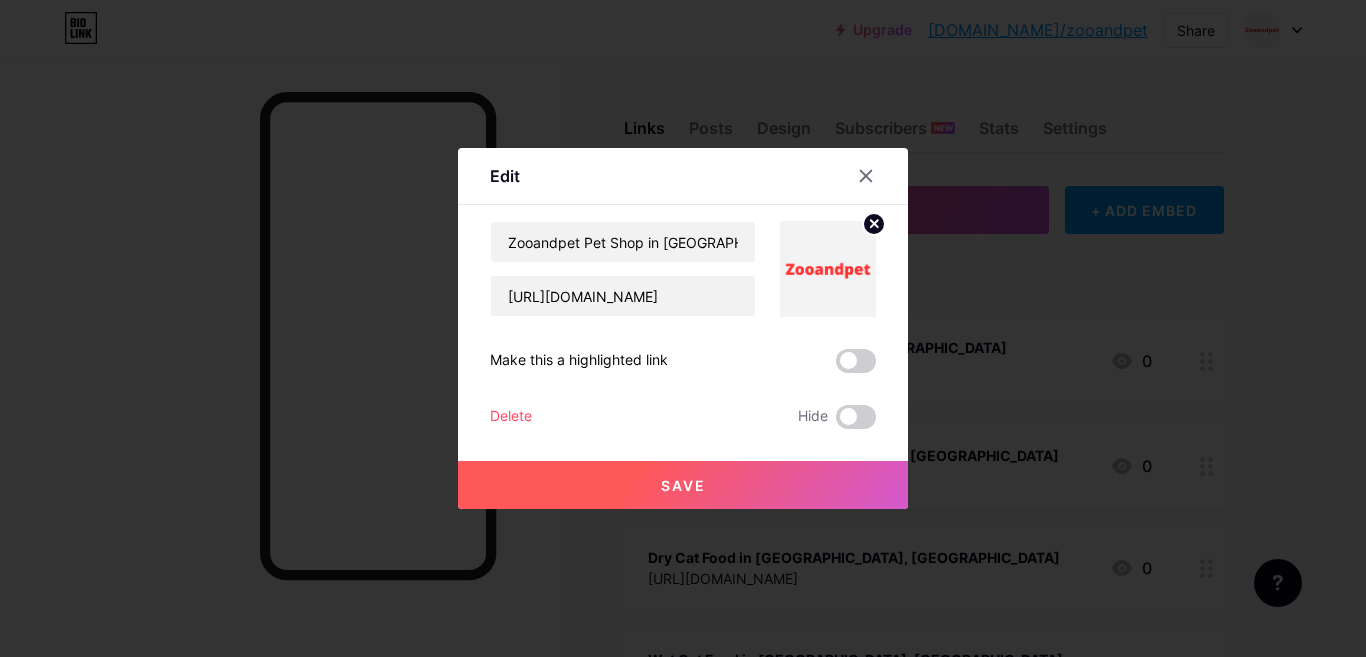 click on "Save" at bounding box center [683, 485] 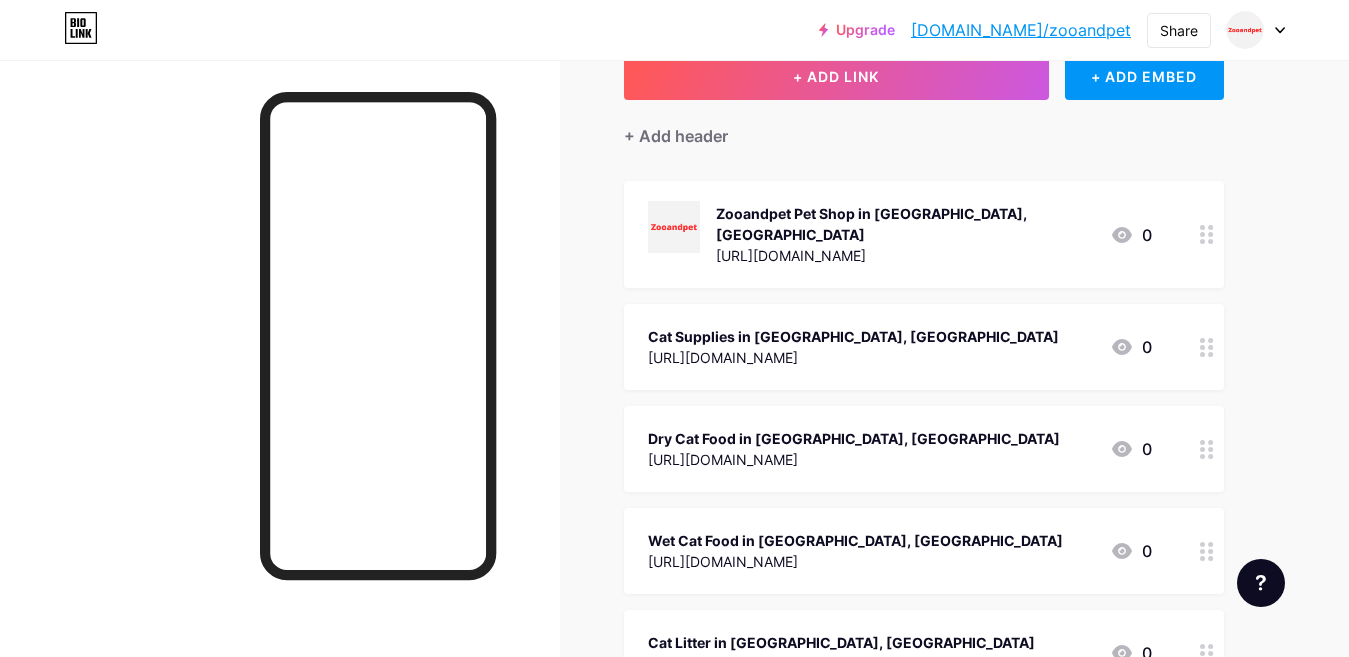scroll, scrollTop: 100, scrollLeft: 0, axis: vertical 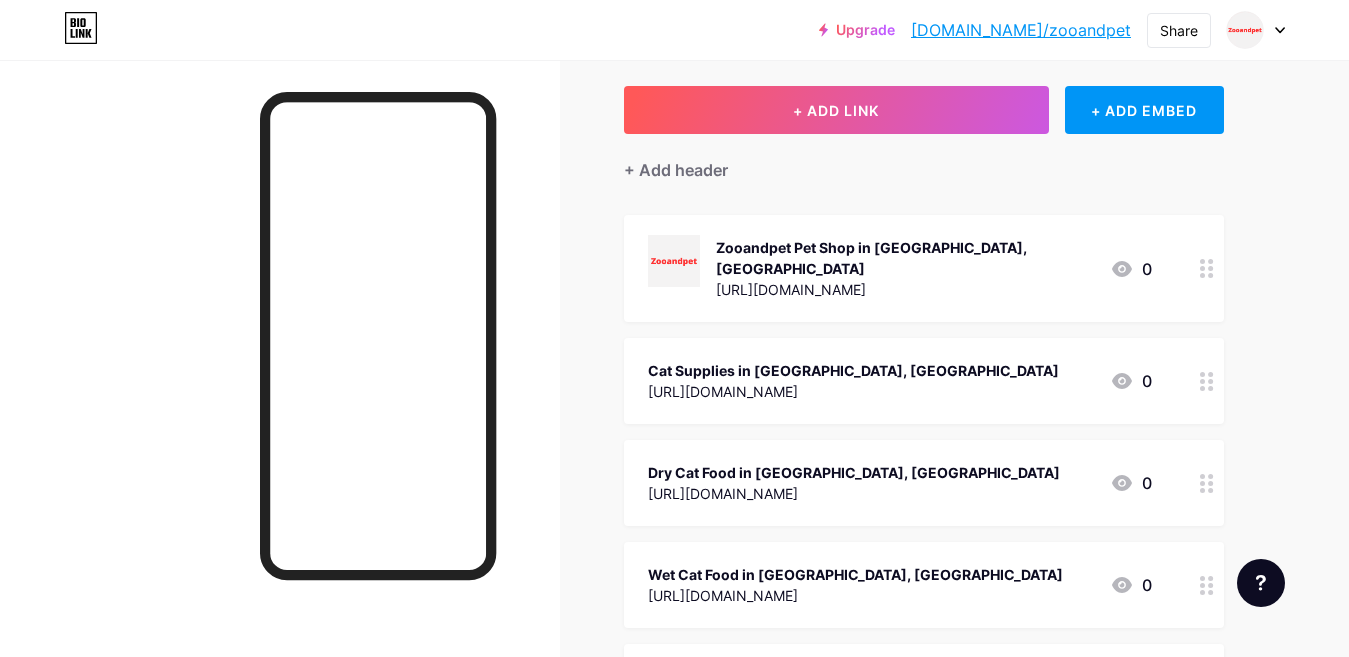 click on "Cat Supplies in [GEOGRAPHIC_DATA], [GEOGRAPHIC_DATA]" at bounding box center [853, 370] 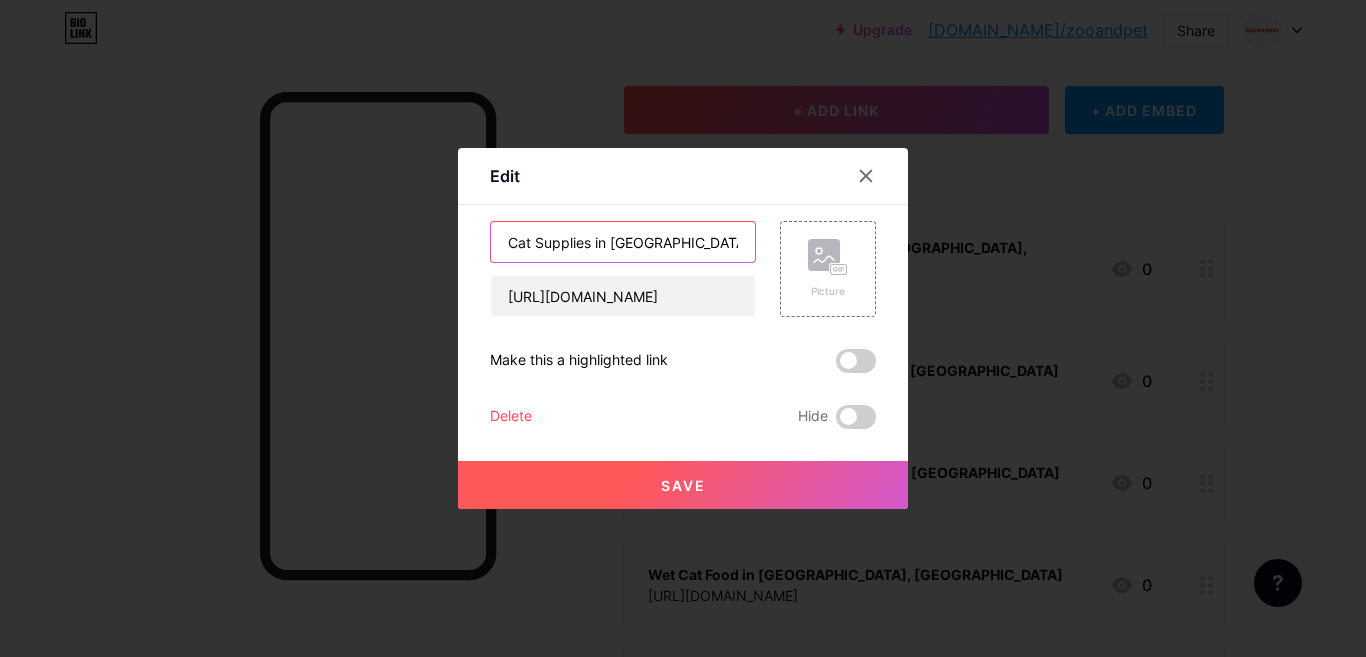 drag, startPoint x: 631, startPoint y: 245, endPoint x: 693, endPoint y: 245, distance: 62 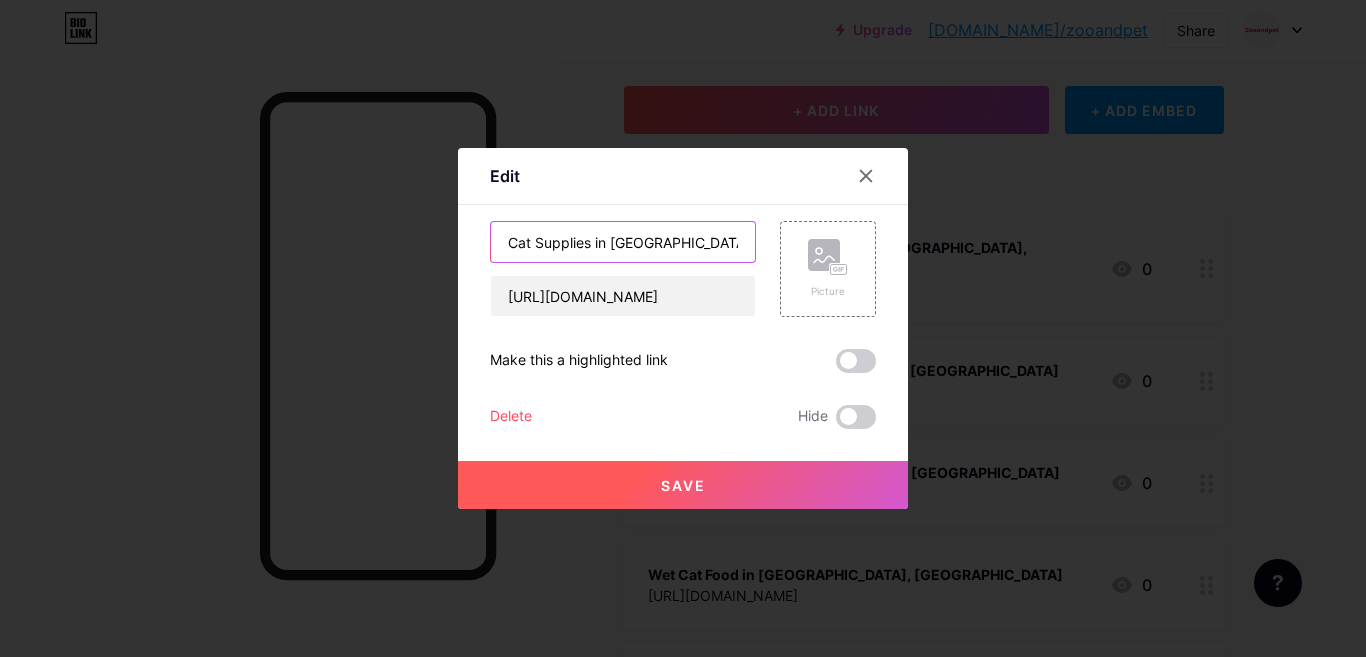 click on "Cat Supplies in [GEOGRAPHIC_DATA]" at bounding box center [623, 242] 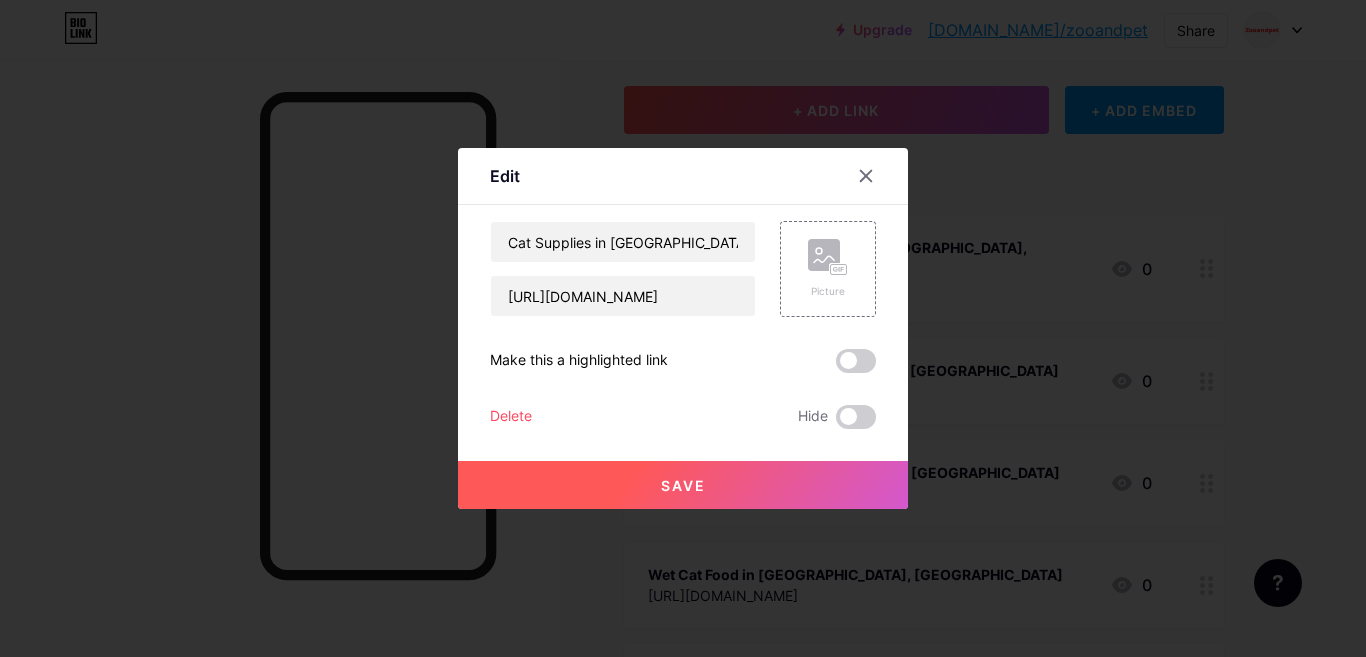 click on "Save" at bounding box center [683, 485] 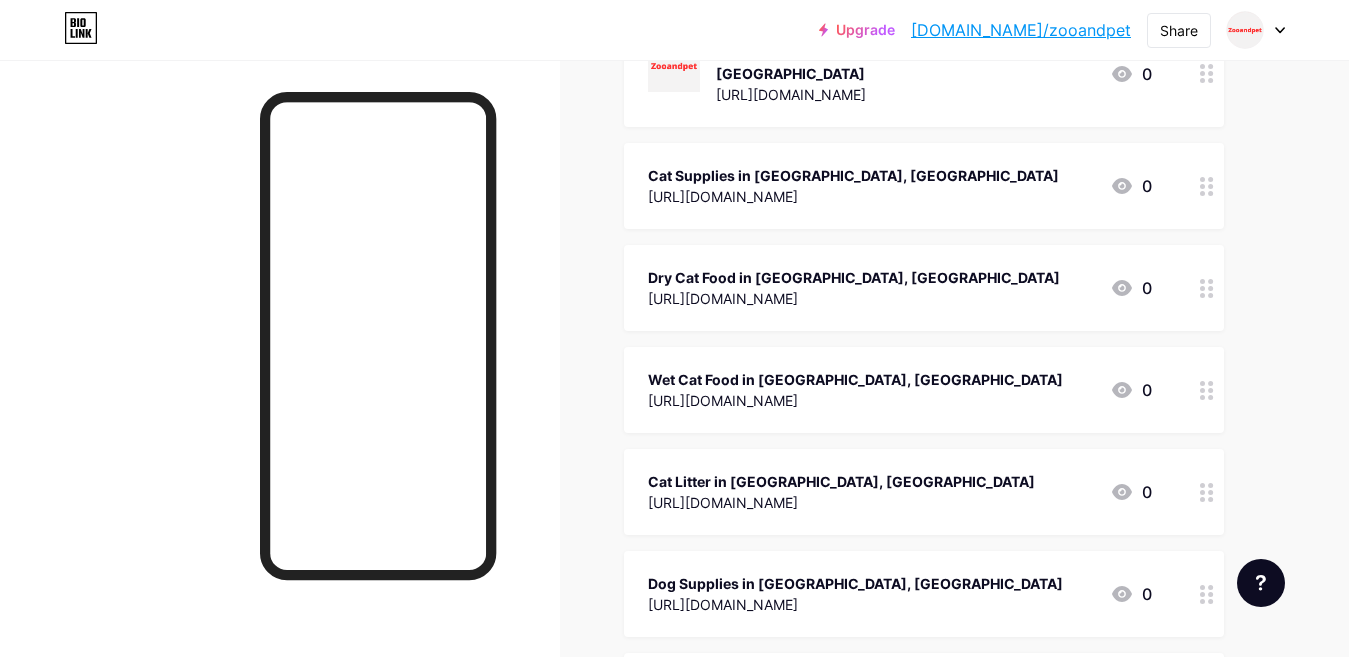 scroll, scrollTop: 300, scrollLeft: 0, axis: vertical 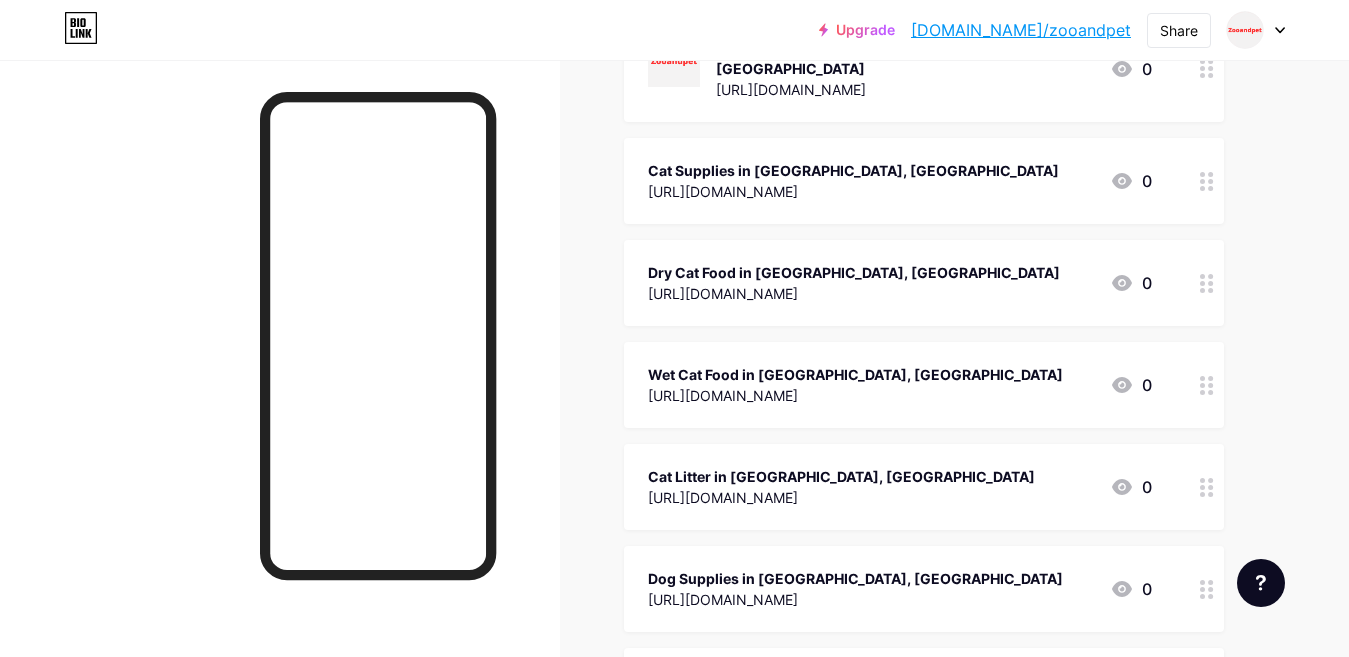 click on "Dry Cat Food in [GEOGRAPHIC_DATA], [GEOGRAPHIC_DATA]" at bounding box center [854, 272] 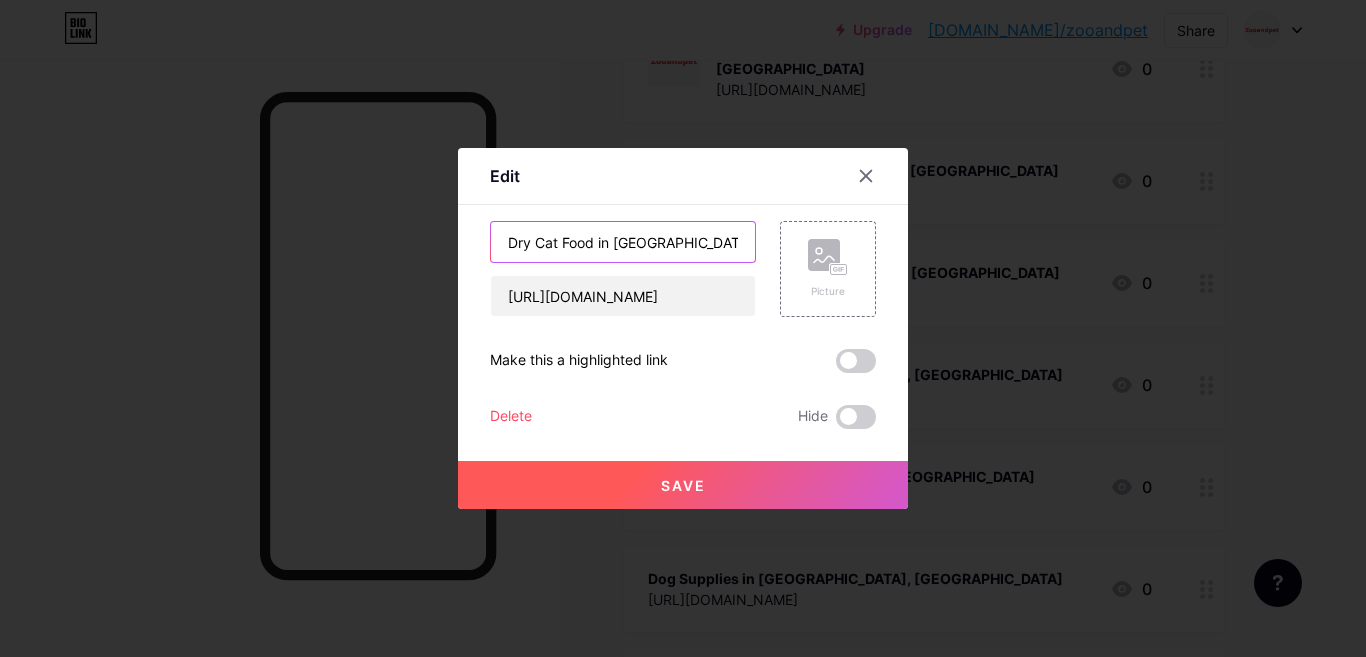 drag, startPoint x: 633, startPoint y: 242, endPoint x: 706, endPoint y: 242, distance: 73 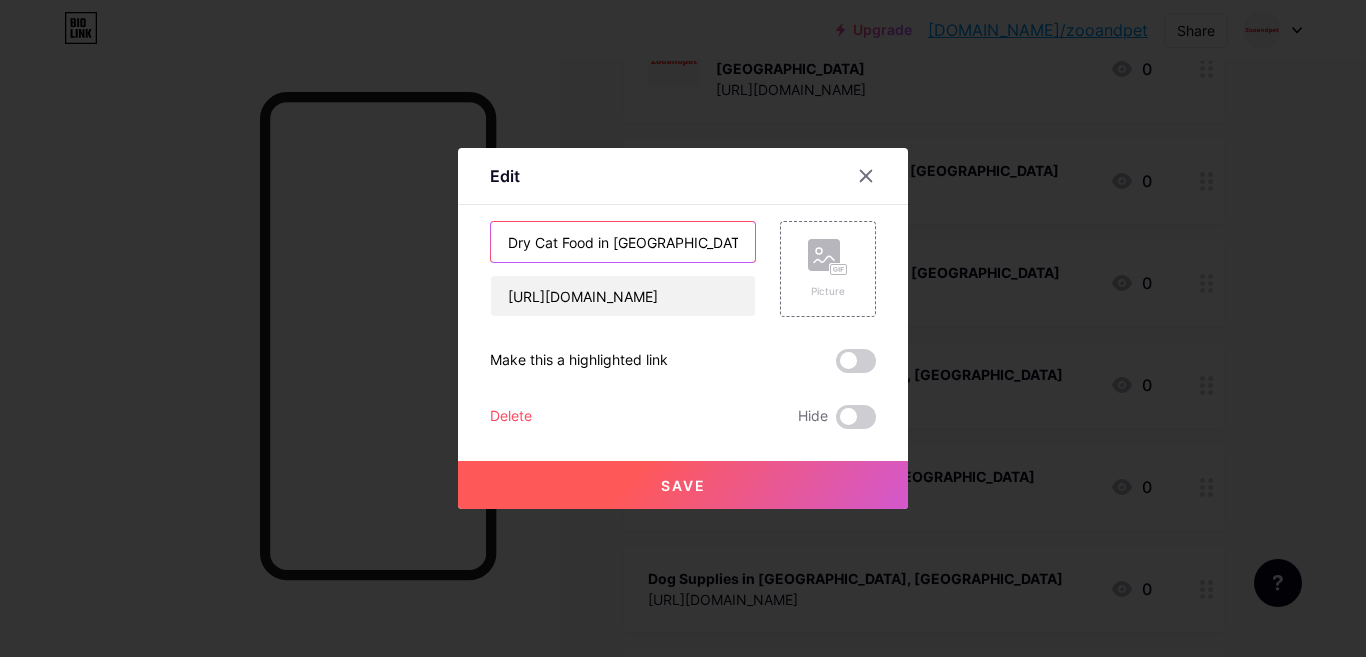 click on "Dry Cat Food in [GEOGRAPHIC_DATA]" at bounding box center [623, 242] 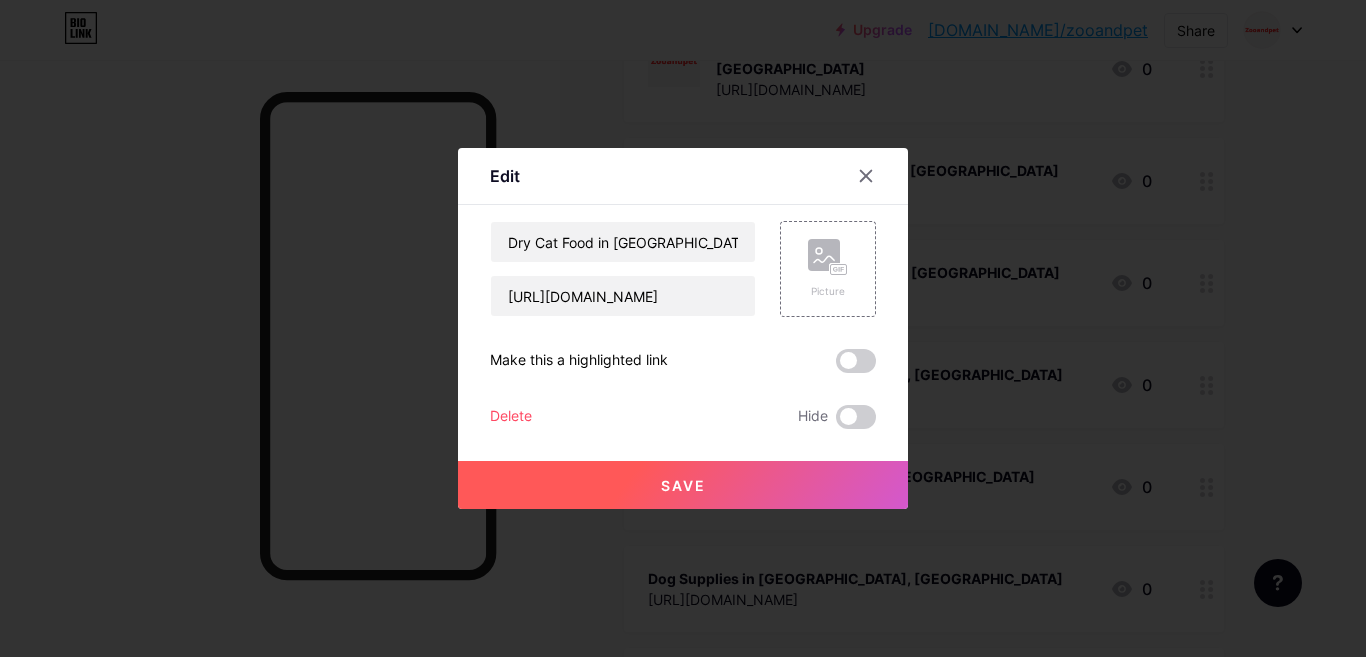 click on "Save" at bounding box center [683, 485] 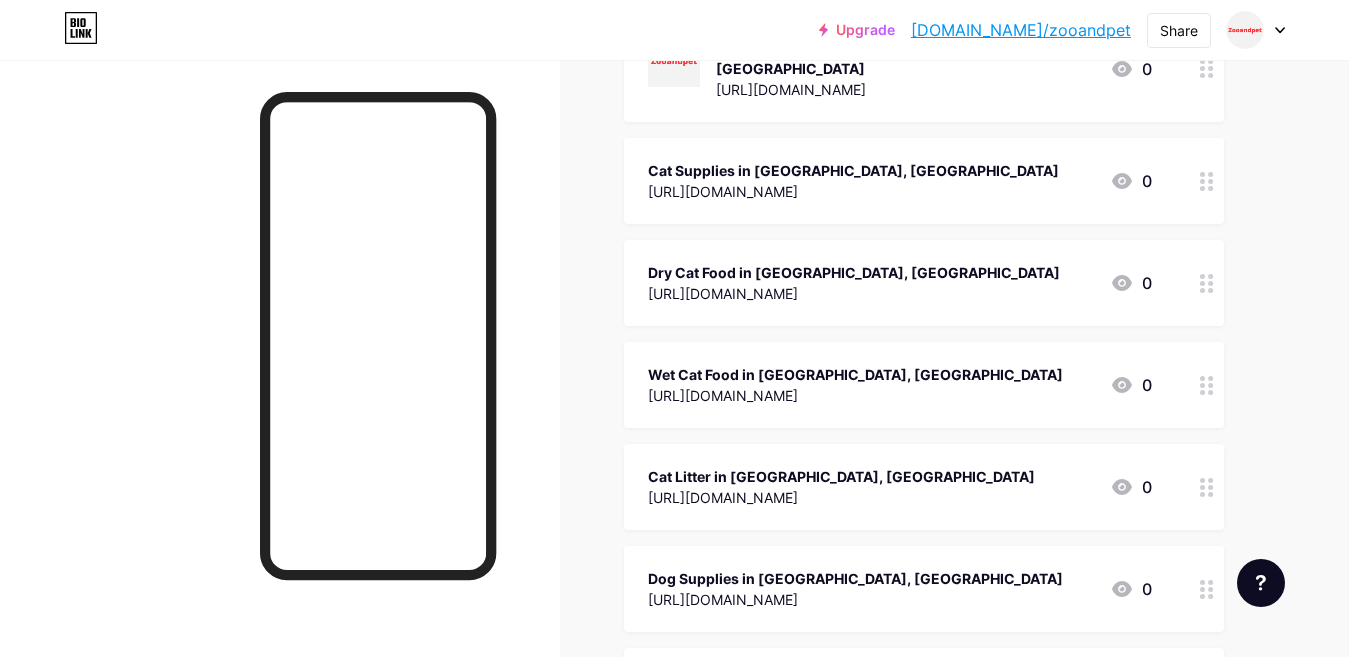 click on "Wet Cat Food in [GEOGRAPHIC_DATA], [GEOGRAPHIC_DATA]" at bounding box center (855, 374) 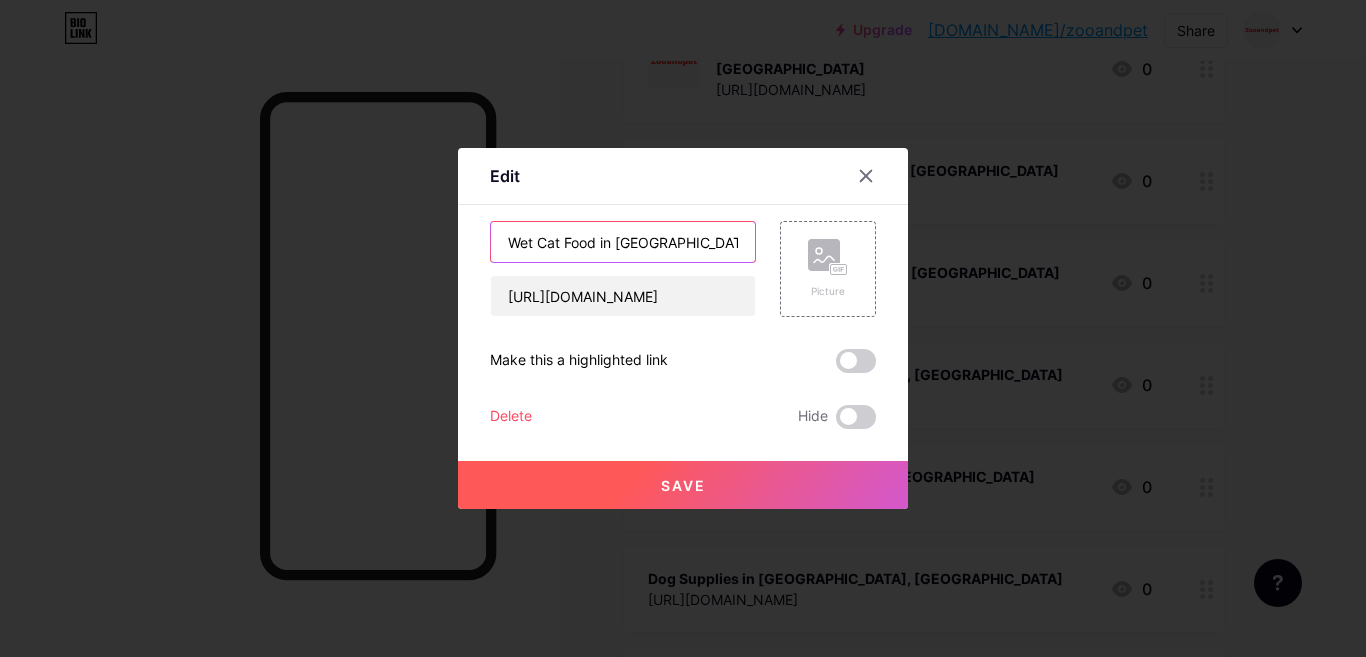drag, startPoint x: 635, startPoint y: 244, endPoint x: 717, endPoint y: 244, distance: 82 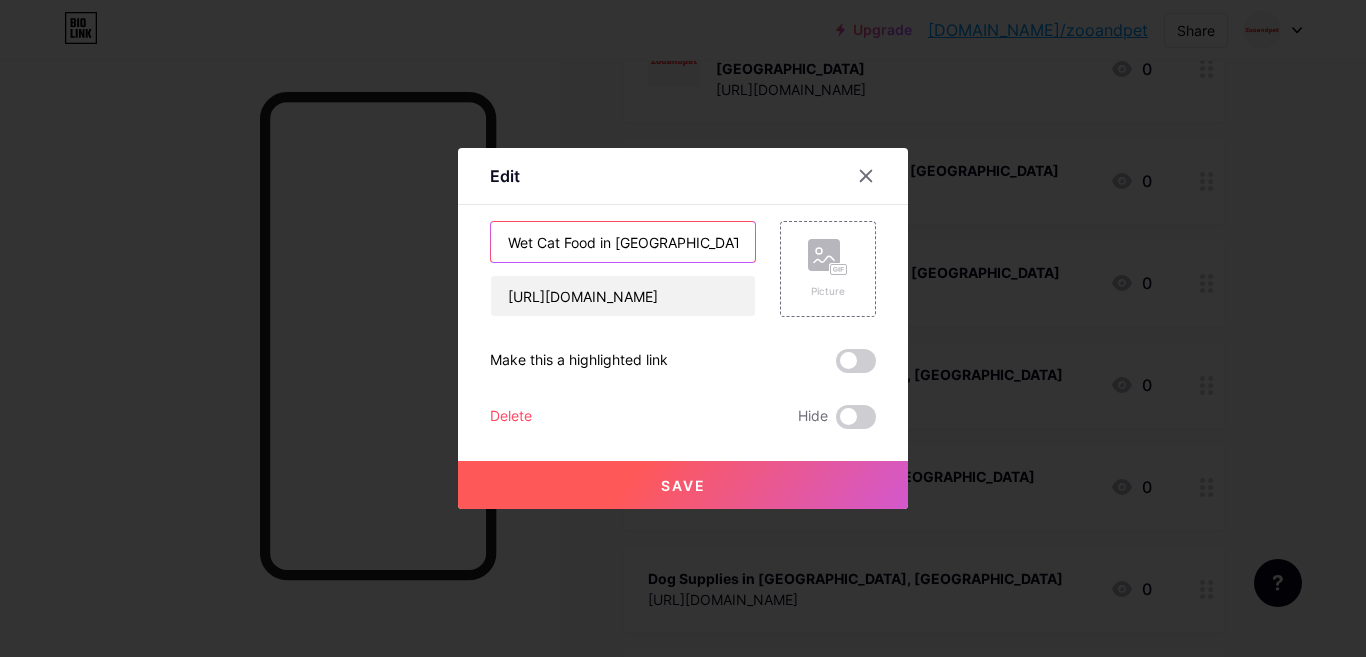click on "Wet Cat Food in [GEOGRAPHIC_DATA]" at bounding box center (623, 242) 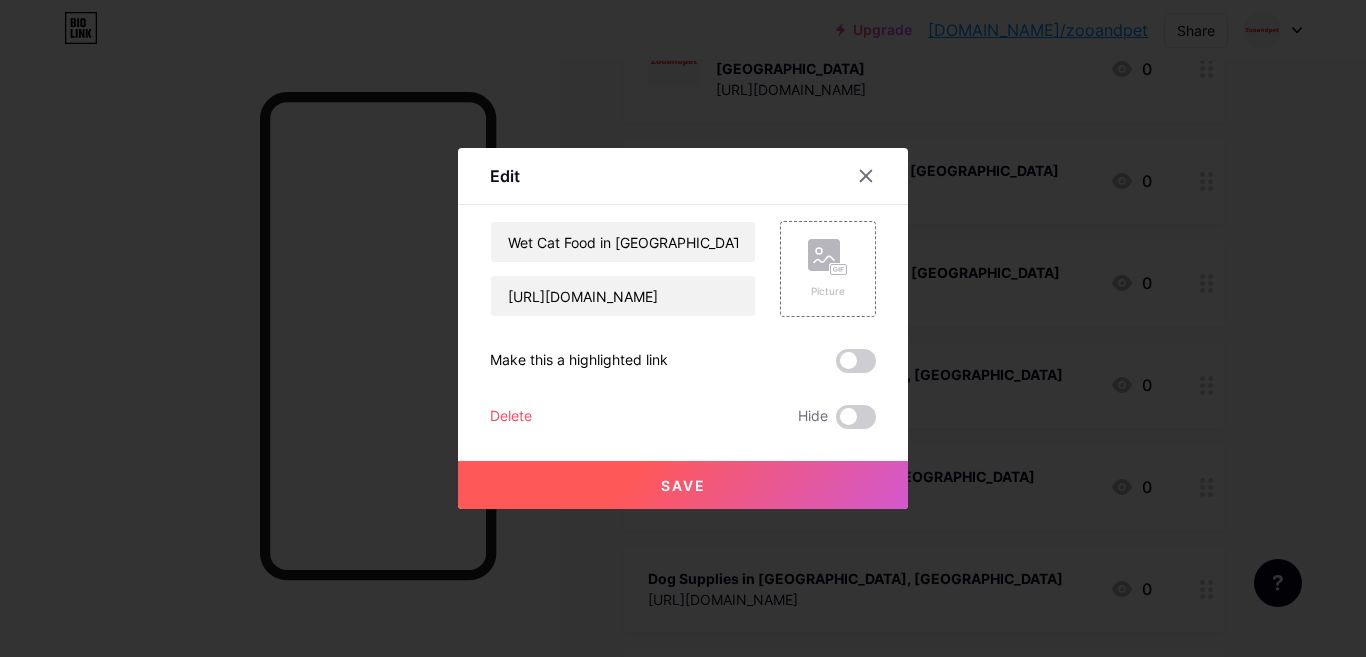 click on "Save" at bounding box center [683, 485] 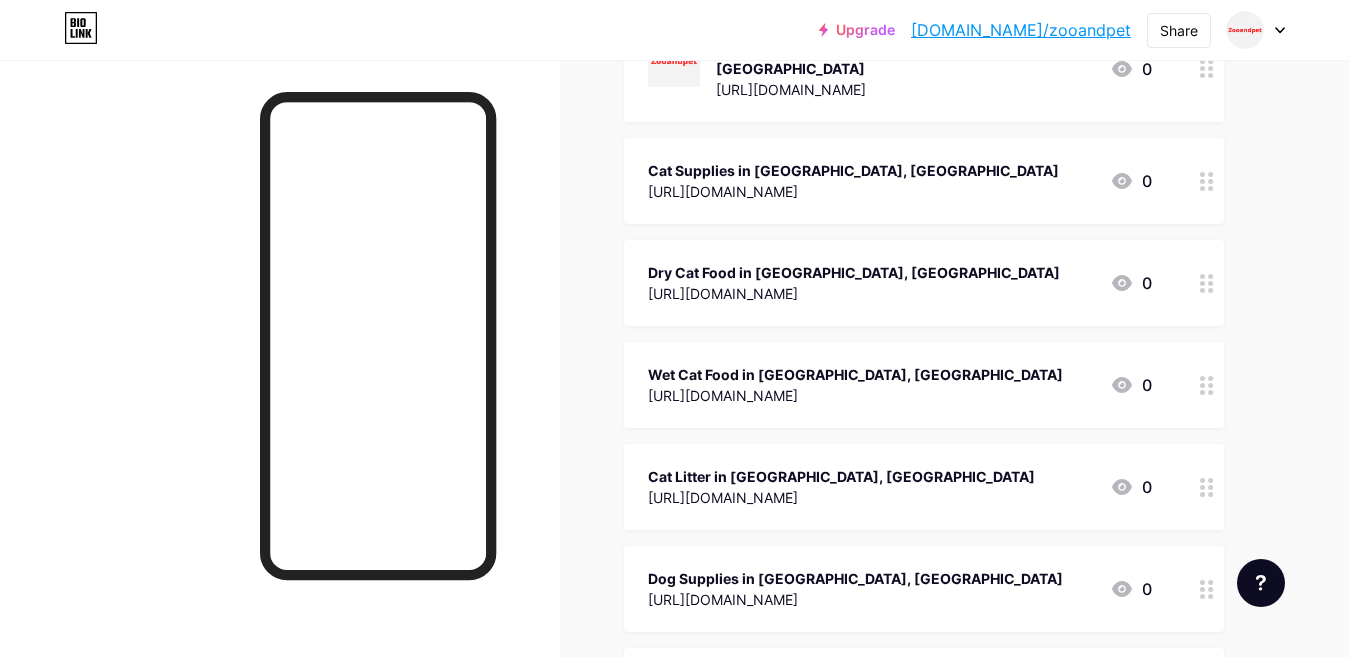 click on "Cat Litter in [GEOGRAPHIC_DATA], [GEOGRAPHIC_DATA]" at bounding box center (841, 476) 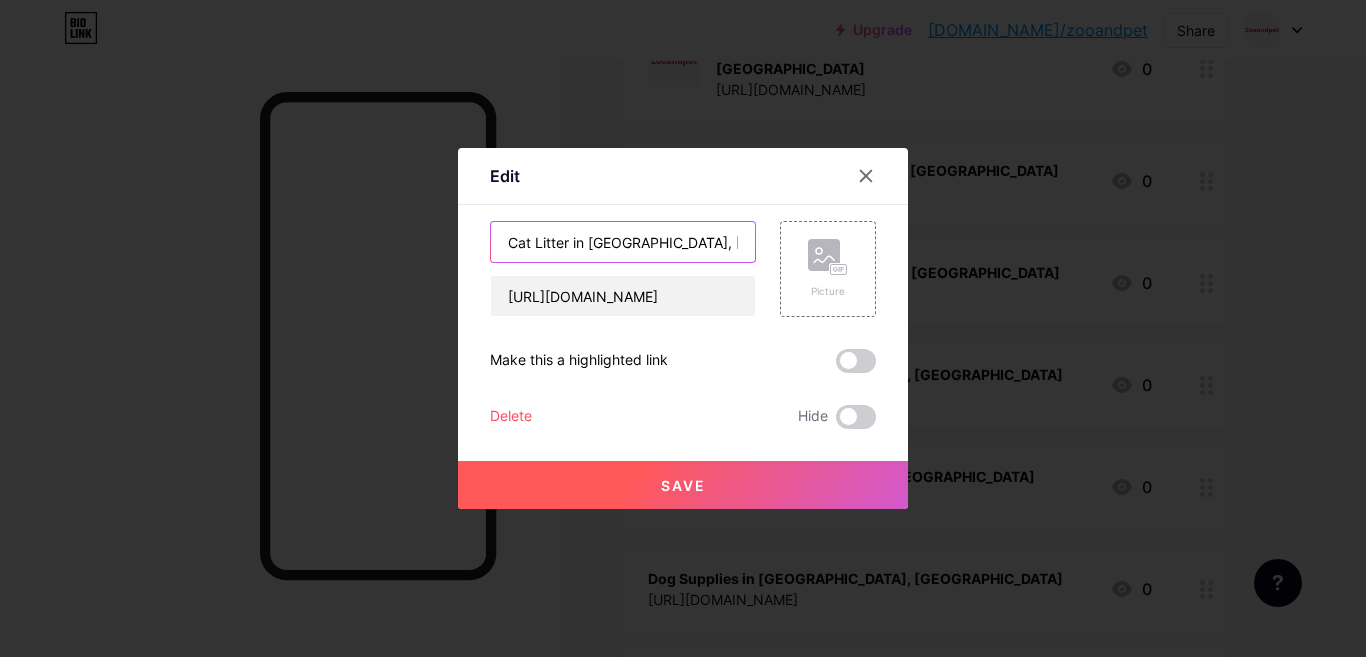 drag, startPoint x: 607, startPoint y: 244, endPoint x: 686, endPoint y: 247, distance: 79.05694 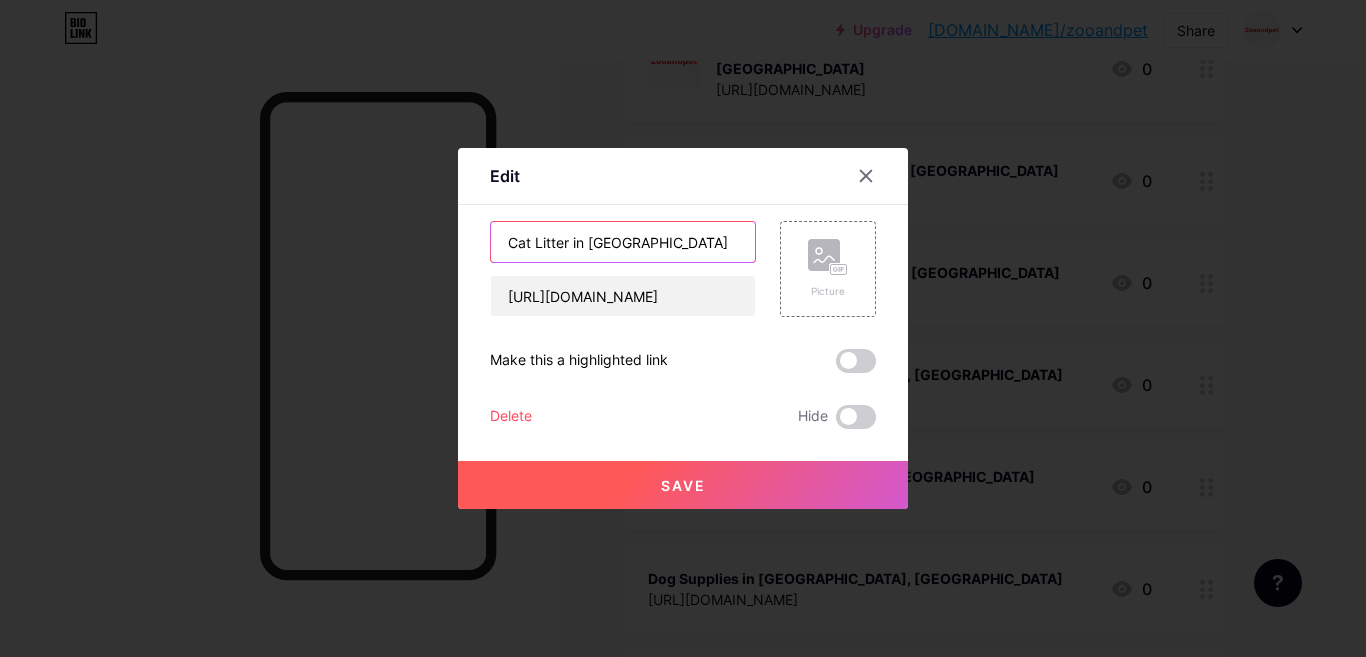 click on "Cat Litter in [GEOGRAPHIC_DATA]" at bounding box center [623, 242] 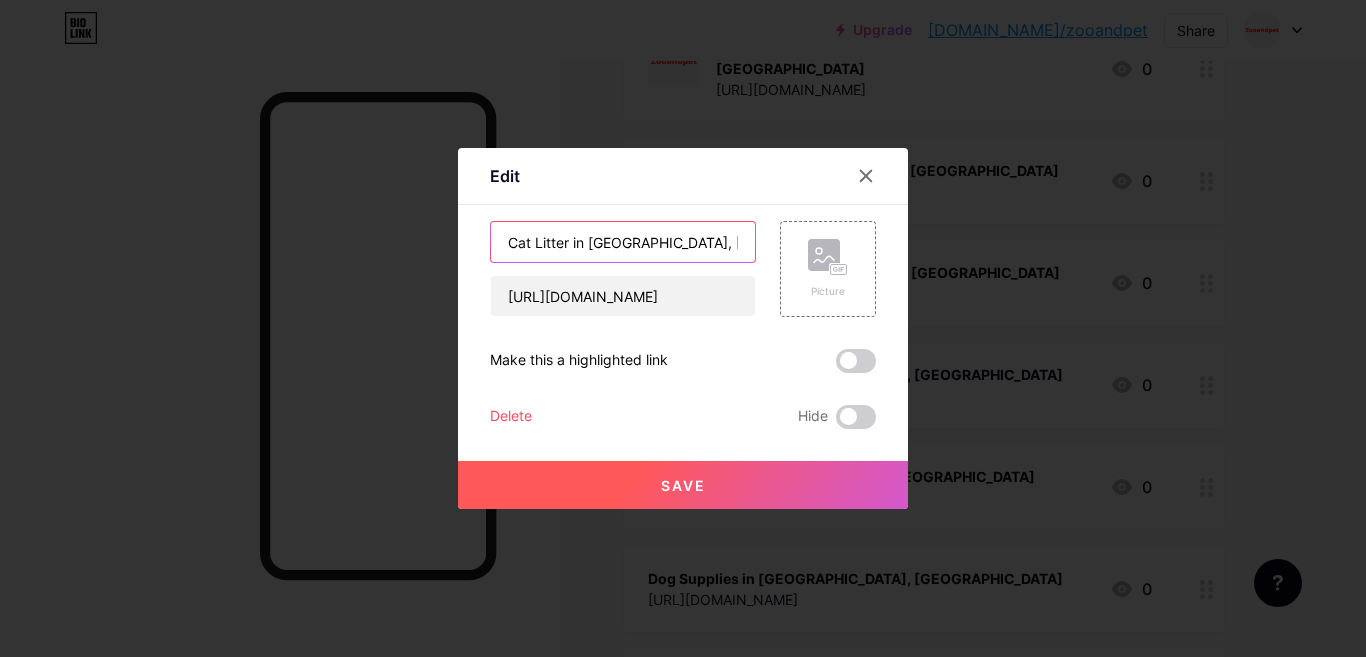 type on "Cat Litter in [GEOGRAPHIC_DATA], [GEOGRAPHIC_DATA]" 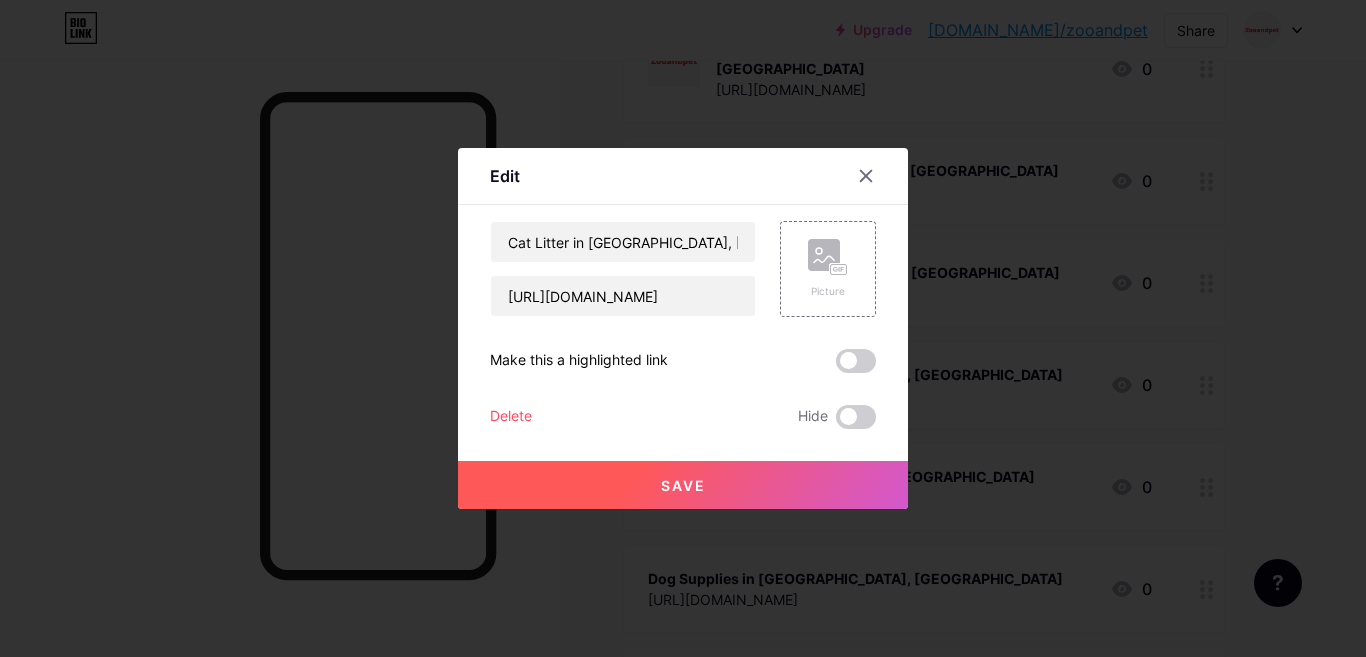 click on "Save" at bounding box center (683, 485) 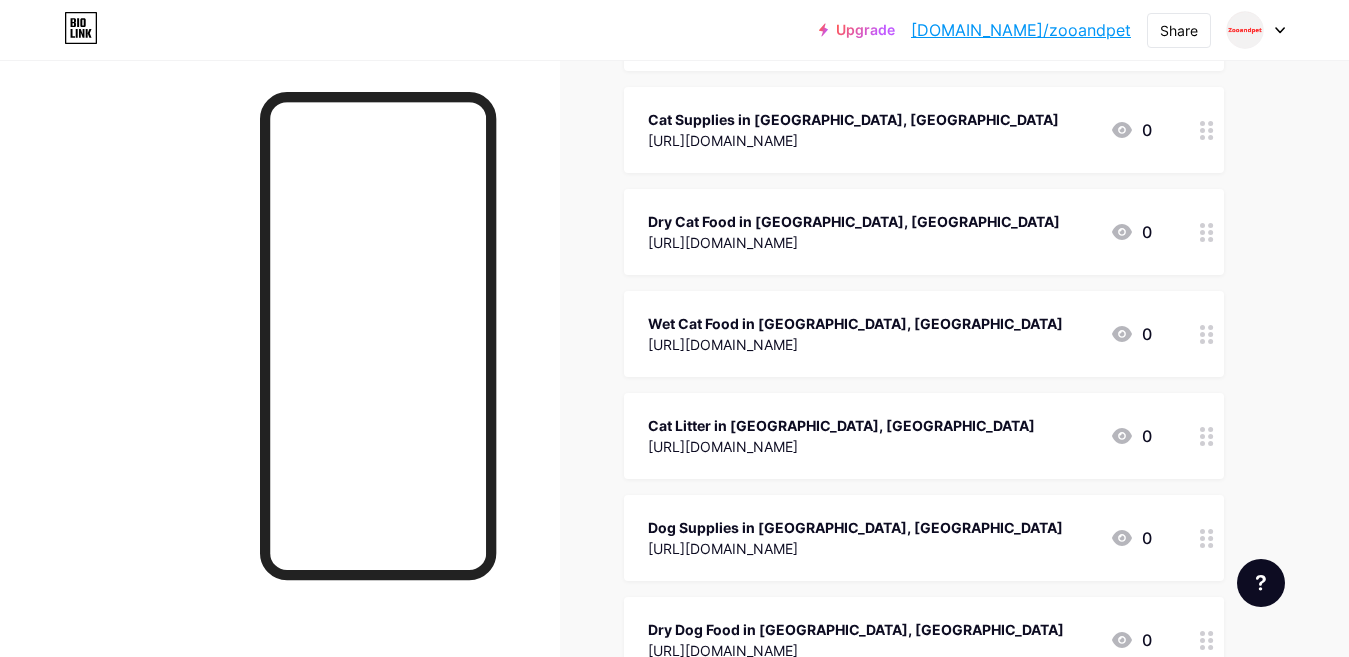 scroll, scrollTop: 400, scrollLeft: 0, axis: vertical 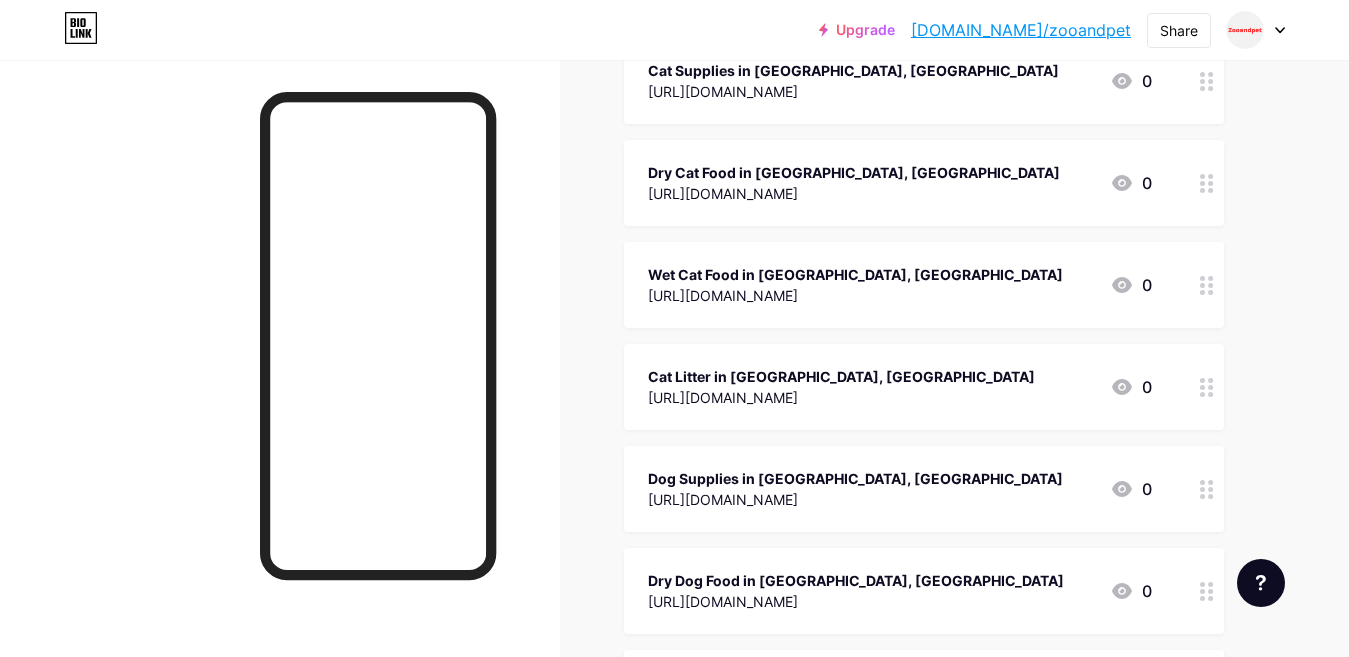 click on "Cat Litter in [GEOGRAPHIC_DATA], [GEOGRAPHIC_DATA]" at bounding box center [841, 376] 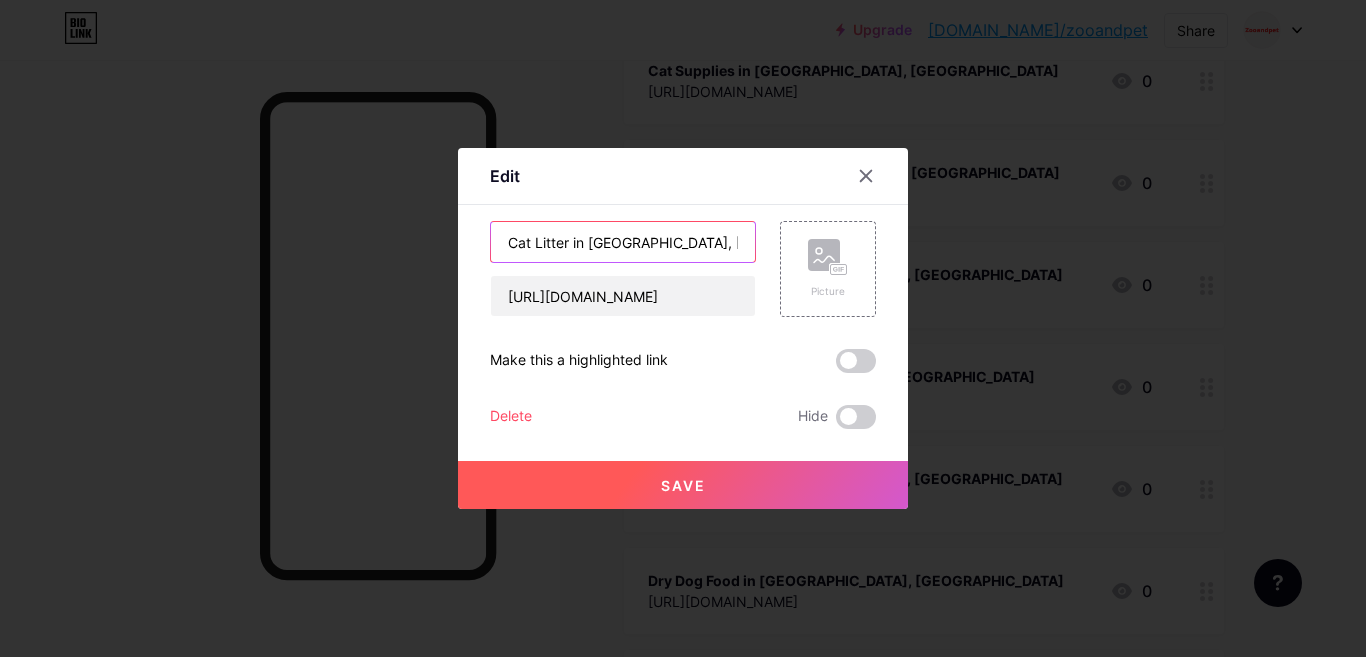 drag, startPoint x: 627, startPoint y: 242, endPoint x: 721, endPoint y: 241, distance: 94.00532 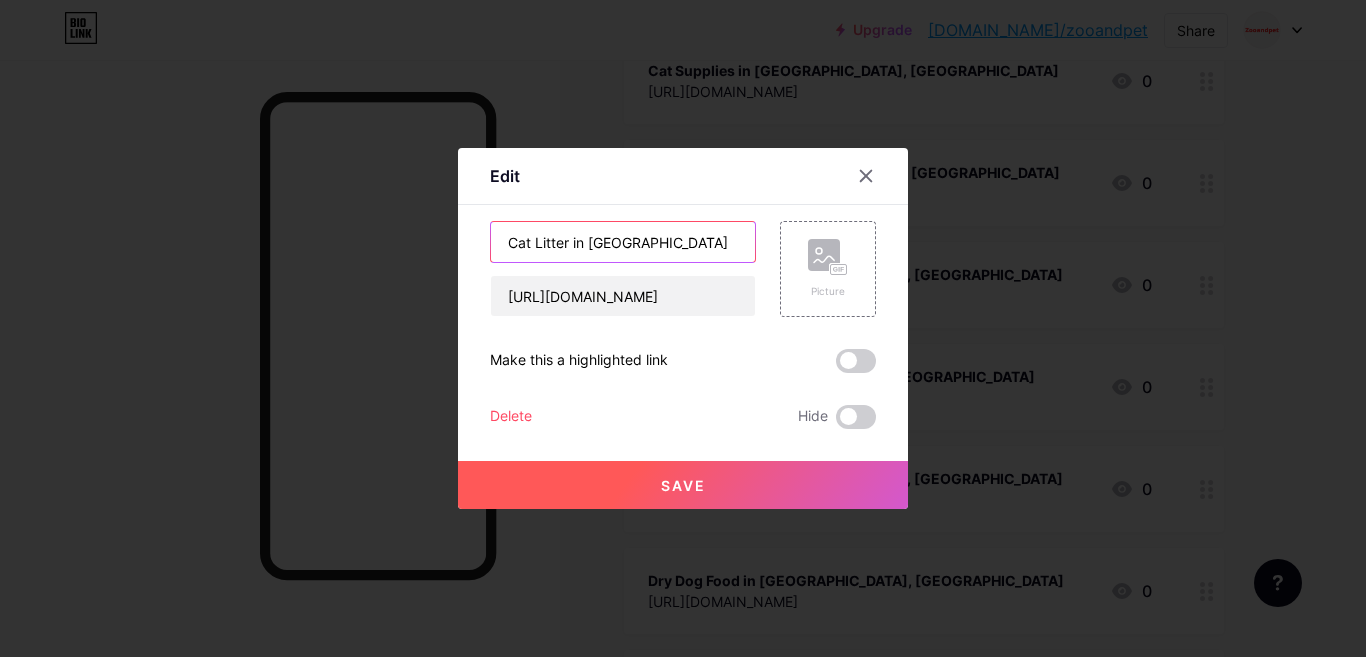 click on "Cat Litter in [GEOGRAPHIC_DATA]" at bounding box center [623, 242] 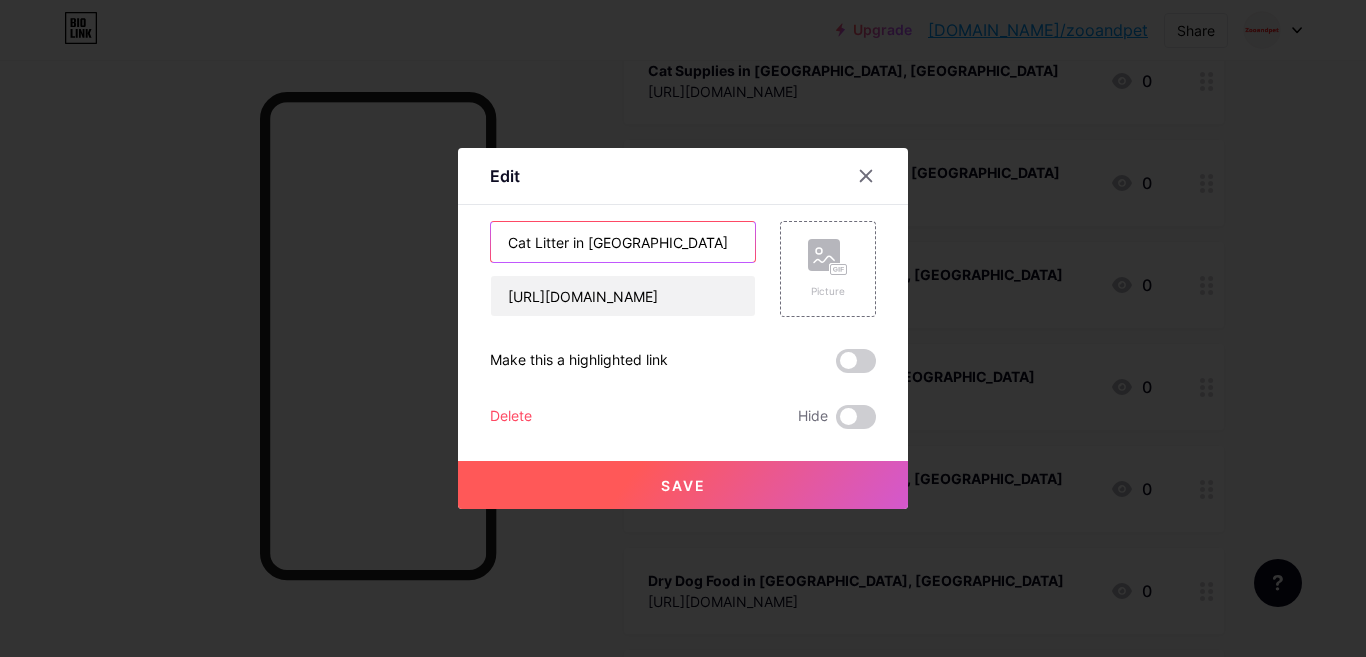 paste on ", [GEOGRAPHIC_DATA]" 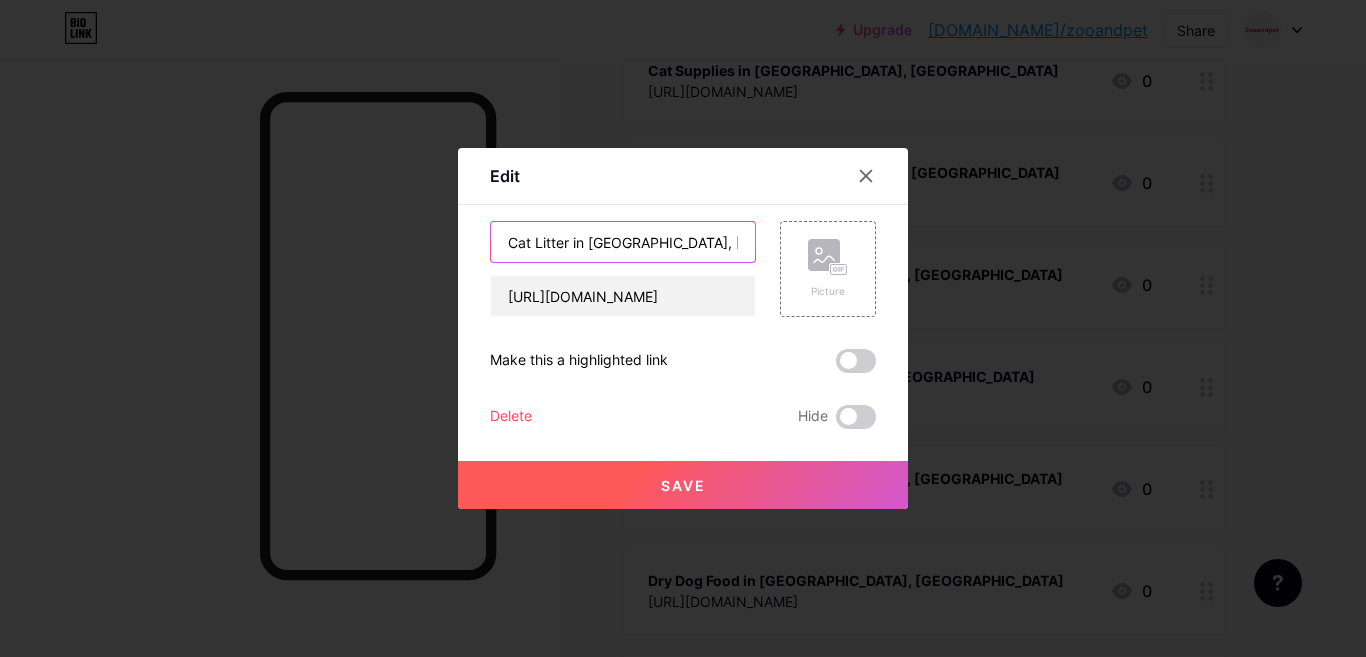 type on "Cat Litter in [GEOGRAPHIC_DATA], [GEOGRAPHIC_DATA]" 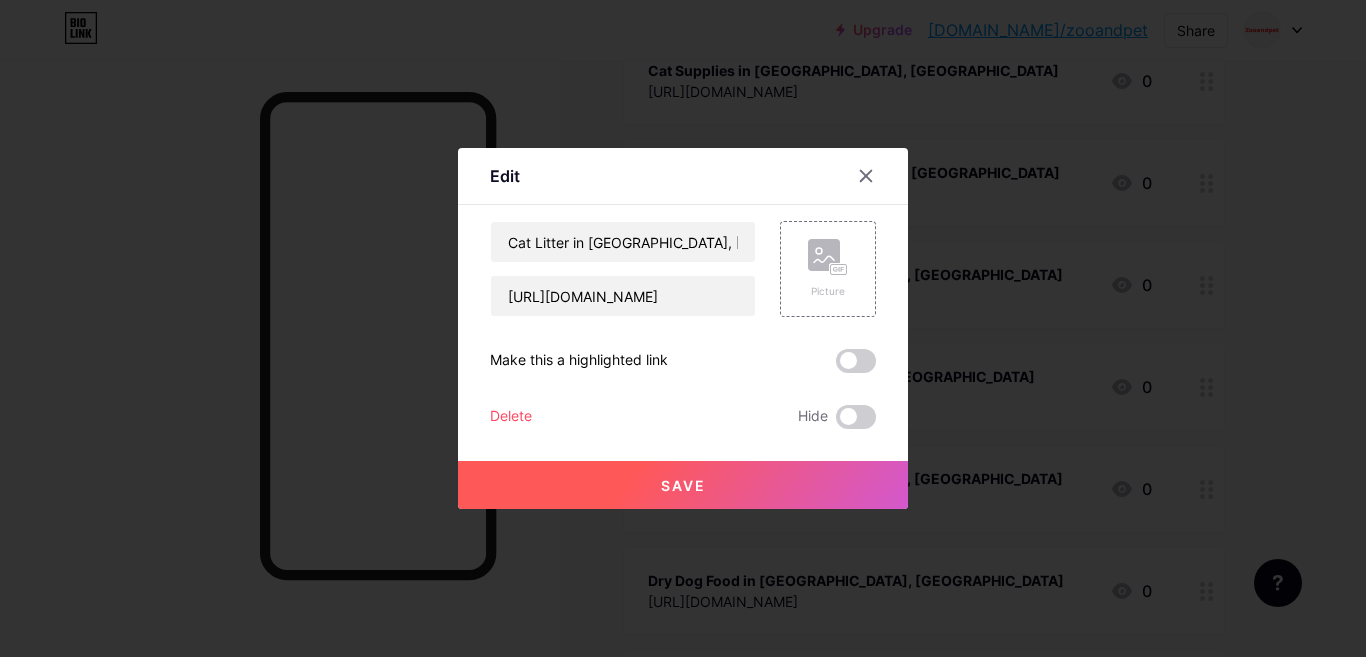 click on "Save" at bounding box center (683, 485) 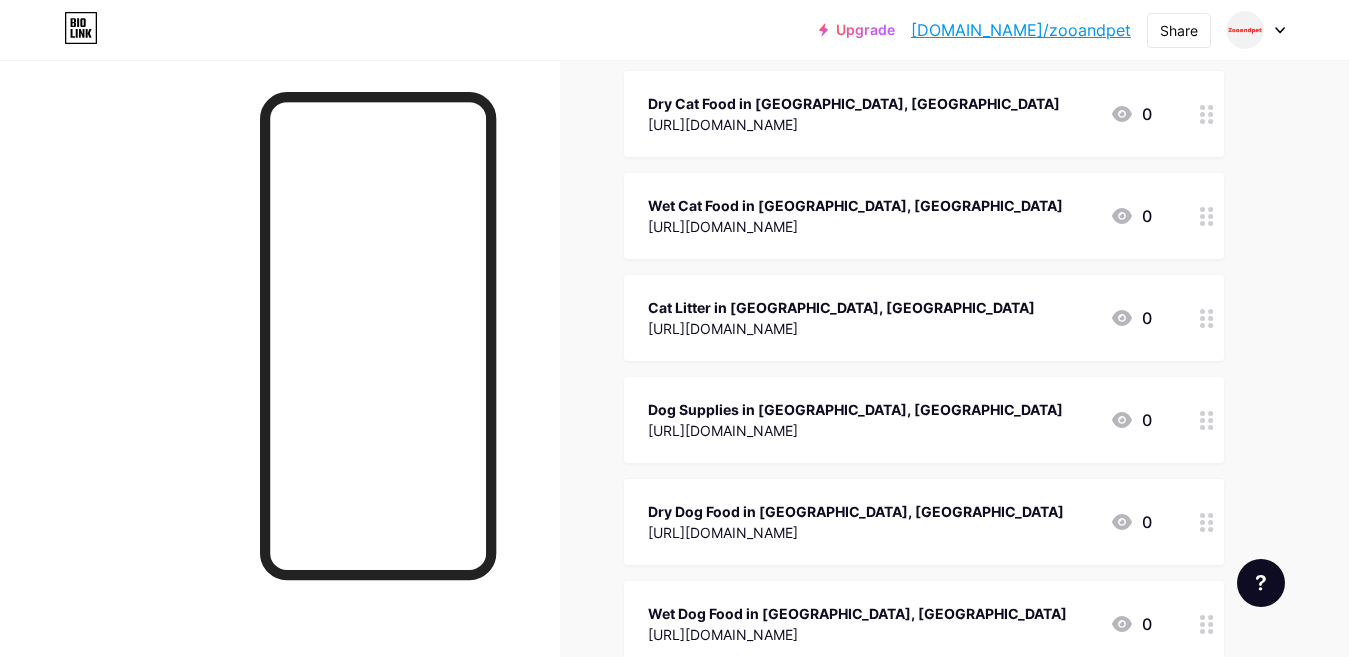 scroll, scrollTop: 600, scrollLeft: 0, axis: vertical 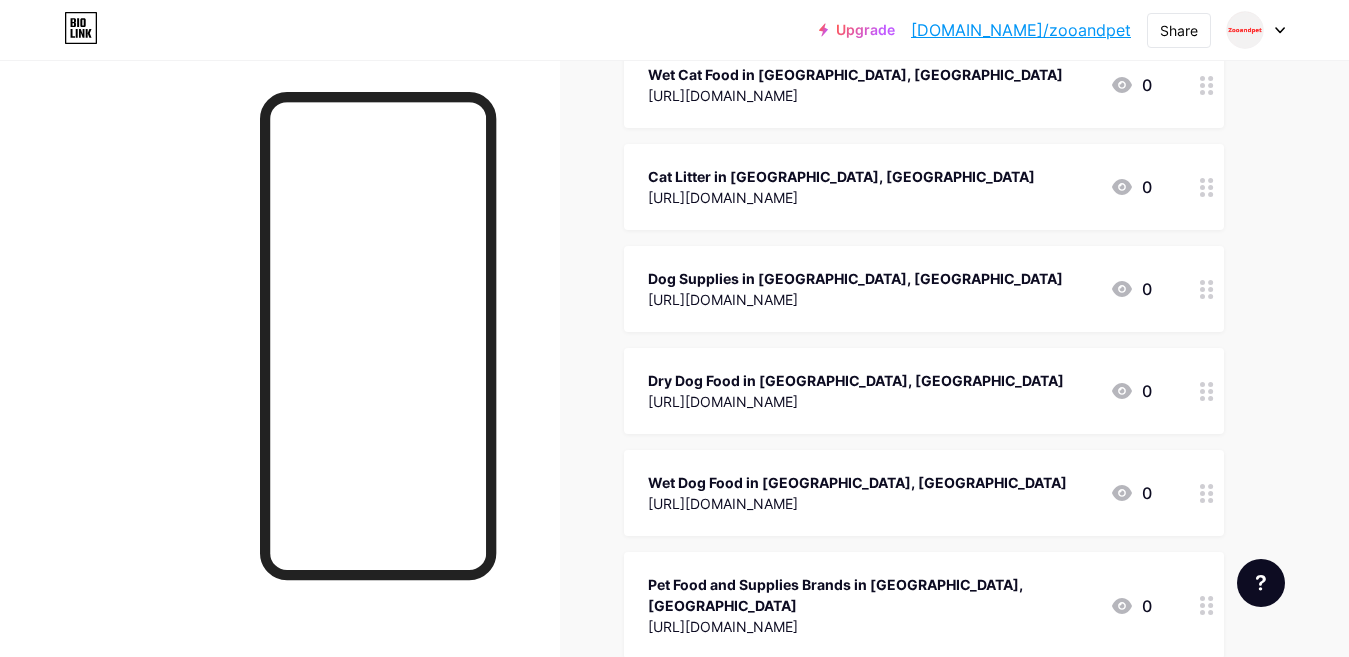 click on "Dog Supplies in [GEOGRAPHIC_DATA], [GEOGRAPHIC_DATA]" at bounding box center (855, 278) 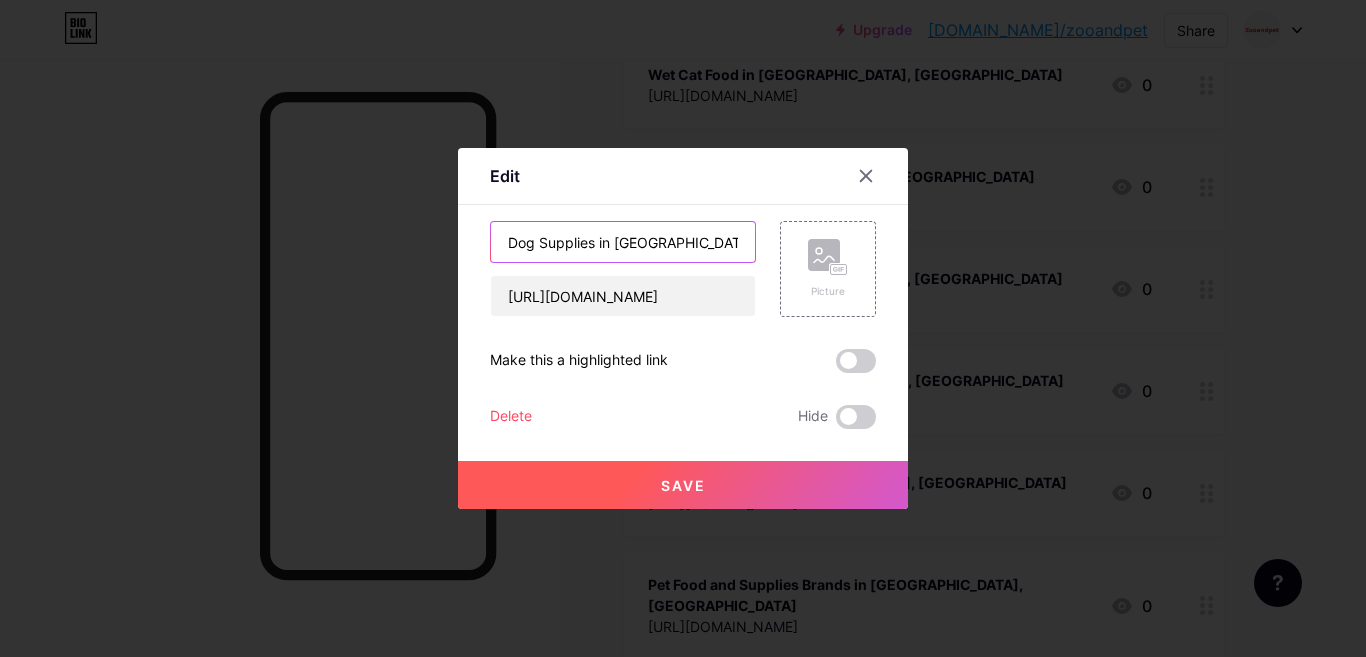 drag, startPoint x: 634, startPoint y: 245, endPoint x: 703, endPoint y: 245, distance: 69 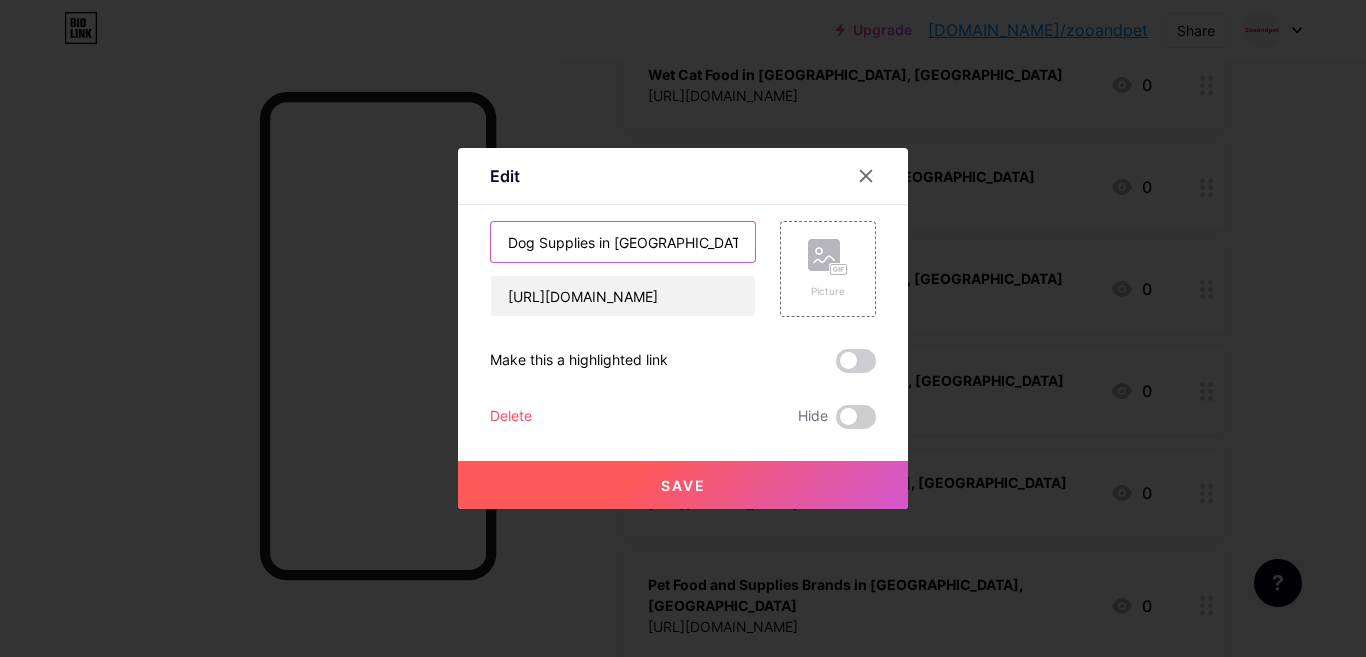 click on "Dog Supplies in [GEOGRAPHIC_DATA]" at bounding box center [623, 242] 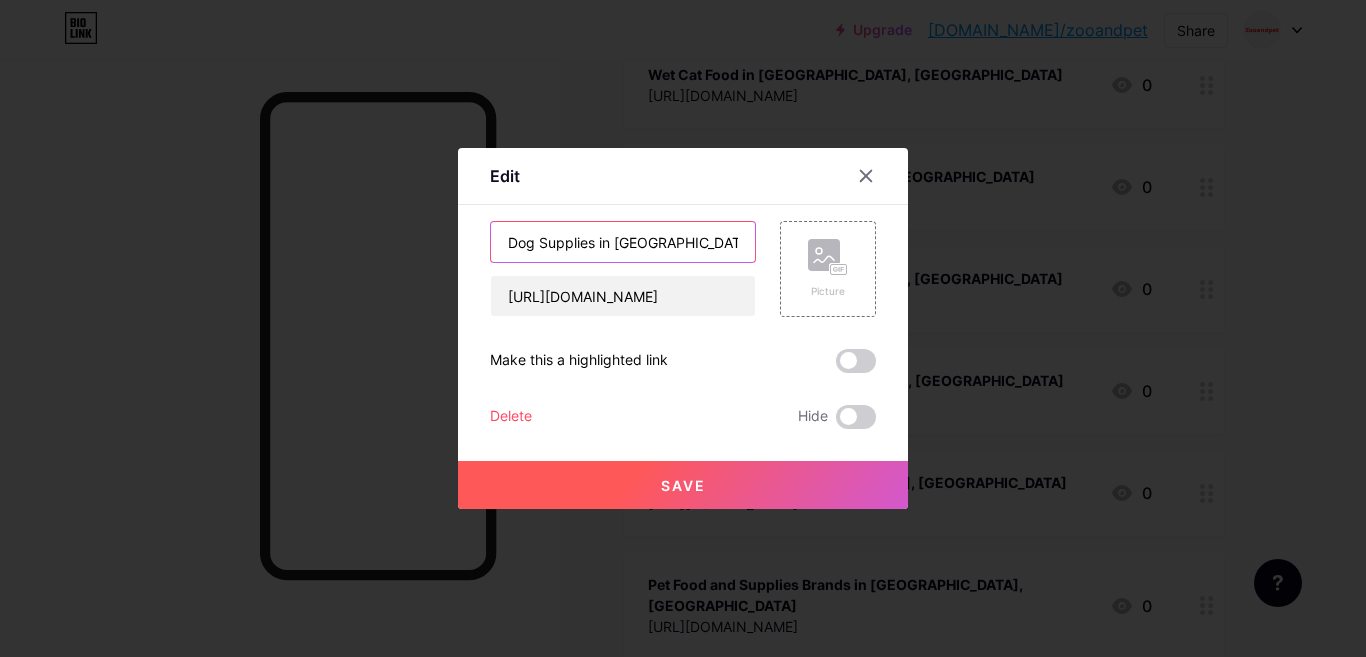paste on "Sharjah," 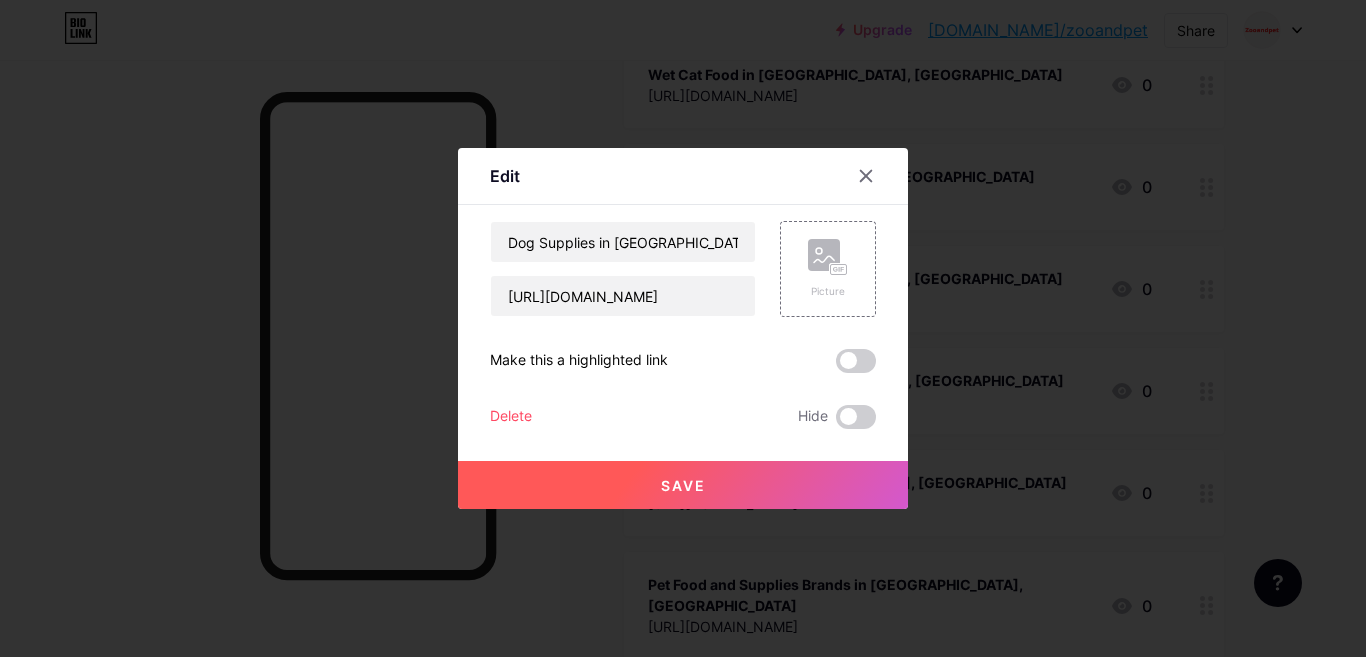 click on "Save" at bounding box center (683, 485) 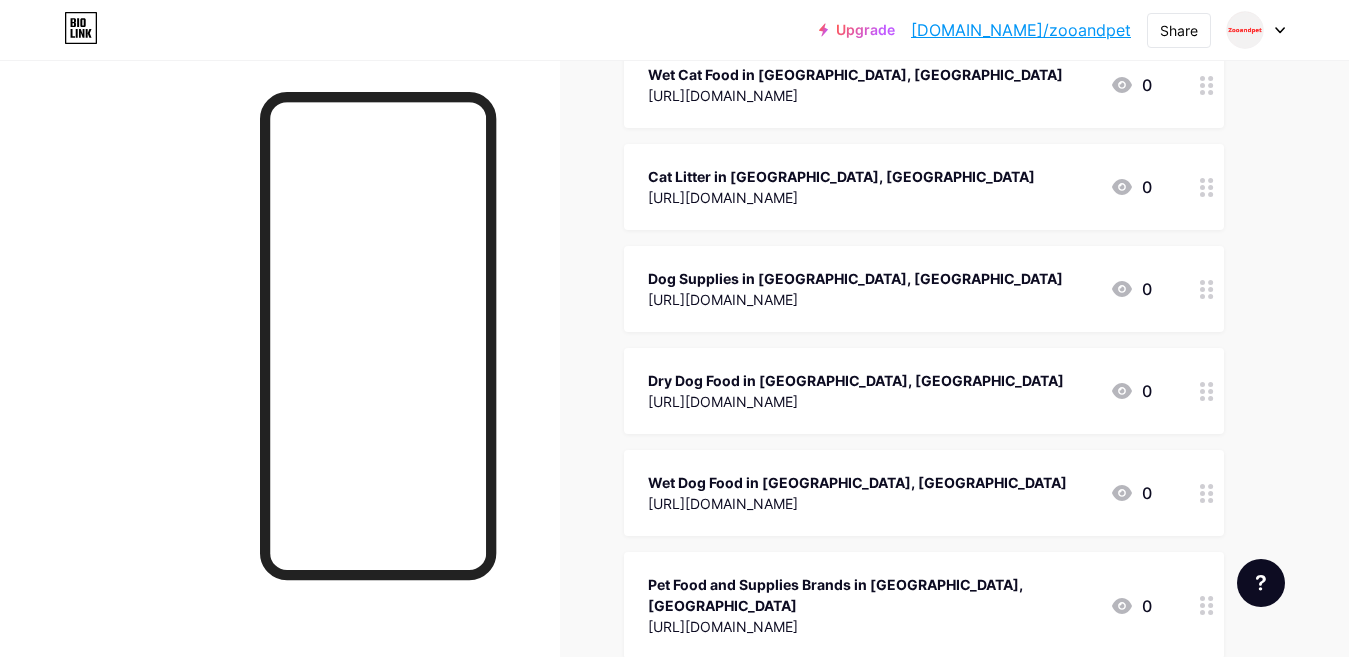 click on "Dry Dog Food in [GEOGRAPHIC_DATA], [GEOGRAPHIC_DATA]" at bounding box center [856, 380] 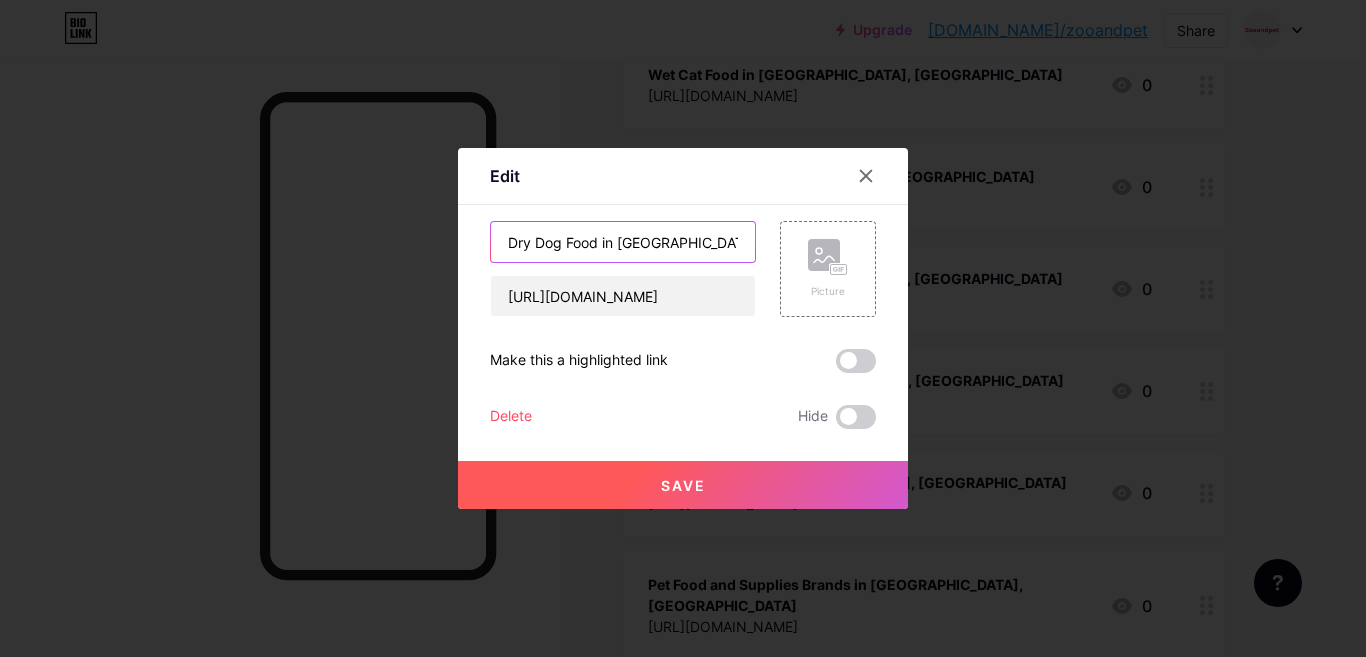drag, startPoint x: 656, startPoint y: 245, endPoint x: 718, endPoint y: 248, distance: 62.072536 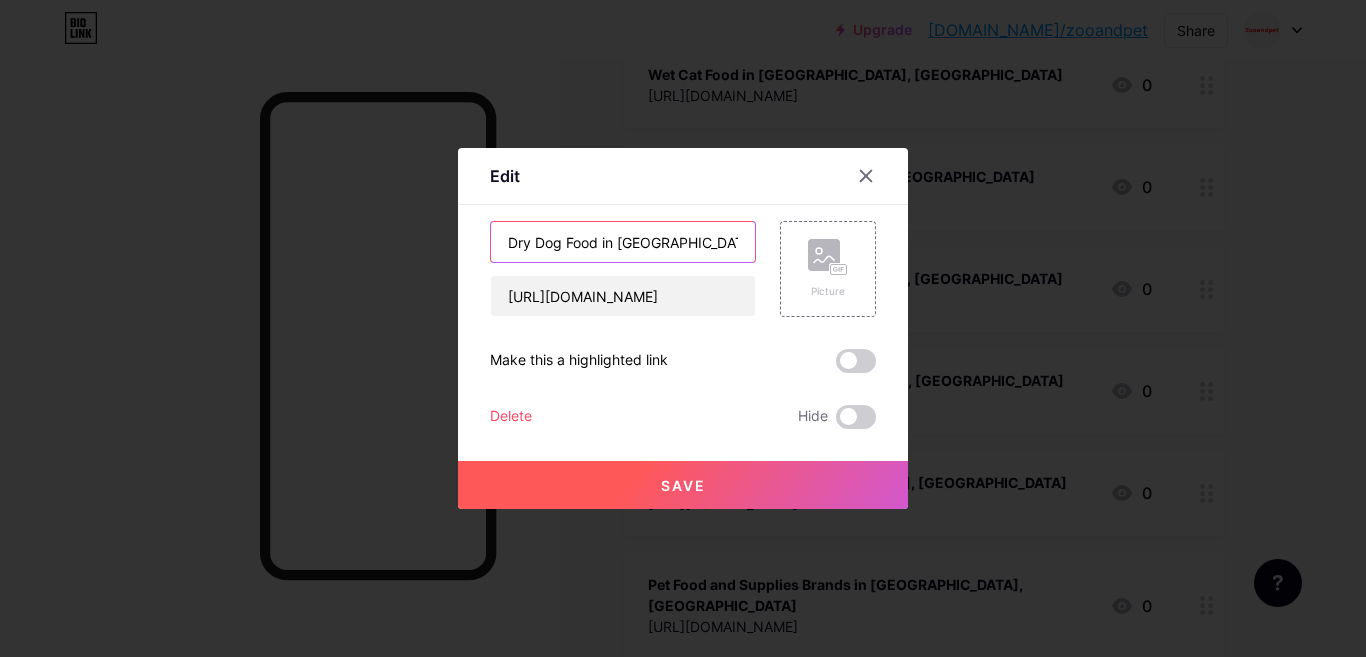 click on "Dry Dog Food in [GEOGRAPHIC_DATA]" at bounding box center (623, 242) 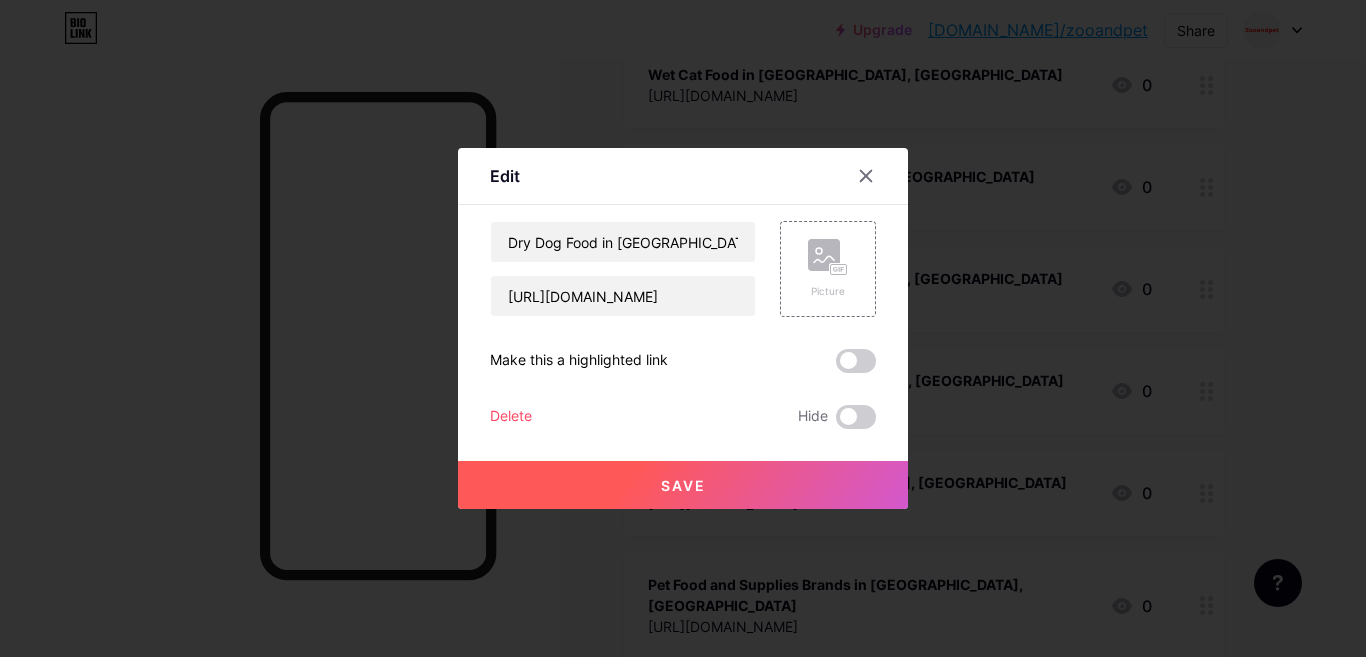 click on "Save" at bounding box center [683, 485] 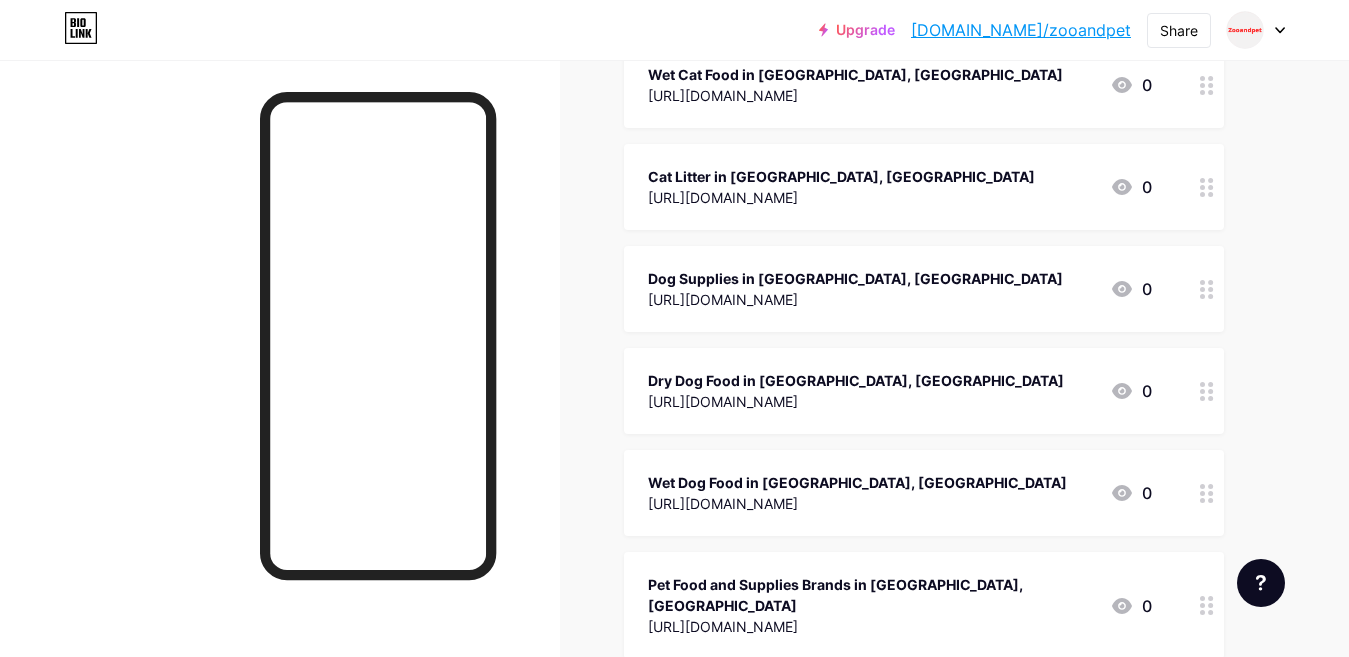 click on "Wet Dog Food in [GEOGRAPHIC_DATA], [GEOGRAPHIC_DATA]" at bounding box center [857, 482] 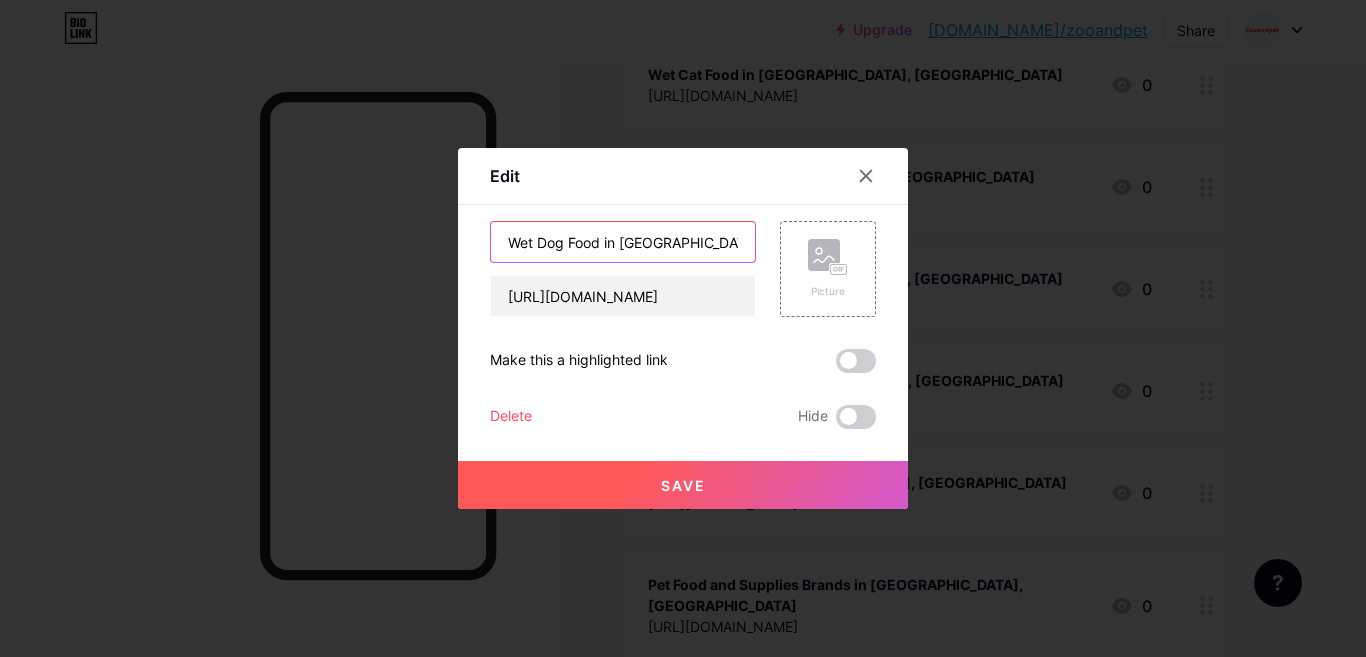 drag, startPoint x: 644, startPoint y: 239, endPoint x: 729, endPoint y: 245, distance: 85.2115 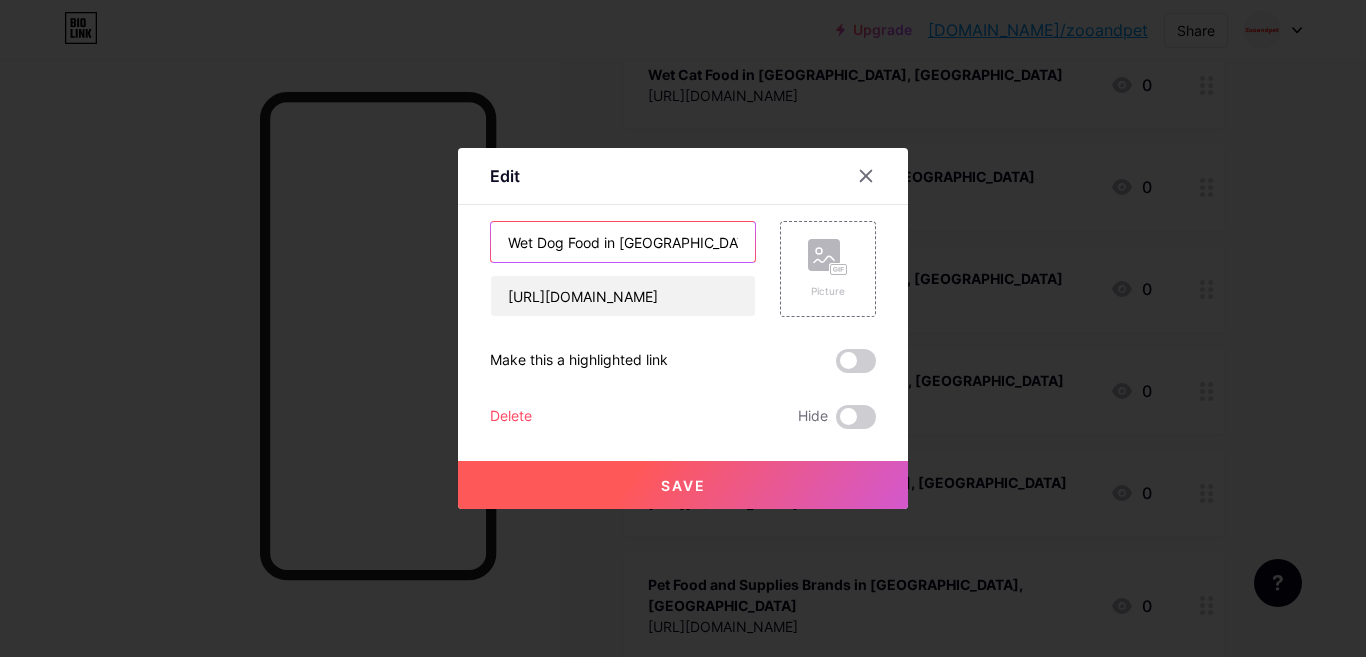 click on "Wet Dog Food in [GEOGRAPHIC_DATA]" at bounding box center [623, 242] 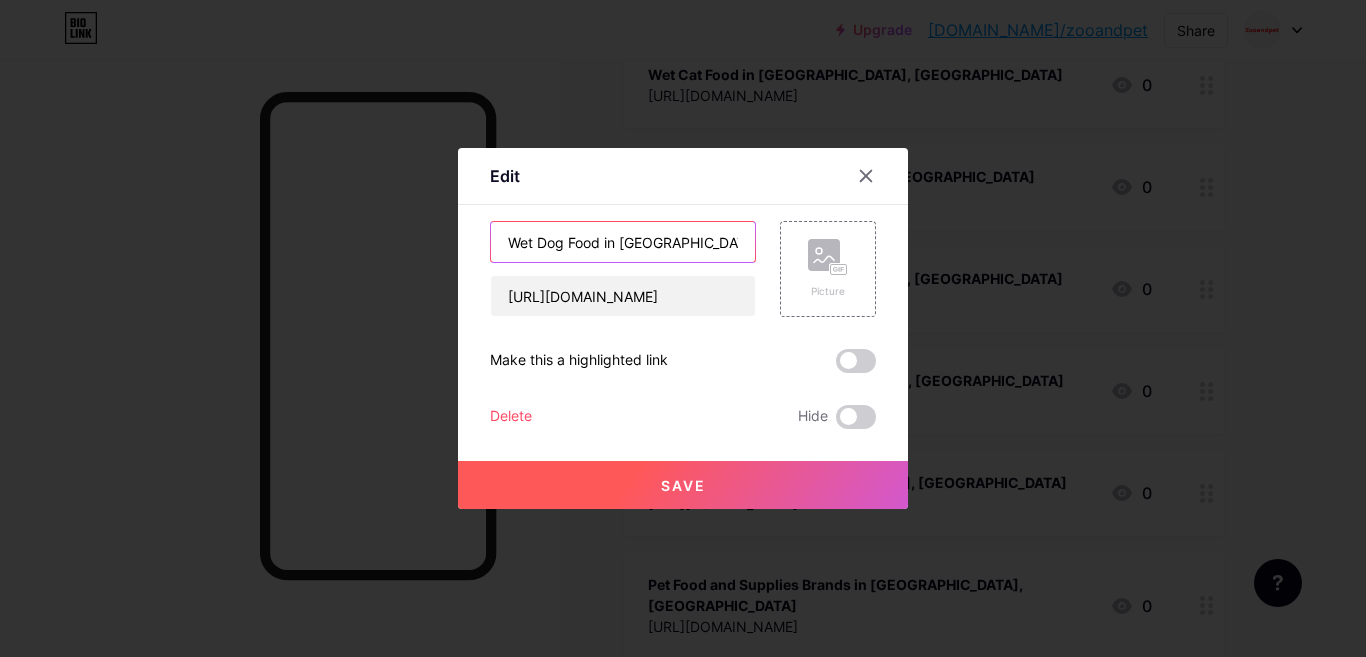 type on "Wet Dog Food in [GEOGRAPHIC_DATA], [GEOGRAPHIC_DATA]" 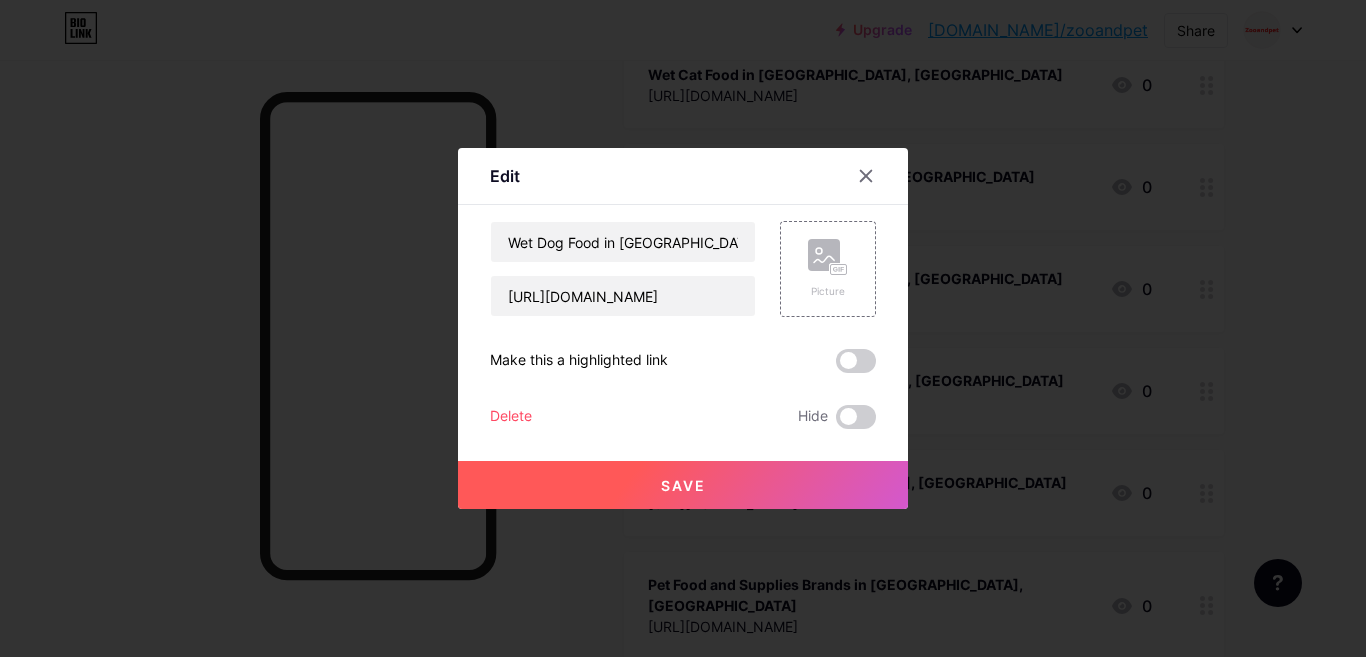 click on "Save" at bounding box center (683, 485) 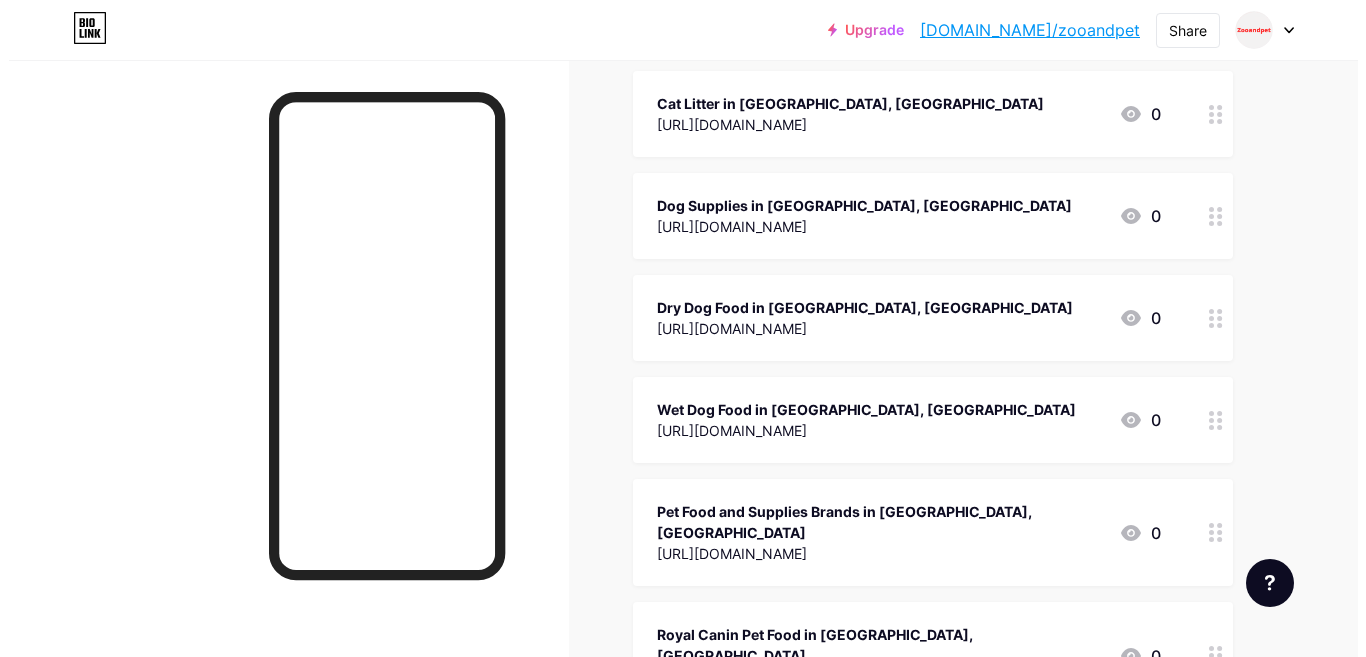 scroll, scrollTop: 800, scrollLeft: 0, axis: vertical 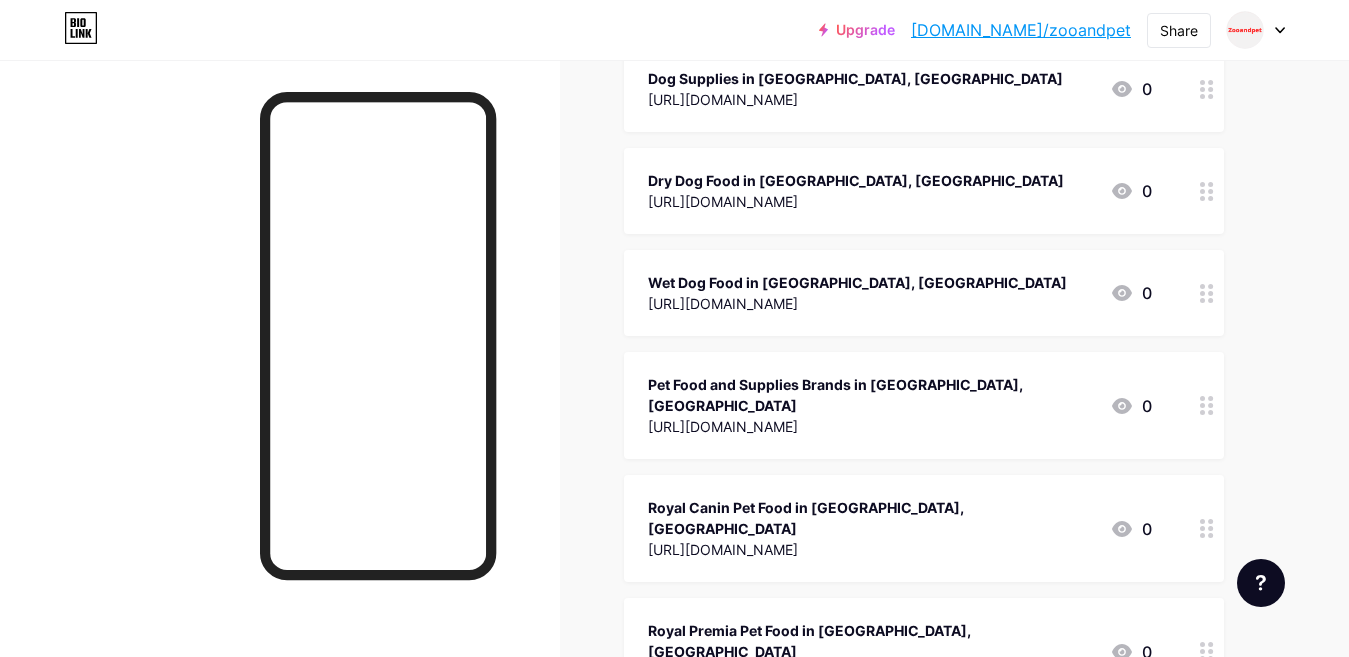 click on "Pet Food and Supplies Brands in [GEOGRAPHIC_DATA], [GEOGRAPHIC_DATA]" at bounding box center (871, 395) 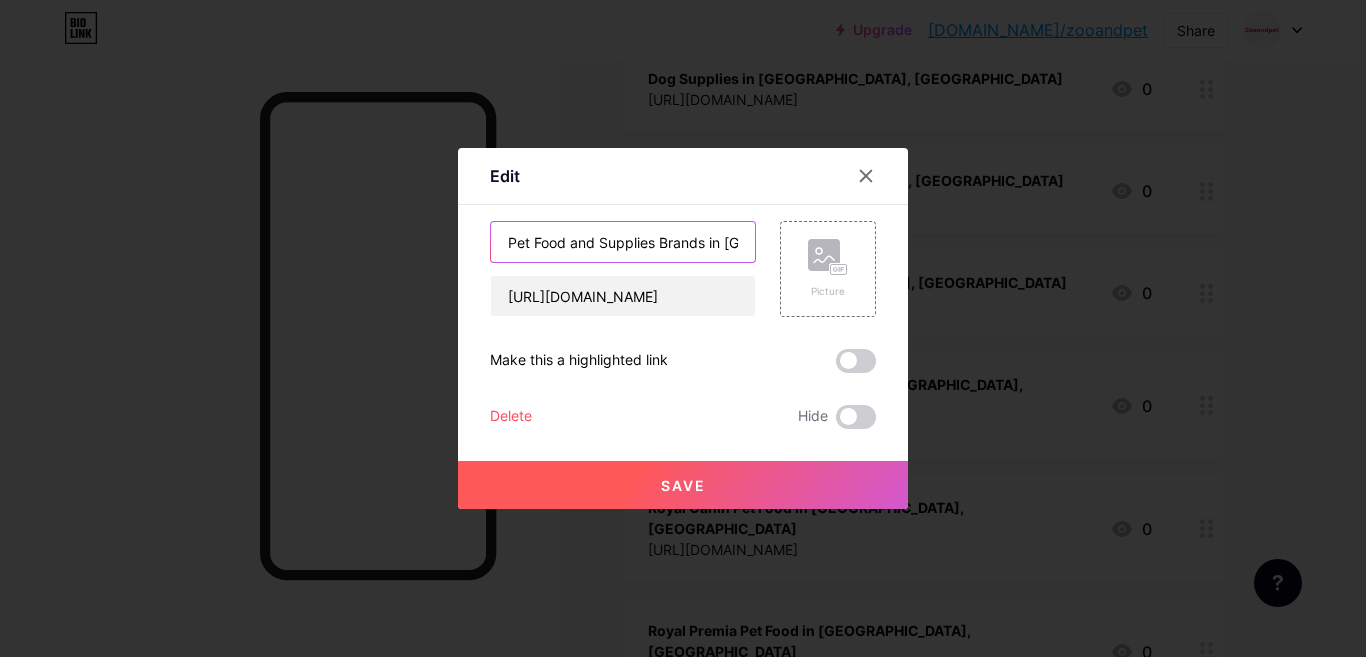 click on "Pet Food and Supplies Brands in [GEOGRAPHIC_DATA], [GEOGRAPHIC_DATA]" at bounding box center [623, 242] 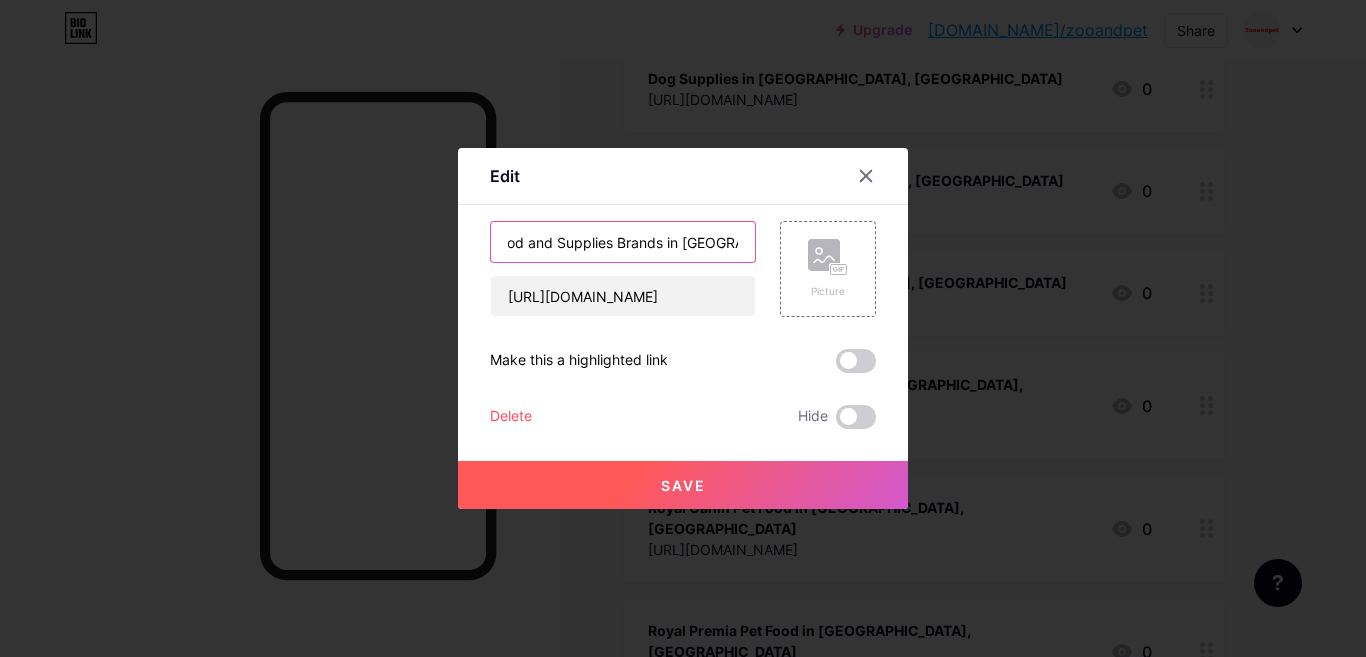 scroll, scrollTop: 0, scrollLeft: 74, axis: horizontal 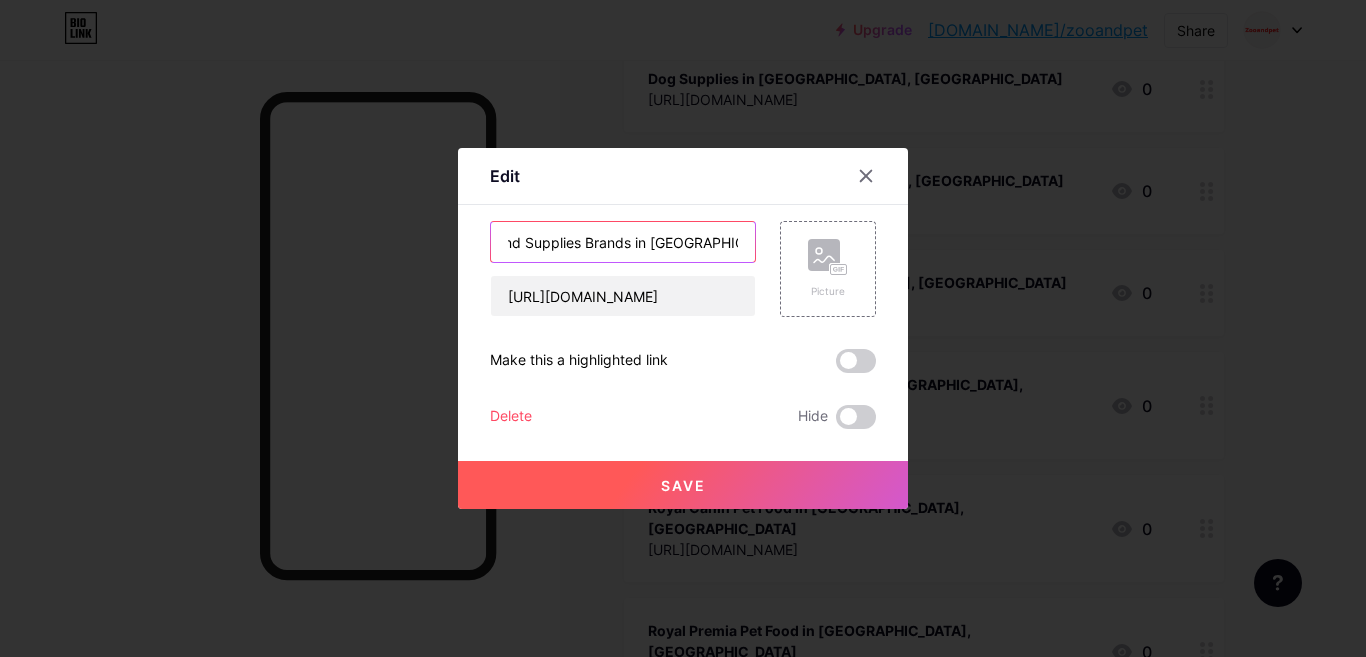 drag, startPoint x: 671, startPoint y: 245, endPoint x: 761, endPoint y: 243, distance: 90.02222 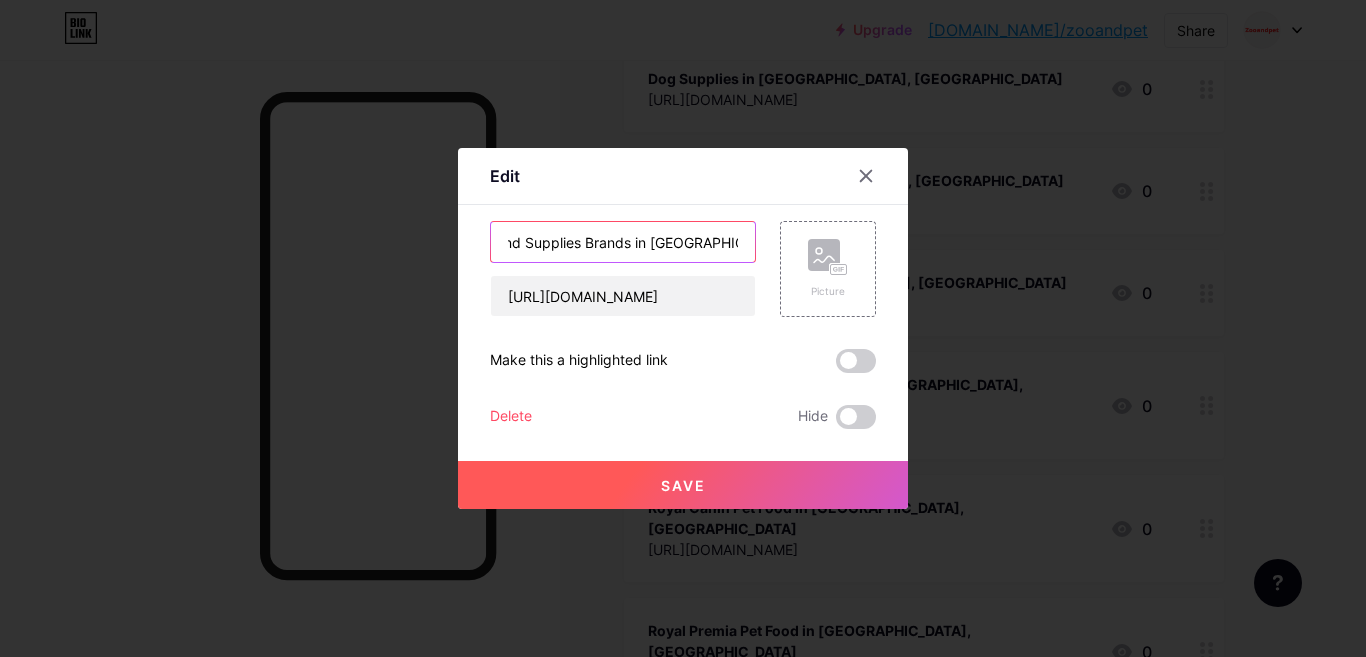 click on "Pet Food and Supplies Brands in [GEOGRAPHIC_DATA], [GEOGRAPHIC_DATA]     [URL][DOMAIN_NAME]                     Picture" at bounding box center (683, 269) 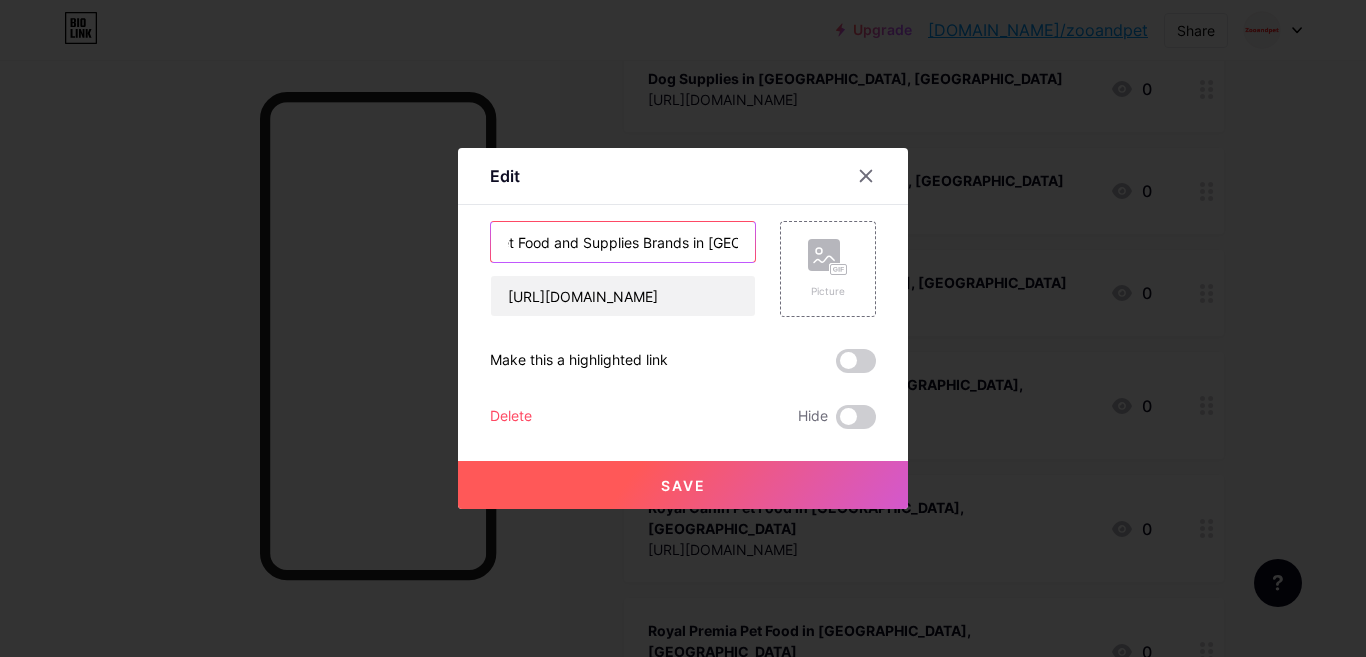 click on "Pet Food and Supplies Brands in [GEOGRAPHIC_DATA]" at bounding box center [623, 242] 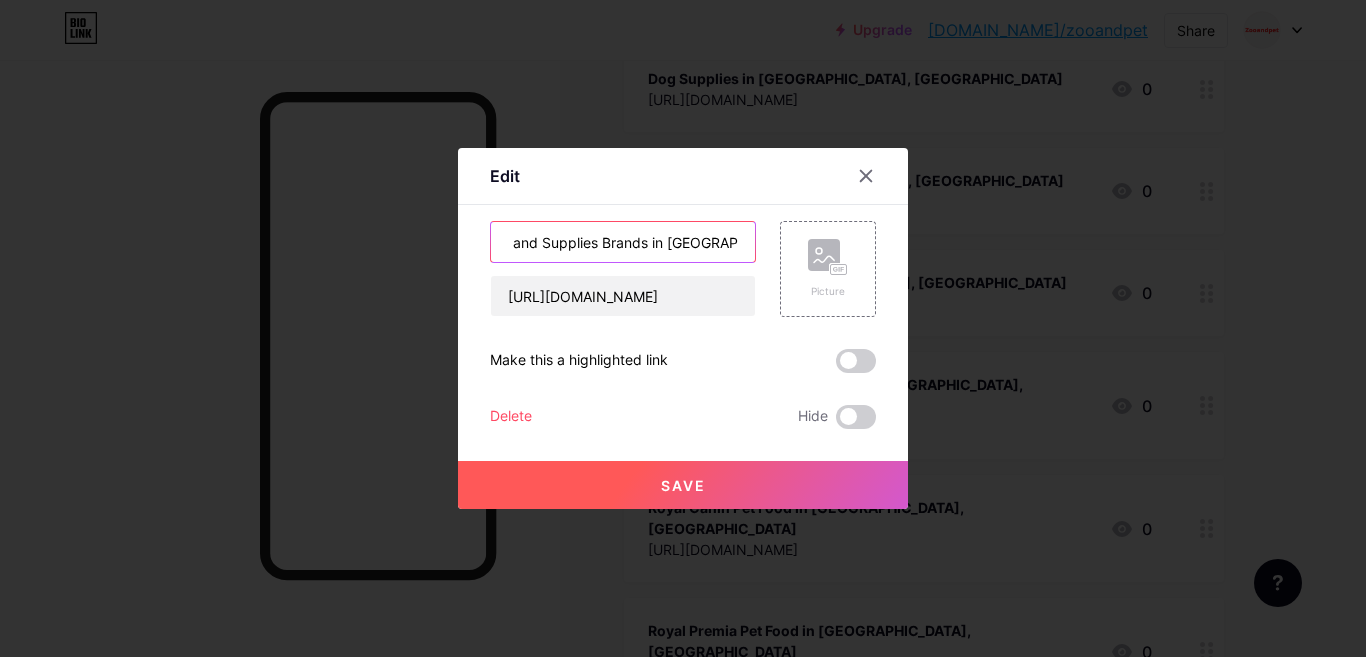 scroll, scrollTop: 0, scrollLeft: 74, axis: horizontal 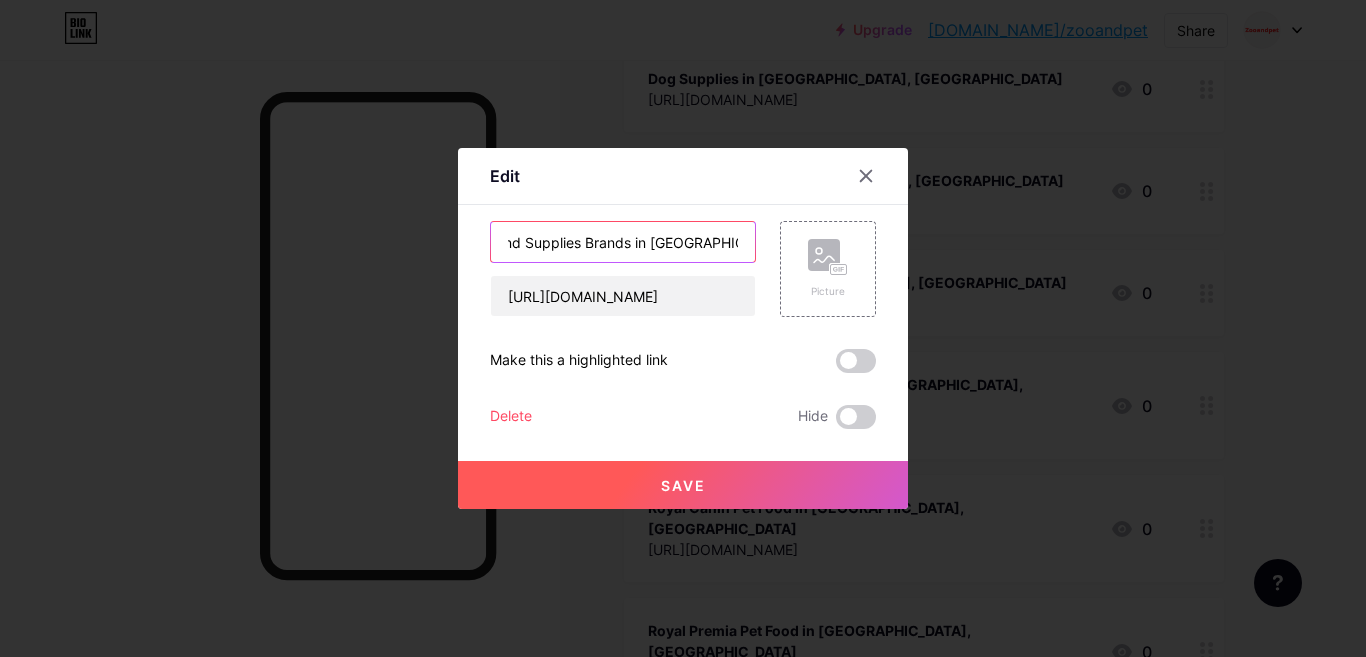 type on "Pet Food and Supplies Brands in [GEOGRAPHIC_DATA], [GEOGRAPHIC_DATA]" 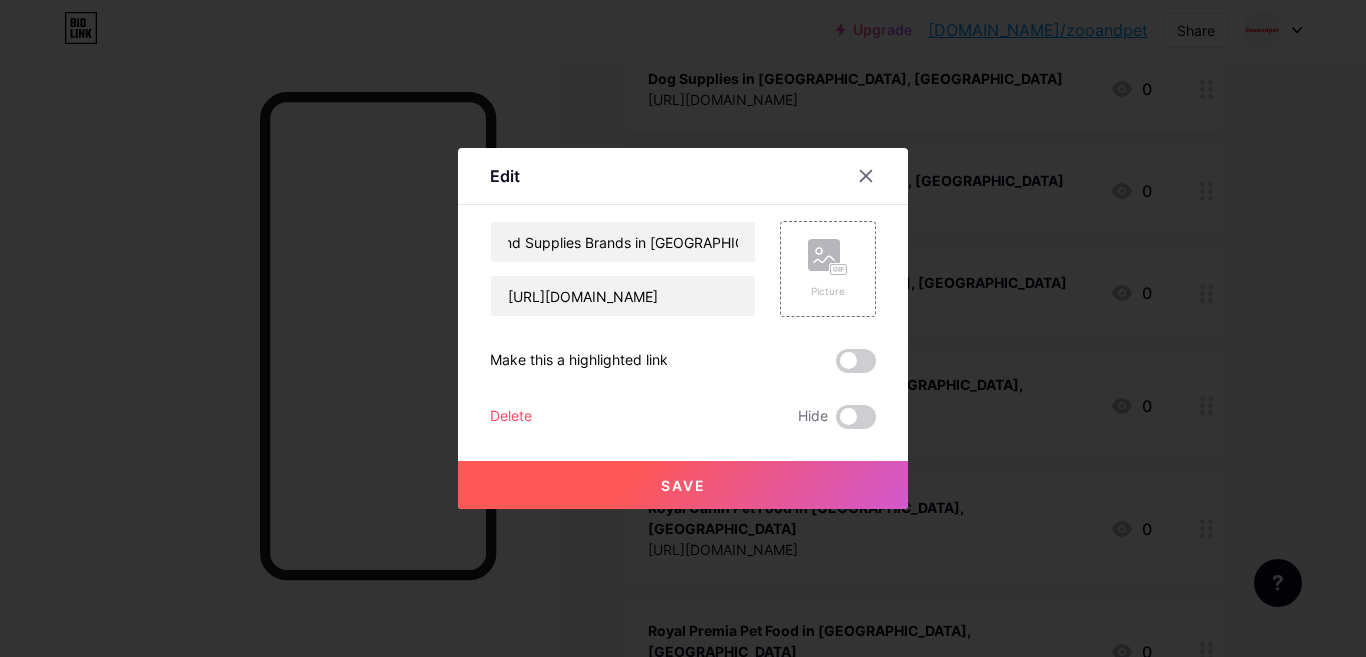 click on "Save" at bounding box center (683, 485) 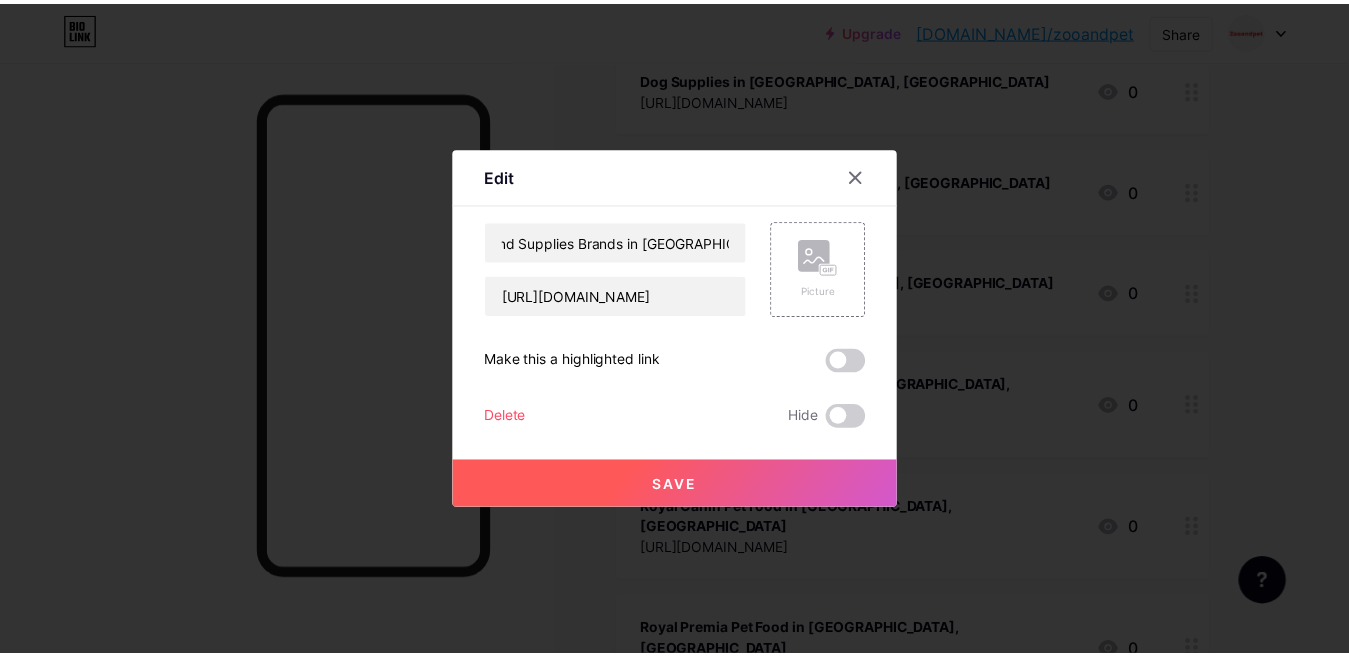 scroll, scrollTop: 0, scrollLeft: 0, axis: both 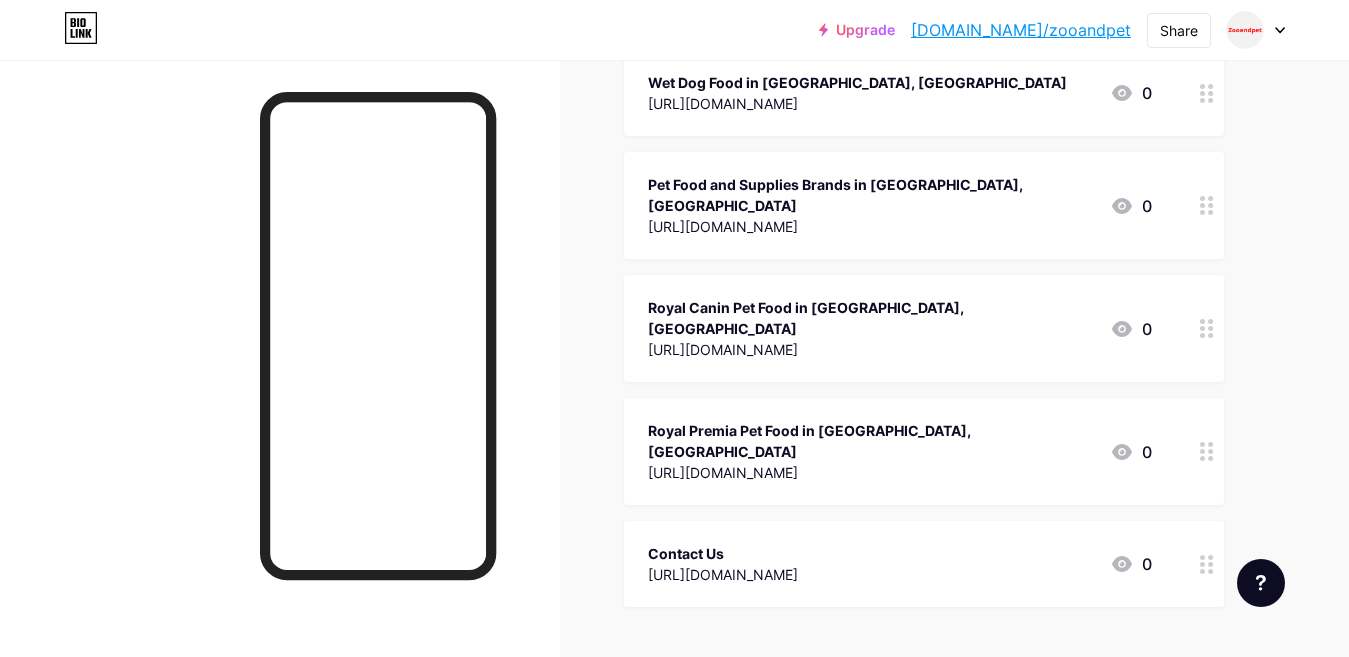 click on "Royal Canin Pet Food in [GEOGRAPHIC_DATA], [GEOGRAPHIC_DATA]" at bounding box center (871, 318) 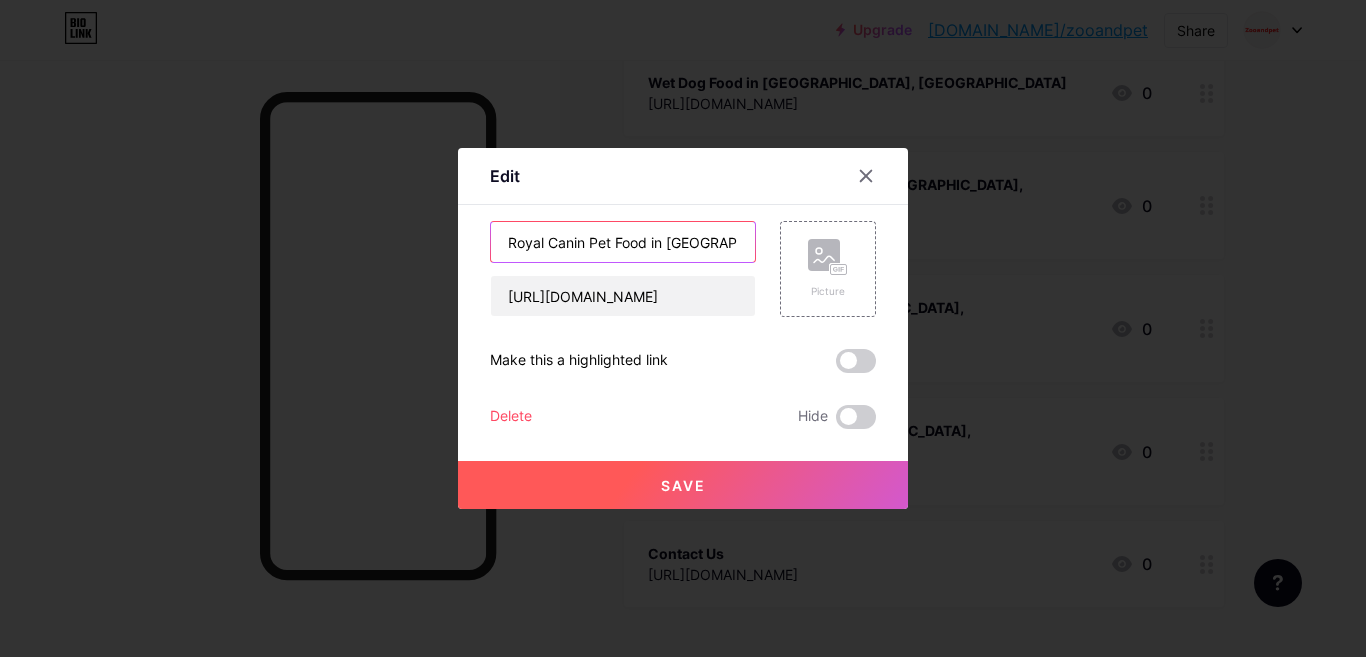 scroll, scrollTop: 0, scrollLeft: 16, axis: horizontal 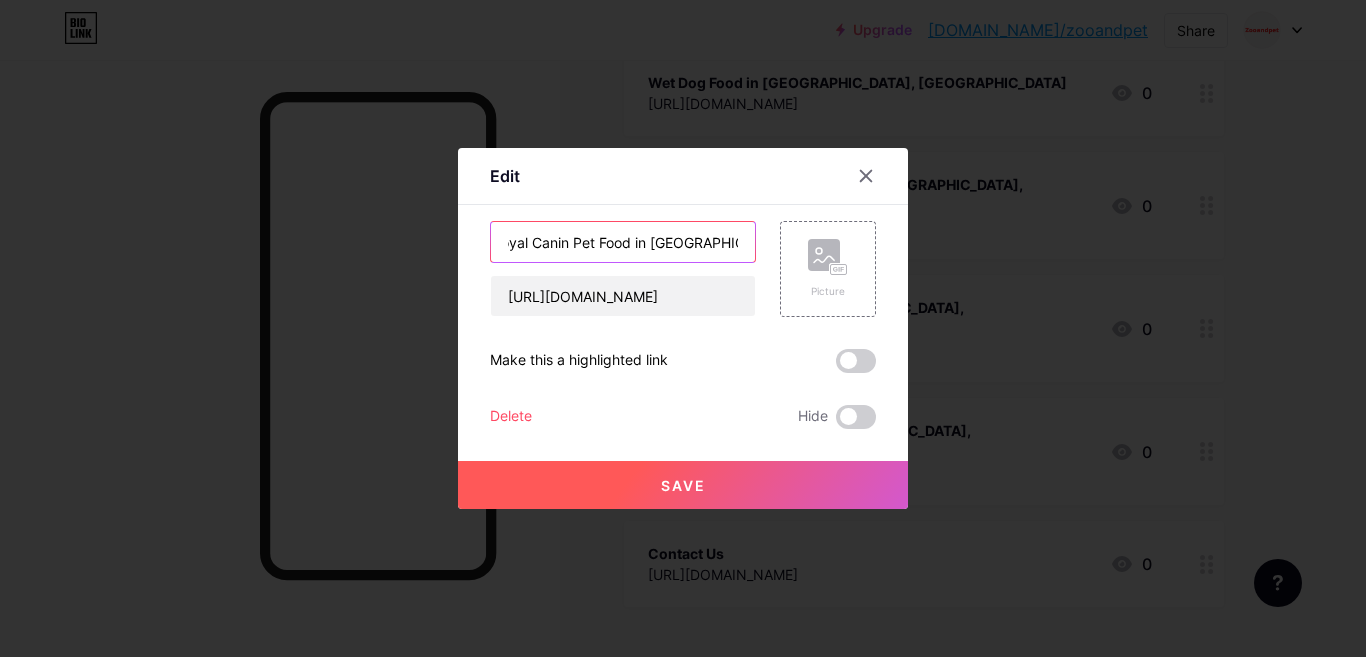 drag, startPoint x: 686, startPoint y: 244, endPoint x: 762, endPoint y: 243, distance: 76.00658 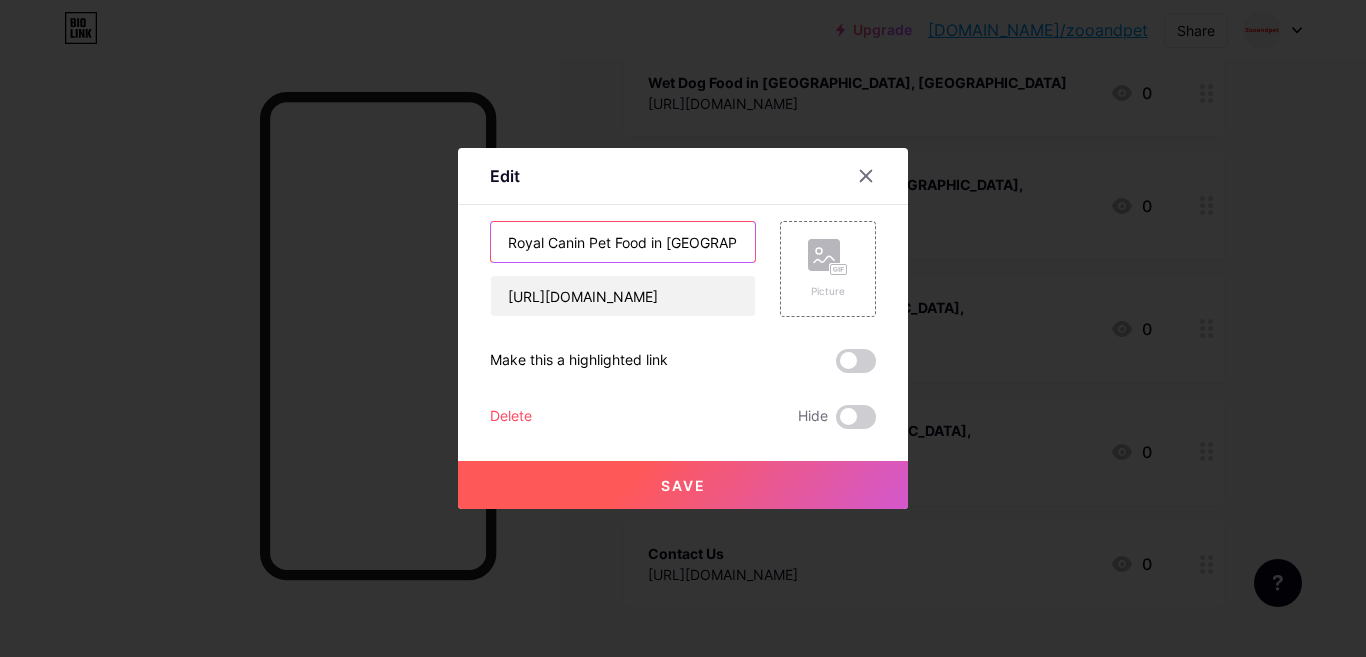click on "Royal Canin Pet Food in [GEOGRAPHIC_DATA]" at bounding box center (623, 242) 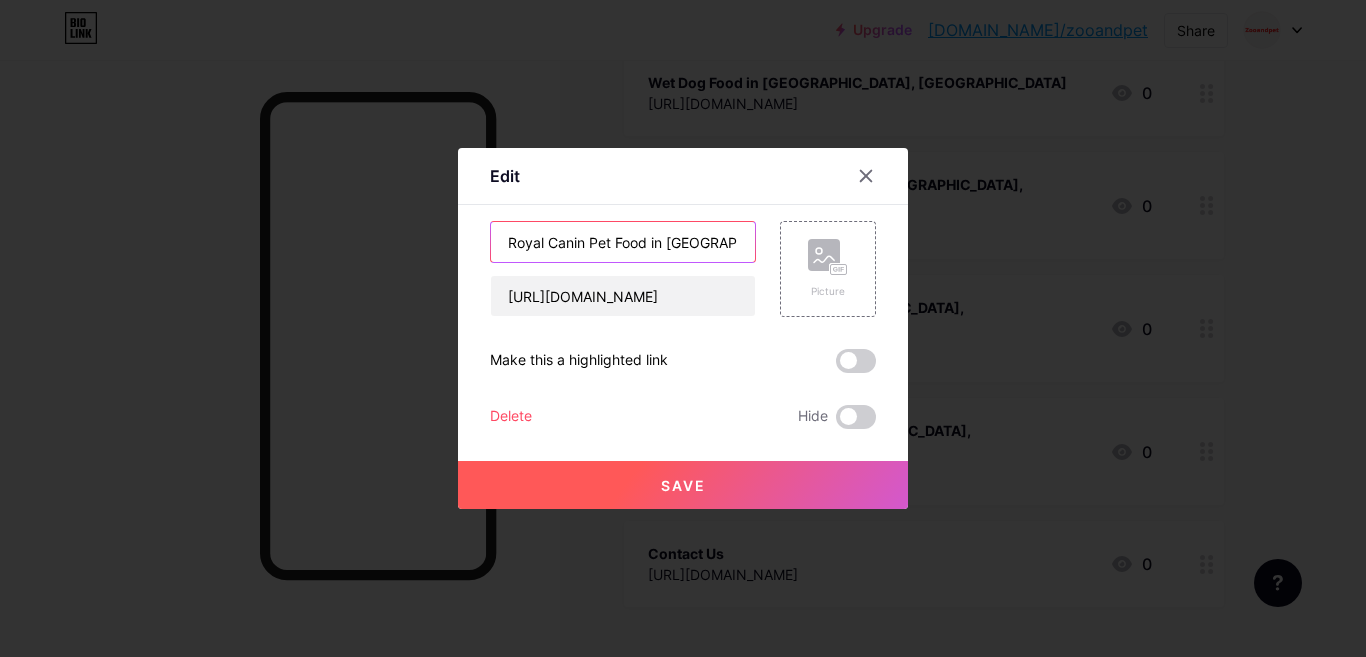 type on "Royal Canin Pet Food in [GEOGRAPHIC_DATA], [GEOGRAPHIC_DATA]" 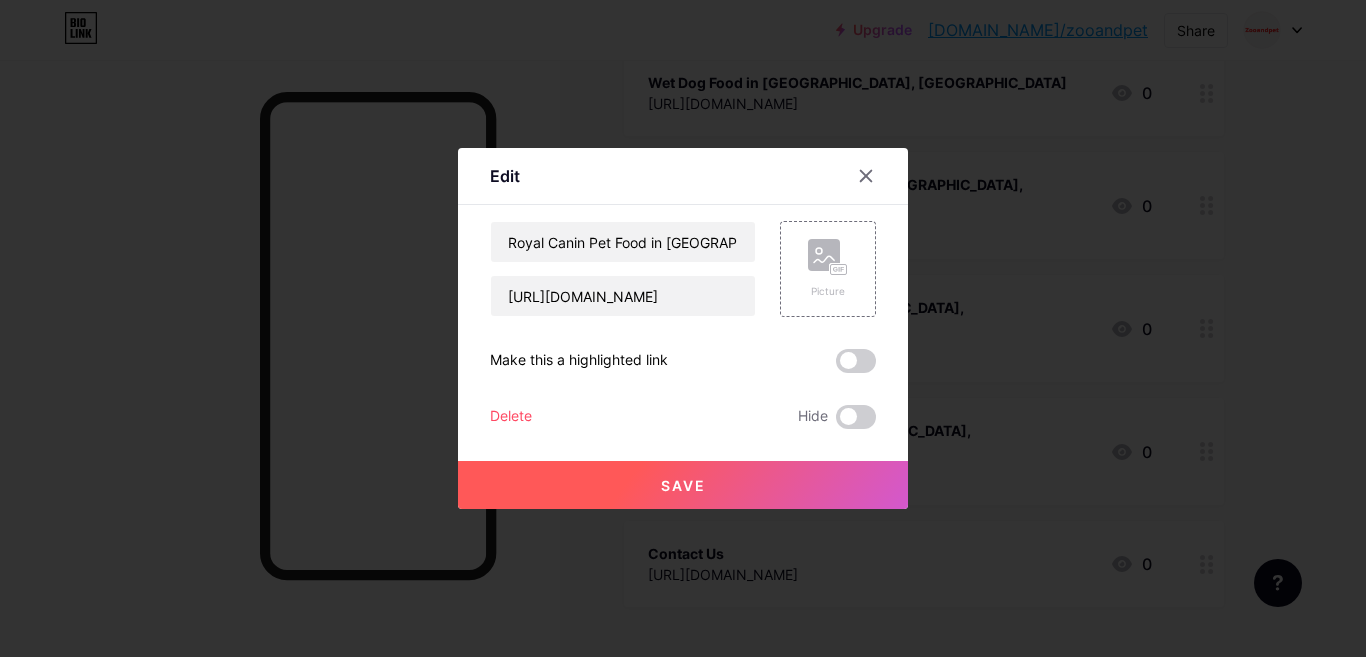 click on "Save" at bounding box center [683, 485] 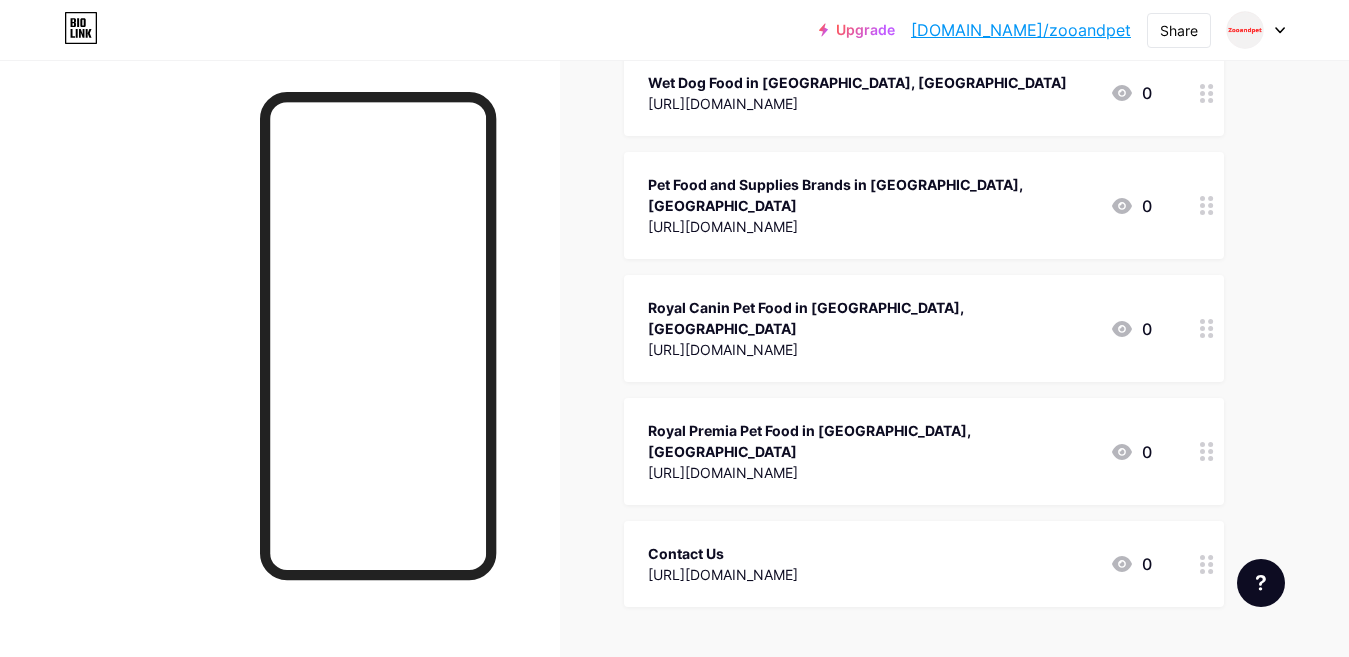 click on "Royal Premia Pet Food in [GEOGRAPHIC_DATA], [GEOGRAPHIC_DATA]" at bounding box center [871, 441] 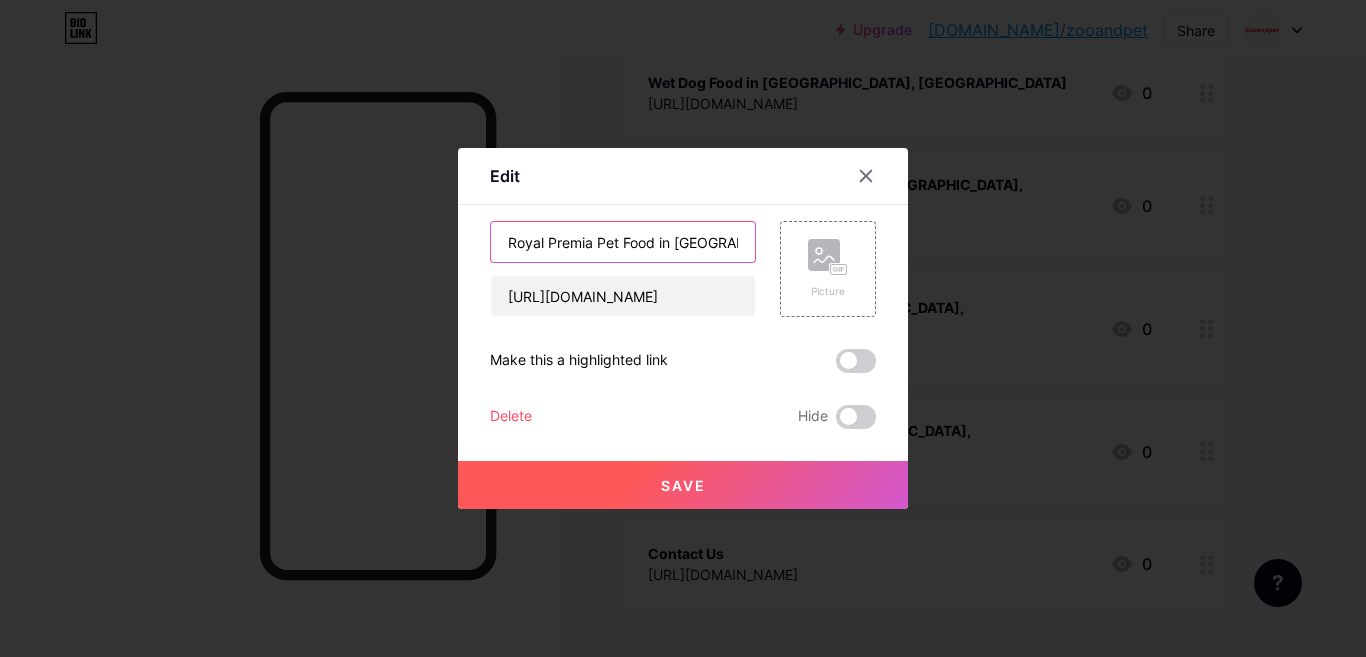 scroll, scrollTop: 0, scrollLeft: 23, axis: horizontal 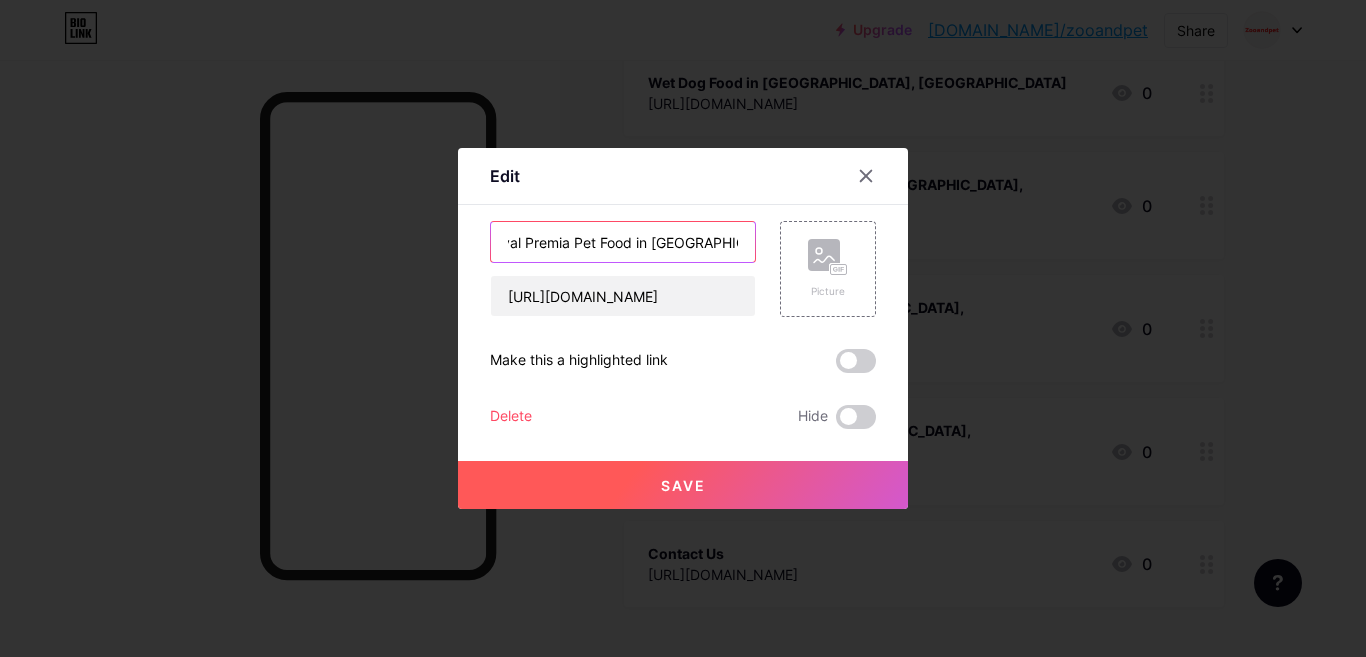 drag, startPoint x: 695, startPoint y: 244, endPoint x: 770, endPoint y: 245, distance: 75.00667 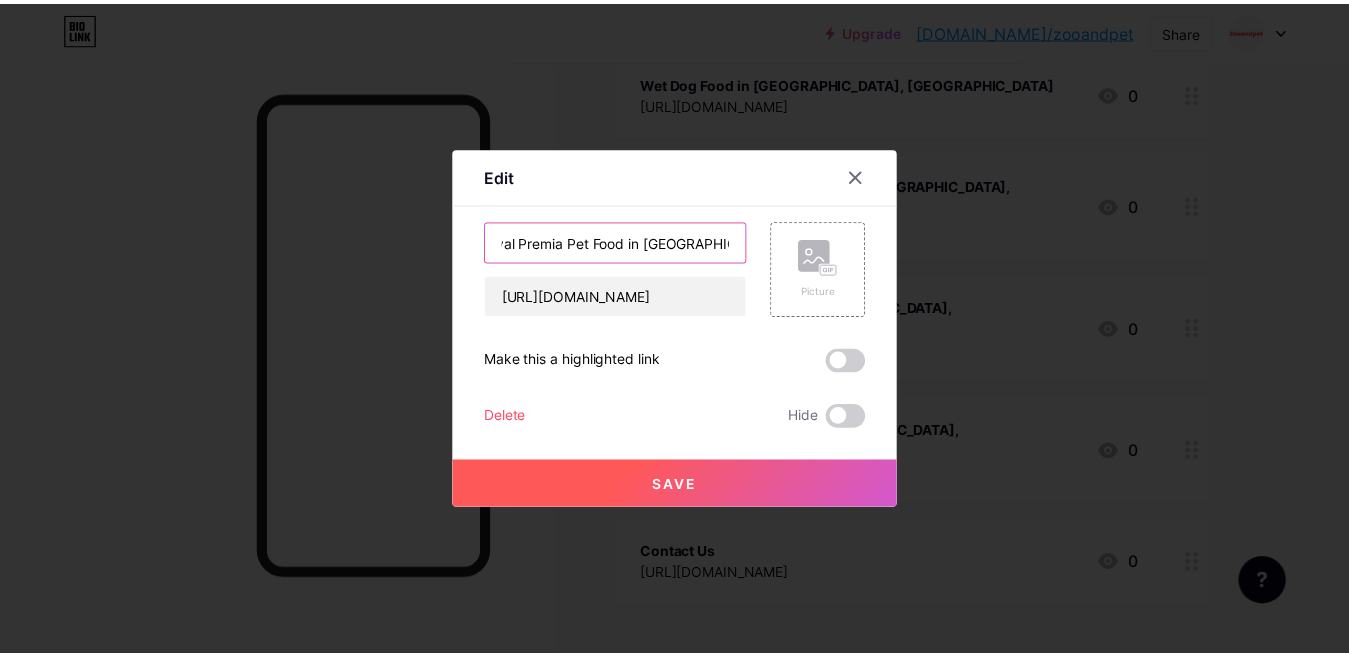 scroll, scrollTop: 0, scrollLeft: 0, axis: both 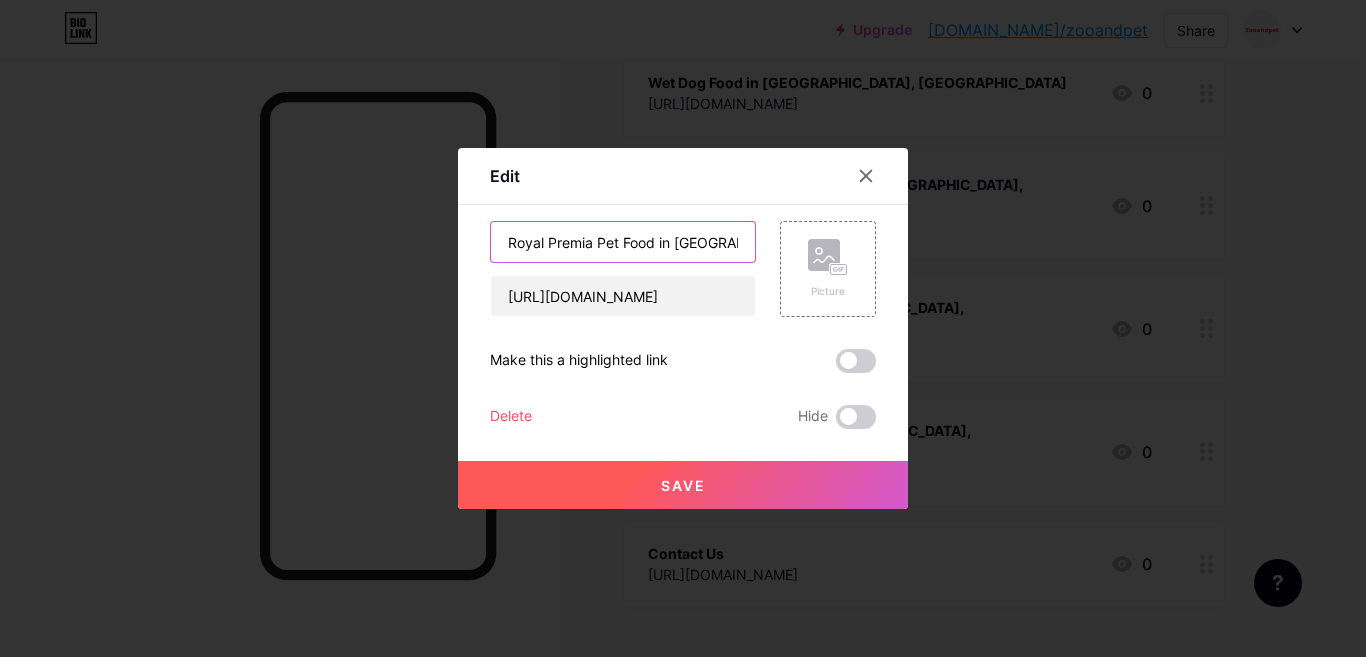 click on "Royal Premia Pet Food in [GEOGRAPHIC_DATA]" at bounding box center (623, 242) 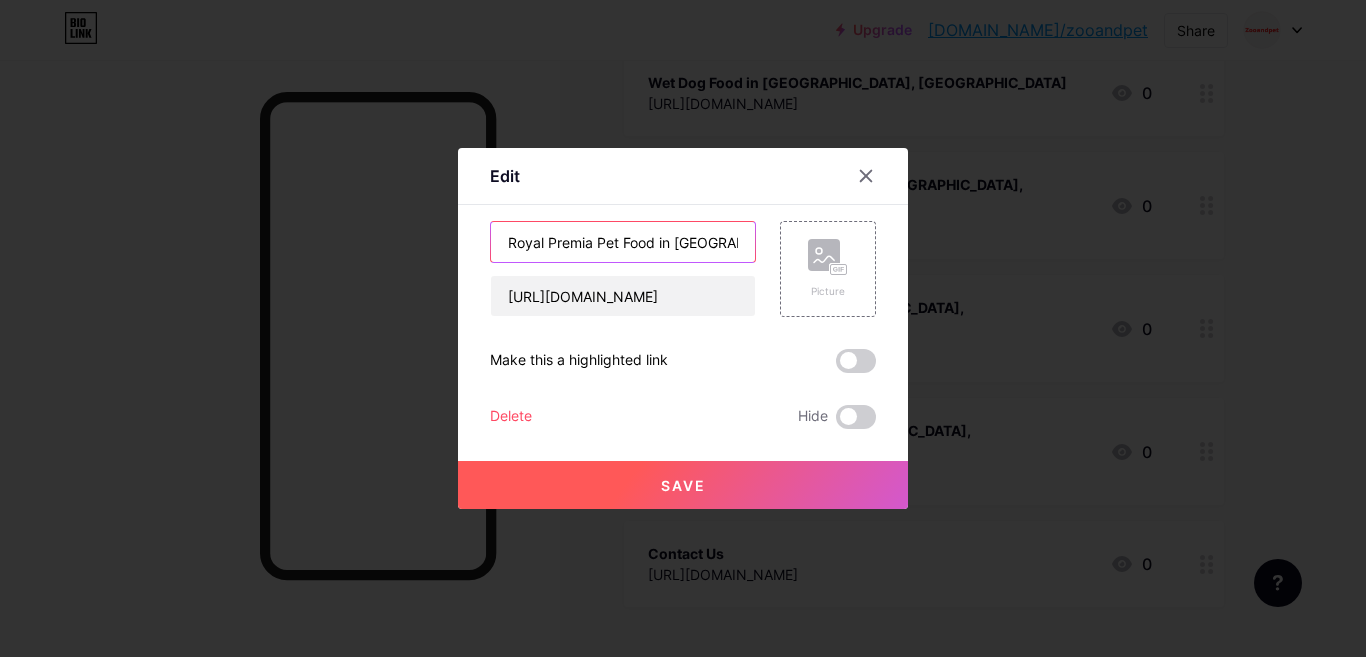 paste on "Sharjah," 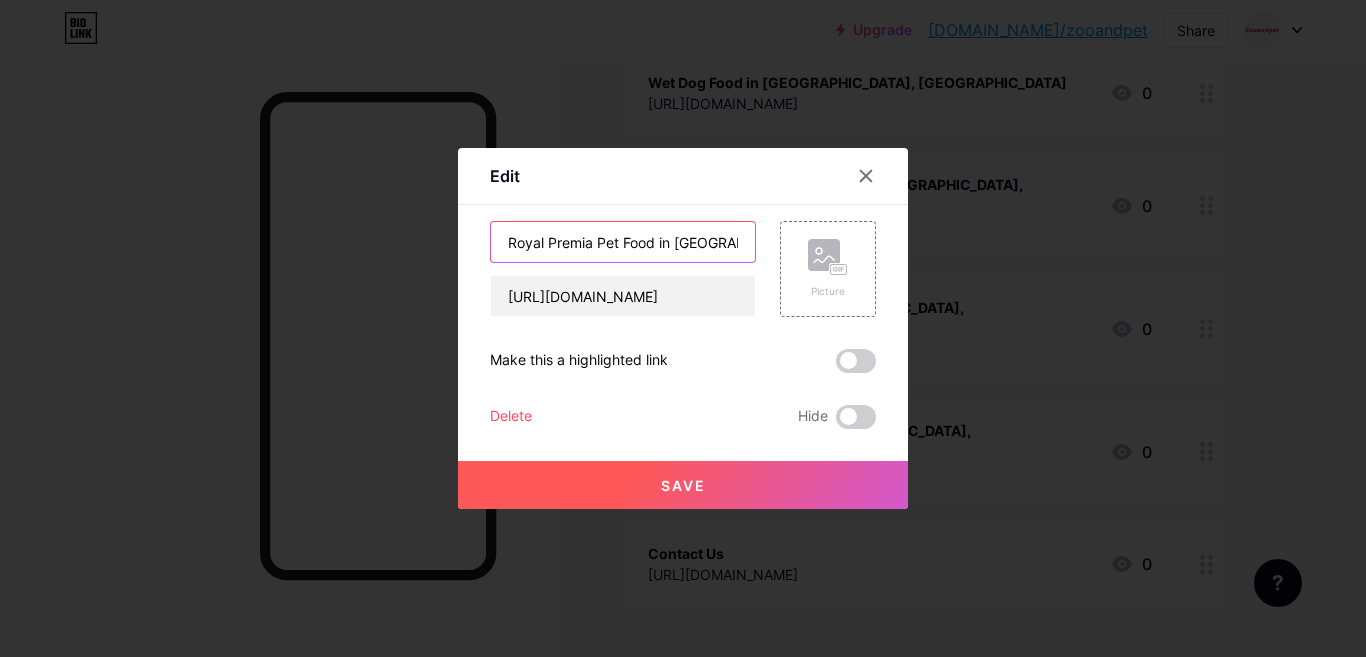 type on "Royal Premia Pet Food in [GEOGRAPHIC_DATA], [GEOGRAPHIC_DATA]" 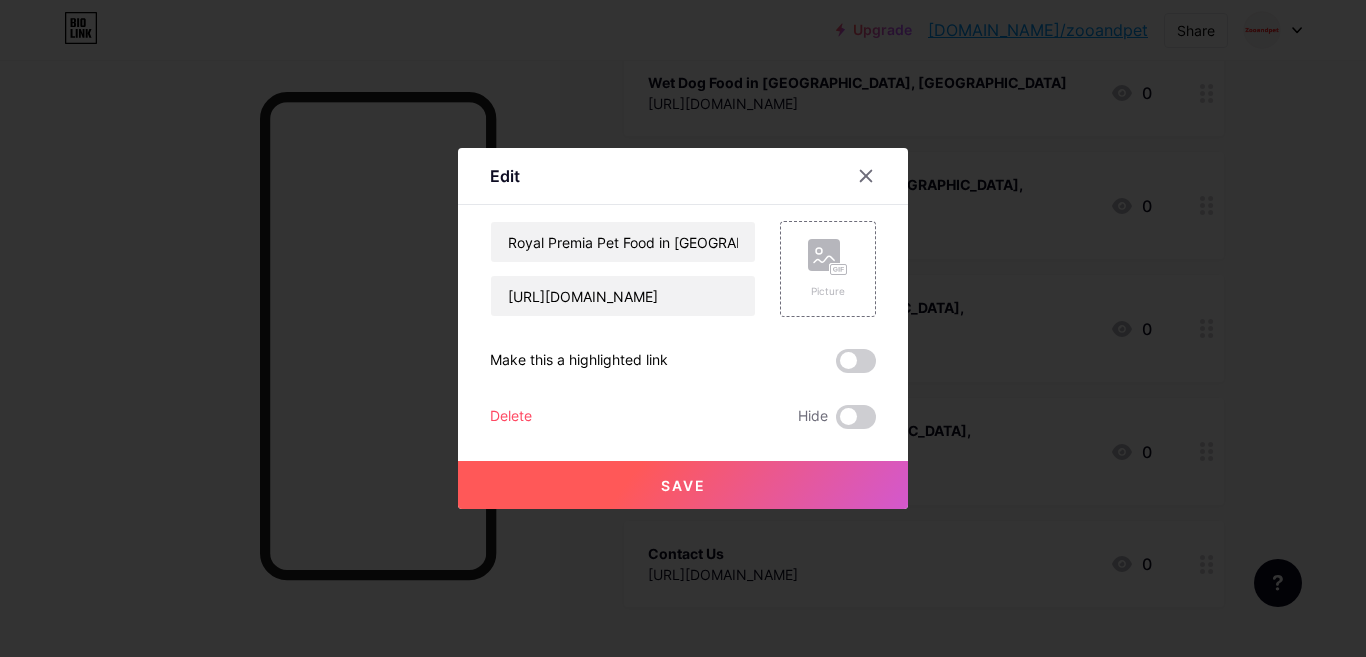 click on "Save" at bounding box center [683, 485] 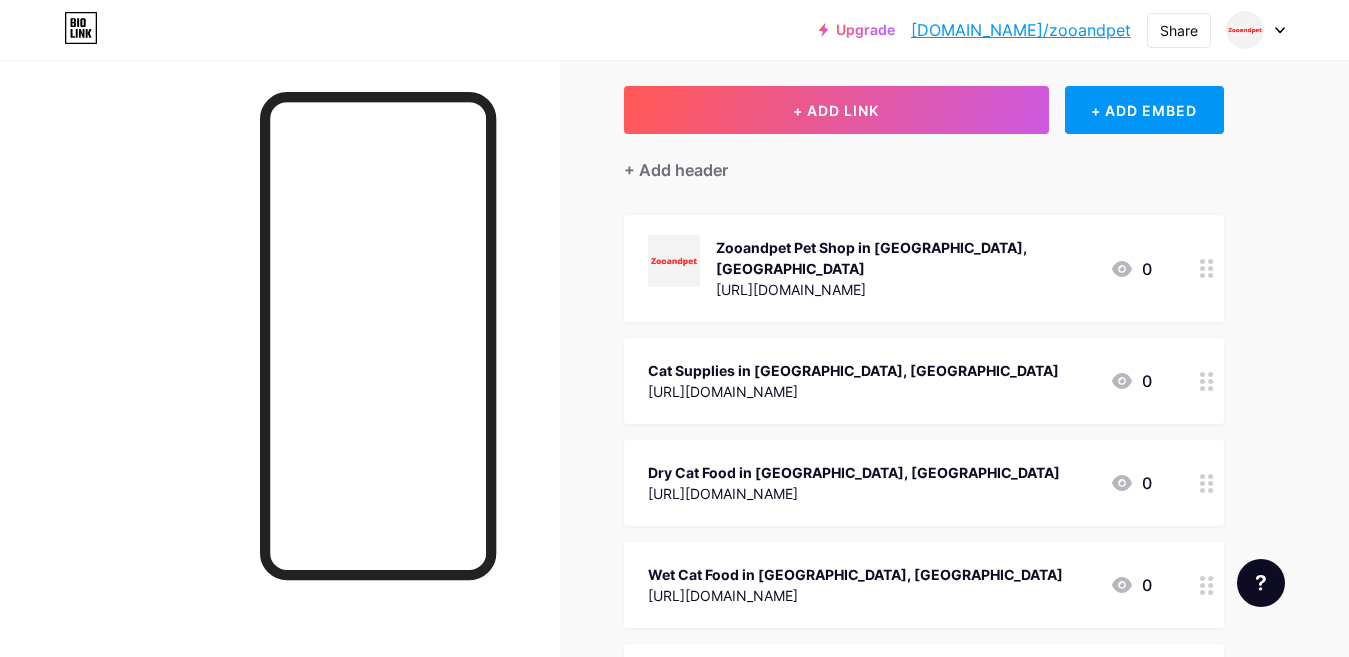scroll, scrollTop: 0, scrollLeft: 0, axis: both 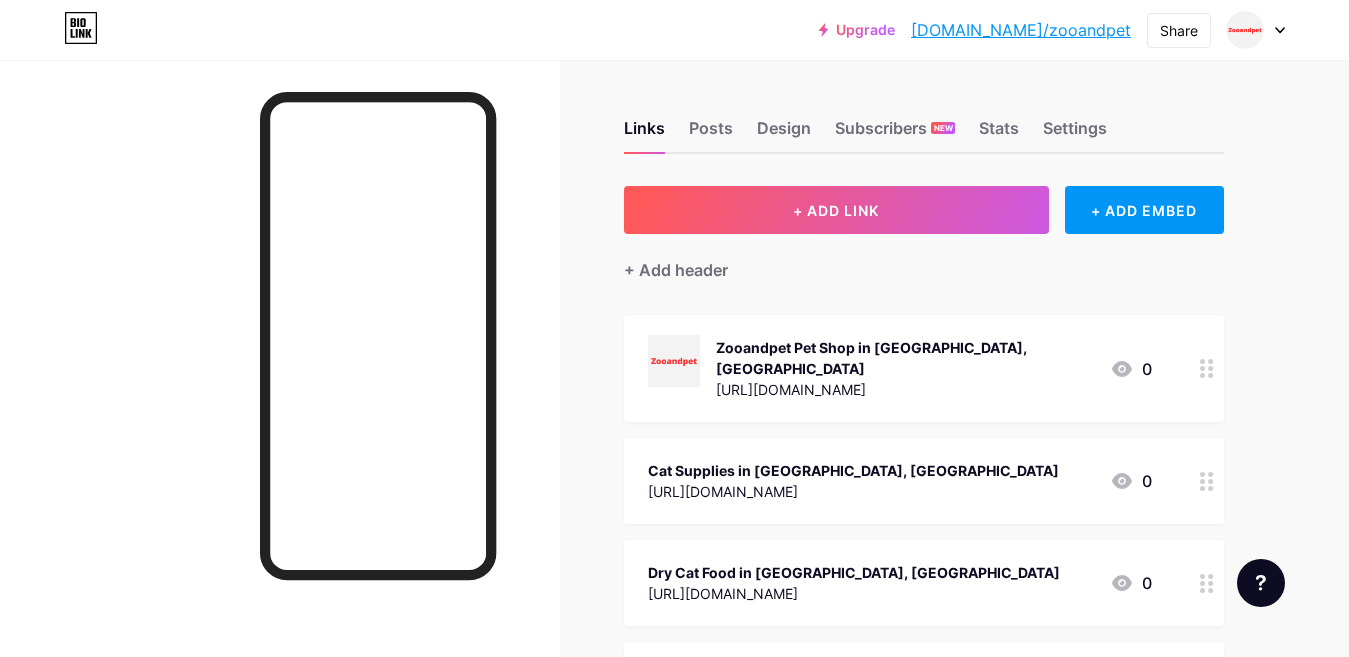 click on "Cat Supplies in [GEOGRAPHIC_DATA], [GEOGRAPHIC_DATA]" at bounding box center [853, 470] 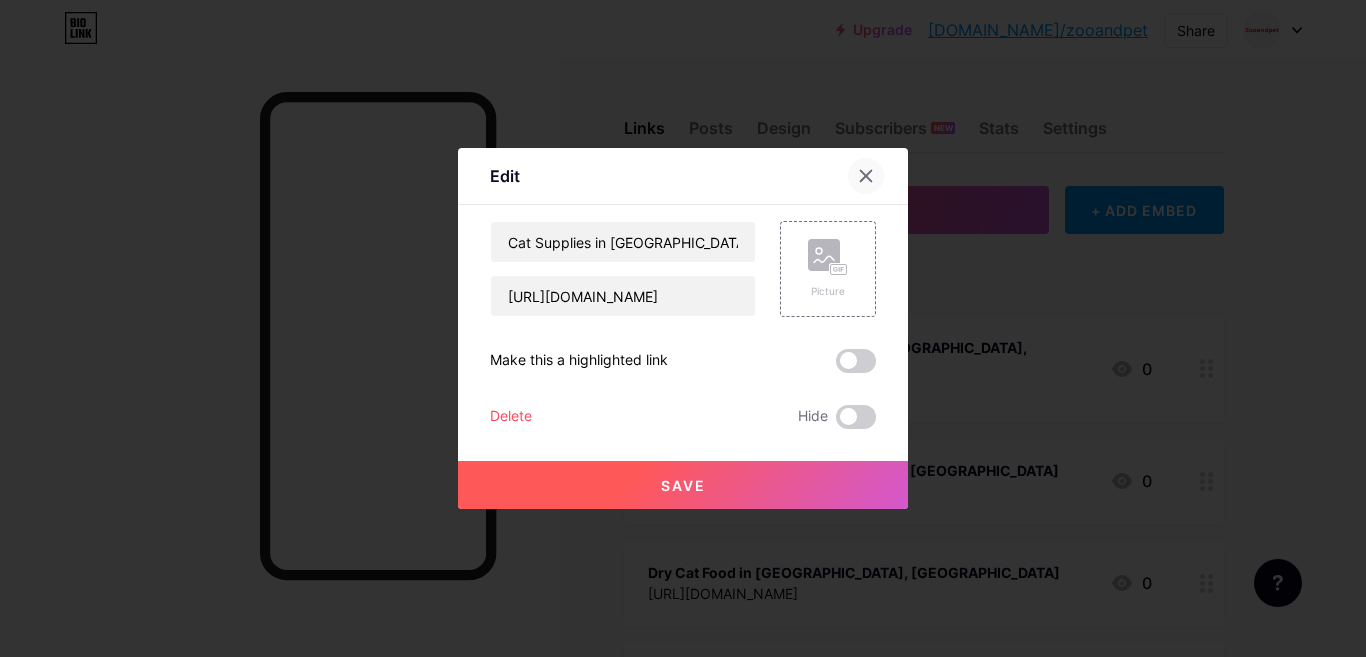 click 